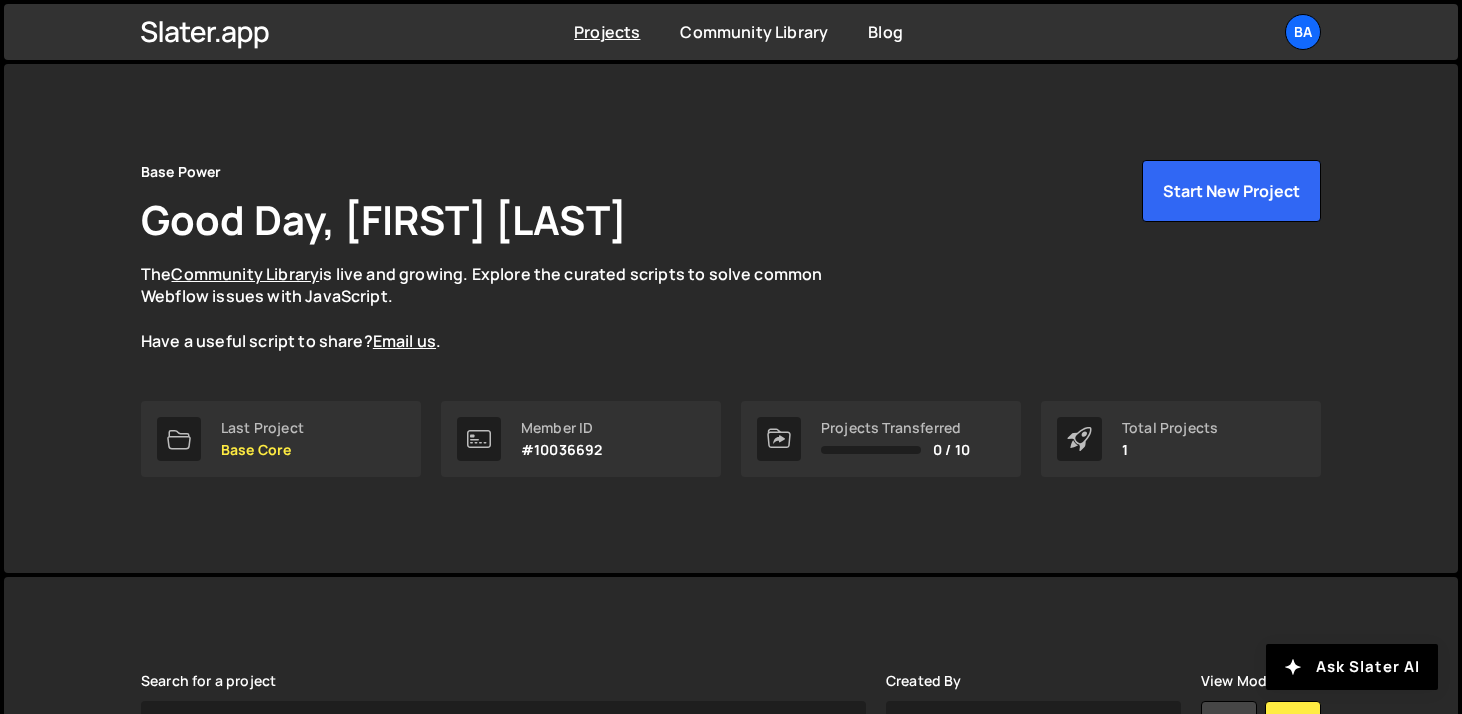scroll, scrollTop: 315, scrollLeft: 0, axis: vertical 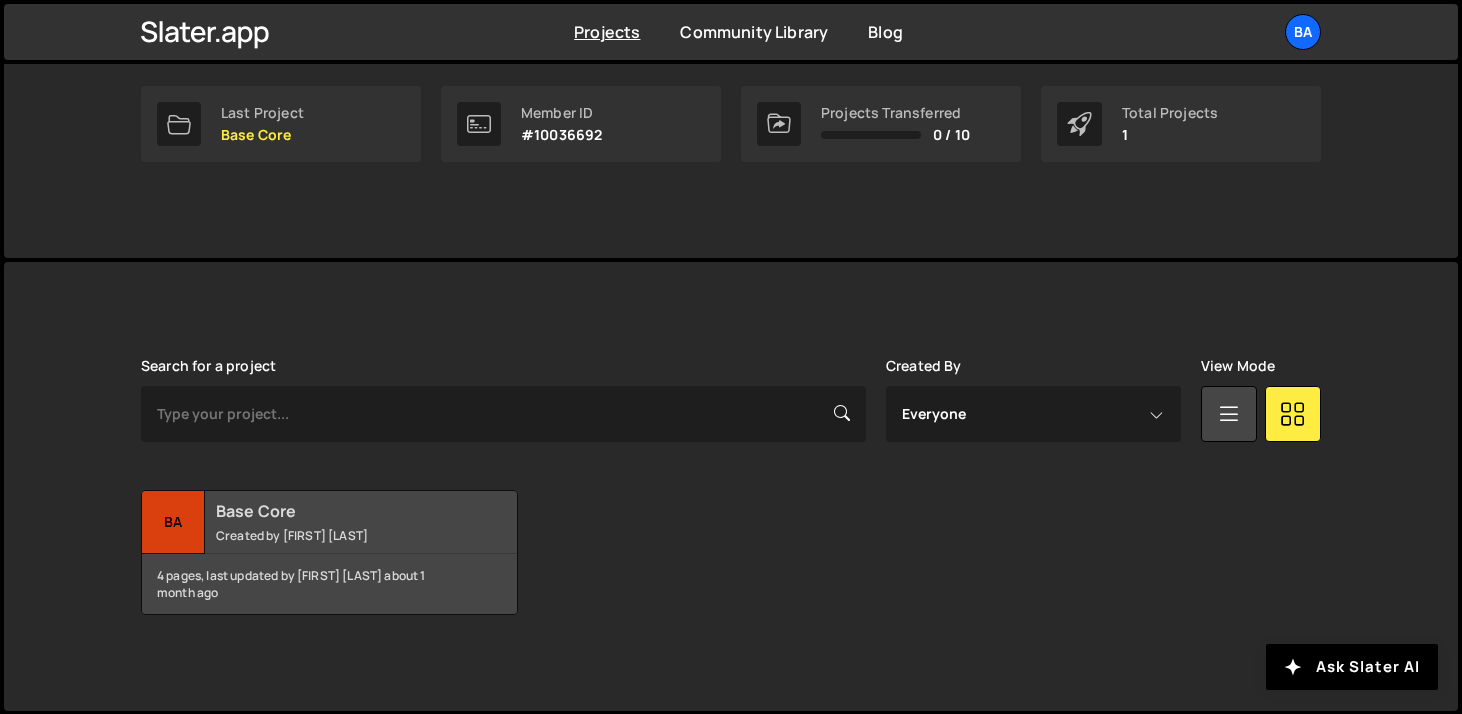 click on "Ba" at bounding box center [173, 522] 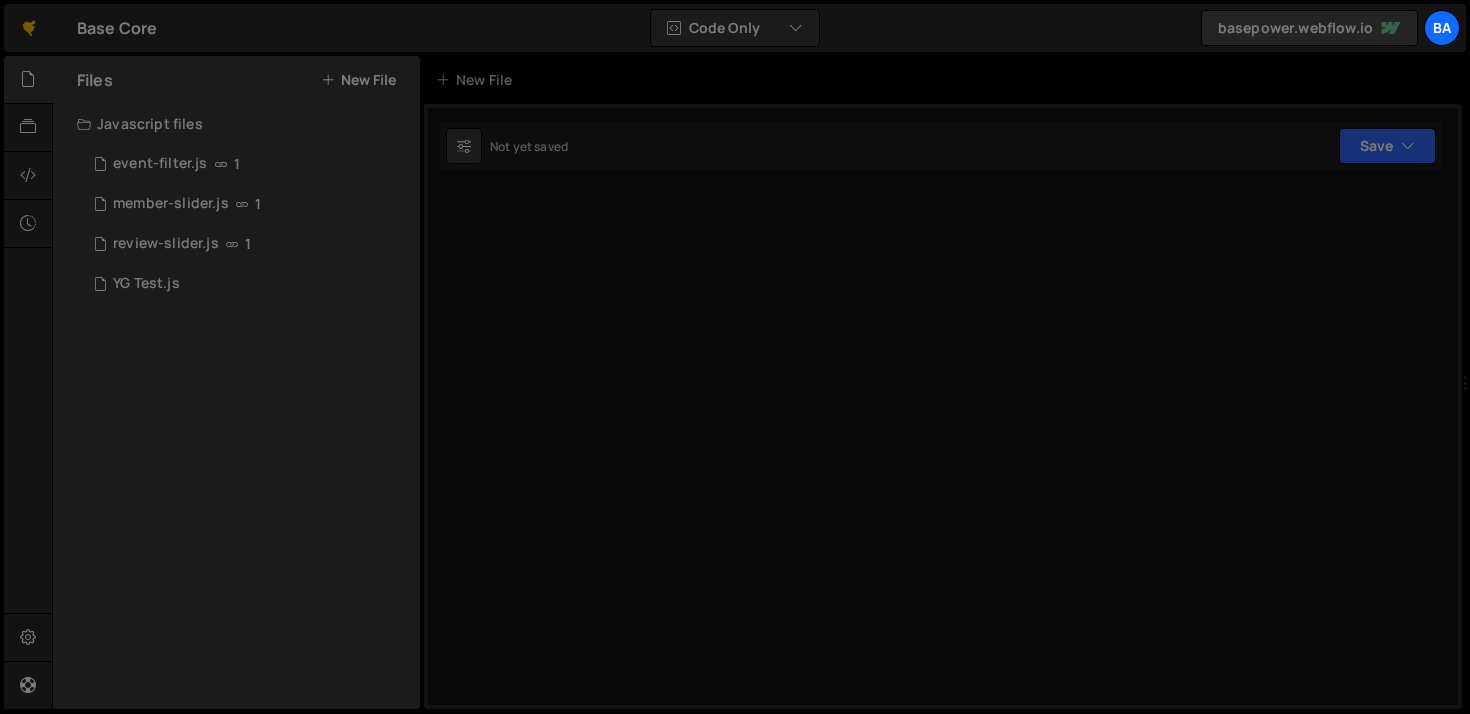 scroll, scrollTop: 0, scrollLeft: 0, axis: both 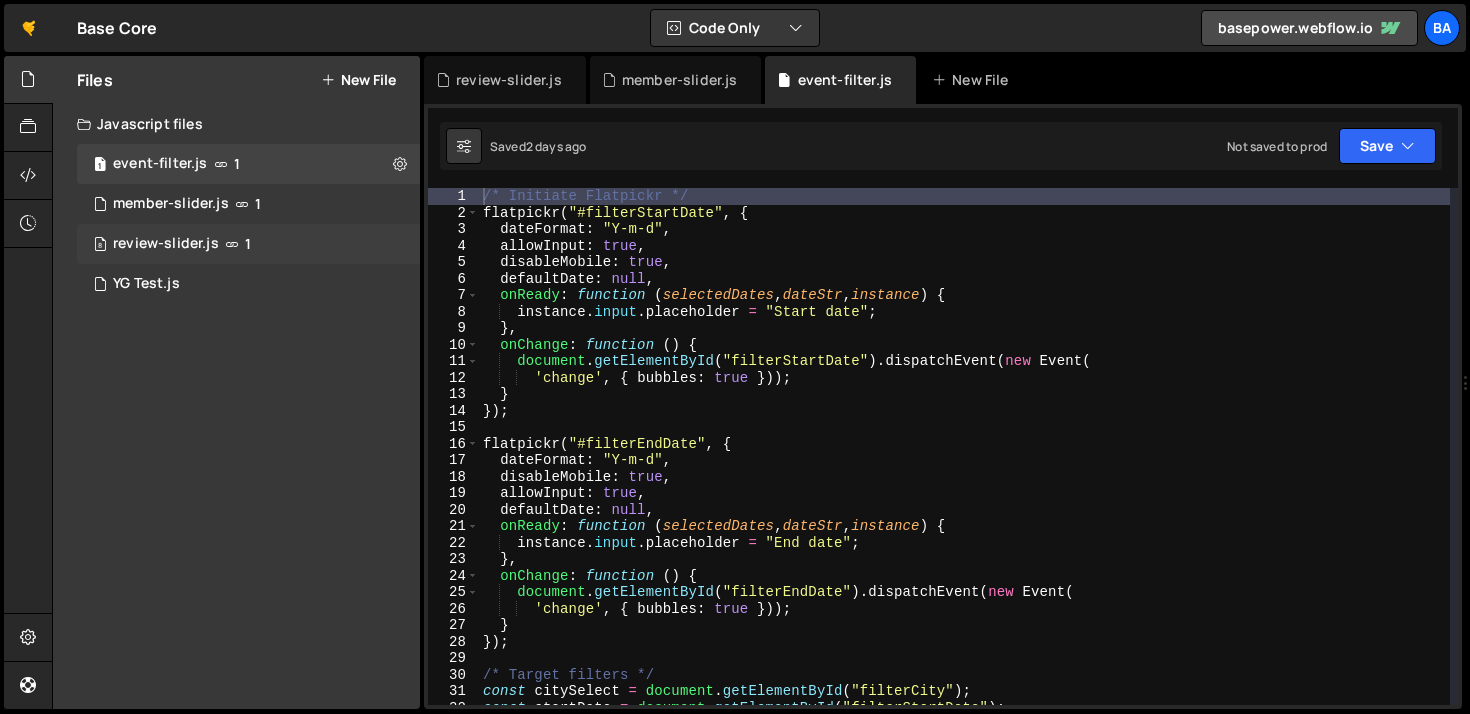 click on "review-slider.js" at bounding box center (166, 244) 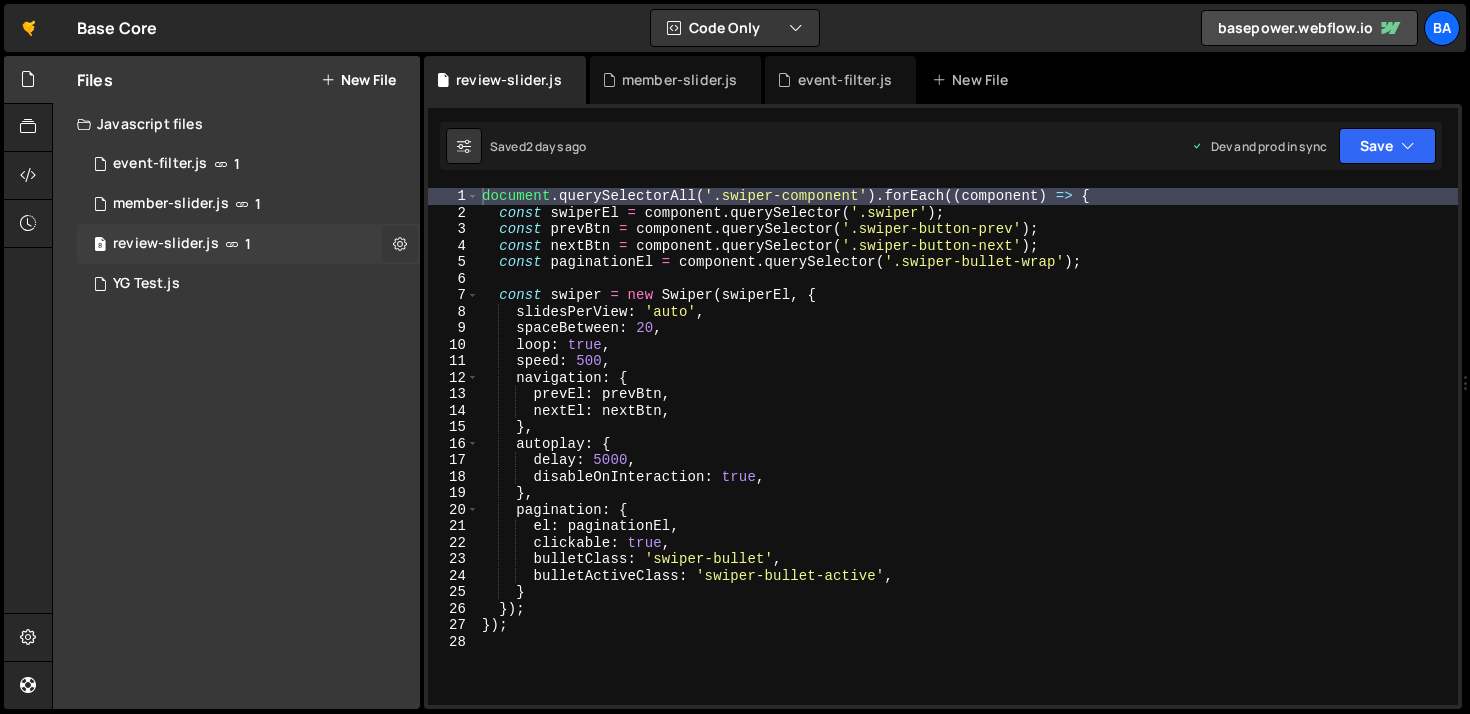 click at bounding box center (400, 243) 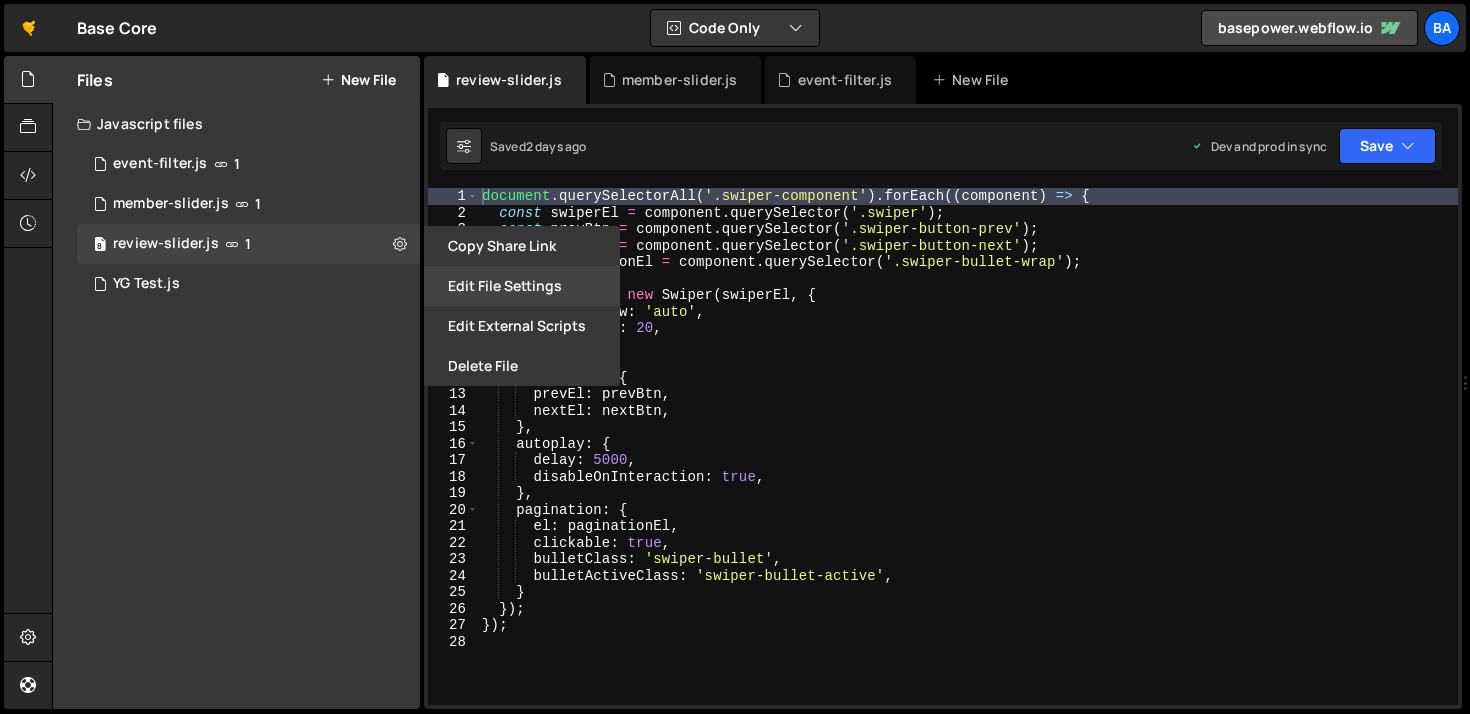 click on "Edit File Settings" at bounding box center (522, 286) 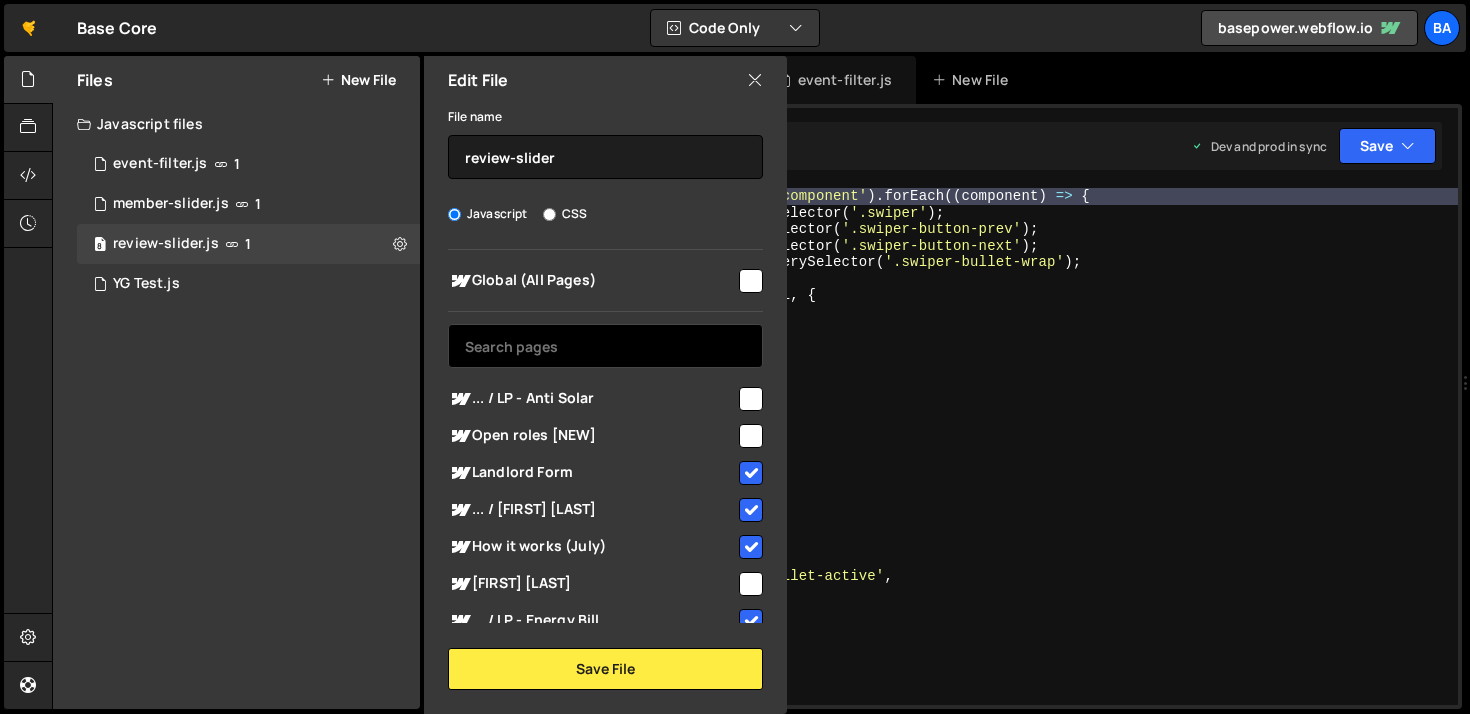 click at bounding box center [605, 346] 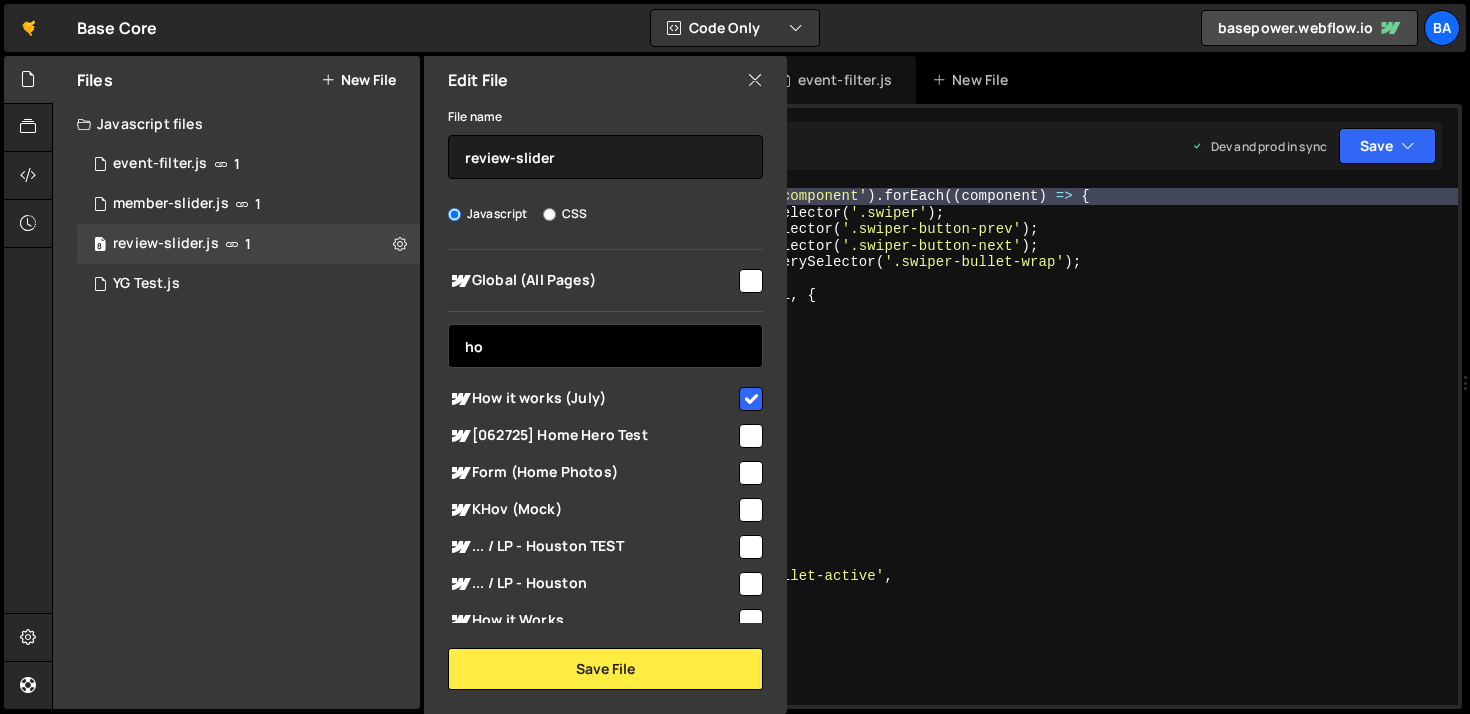 type on "h" 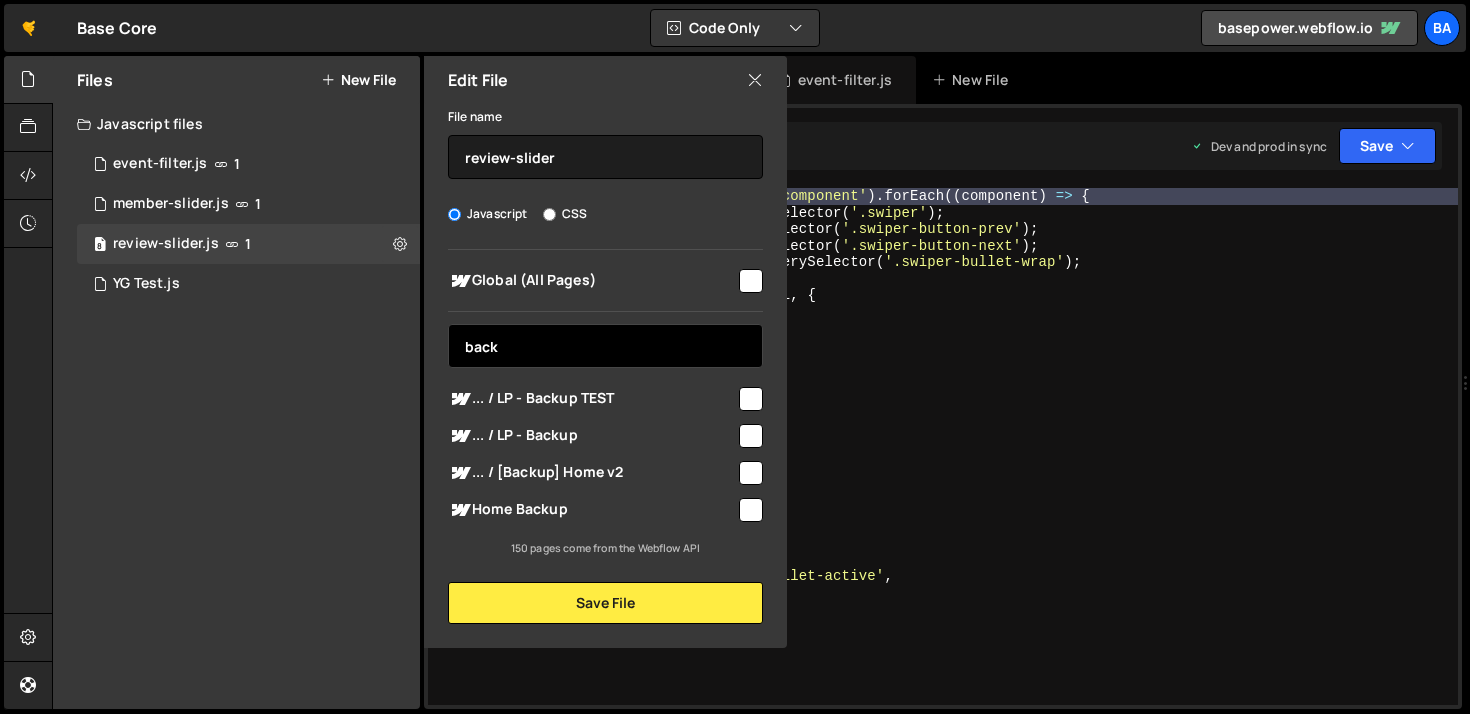 type on "back" 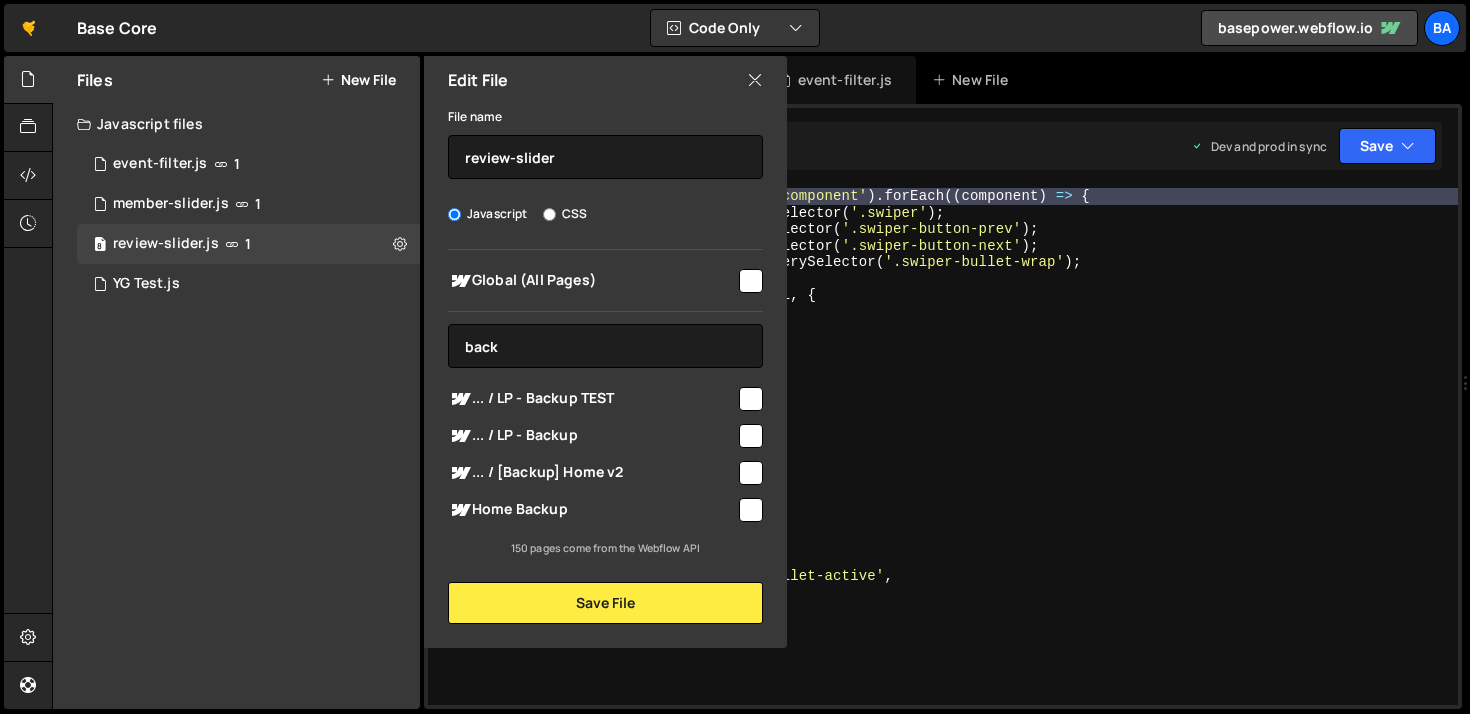 click at bounding box center (751, 510) 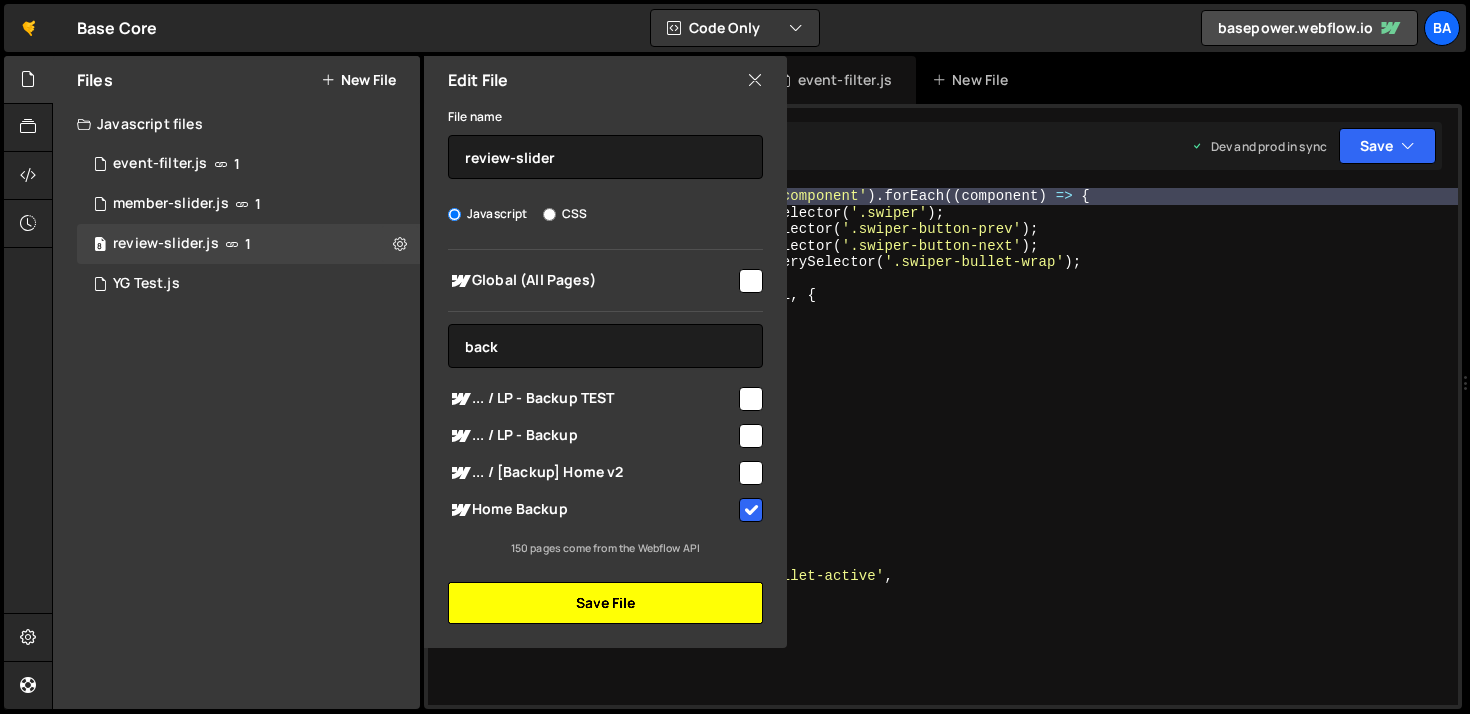 click on "Save File" at bounding box center [605, 603] 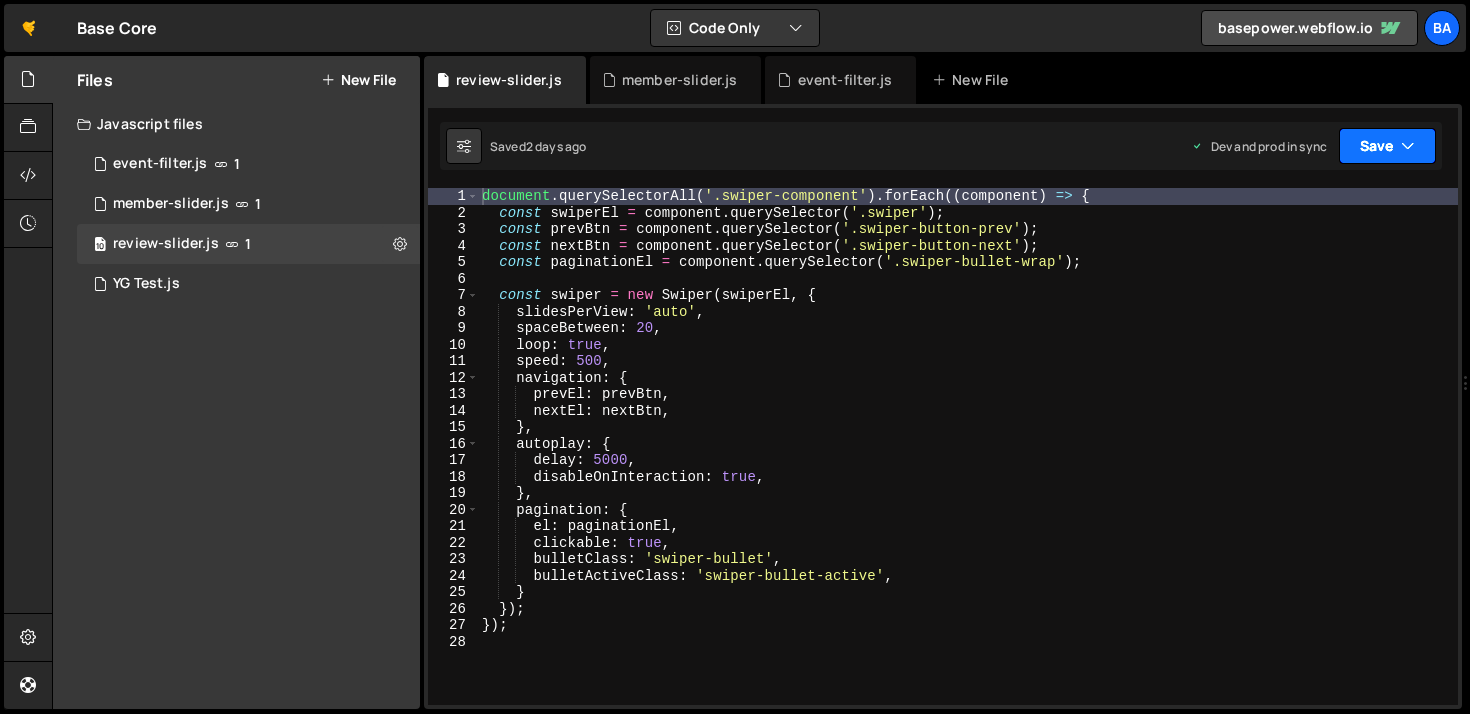 click on "Save" at bounding box center [1387, 146] 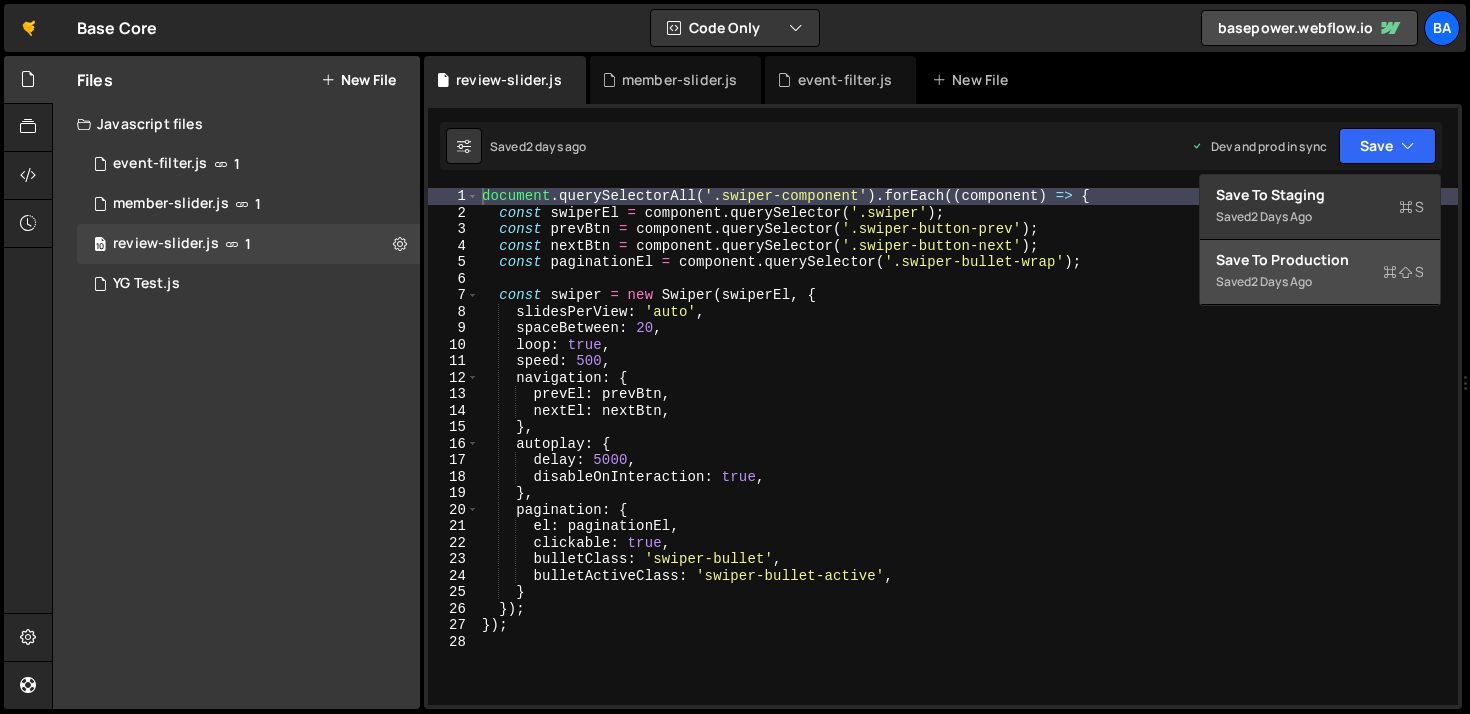 click on "Save to Production
S
Saved  2 days ago" at bounding box center [1320, 272] 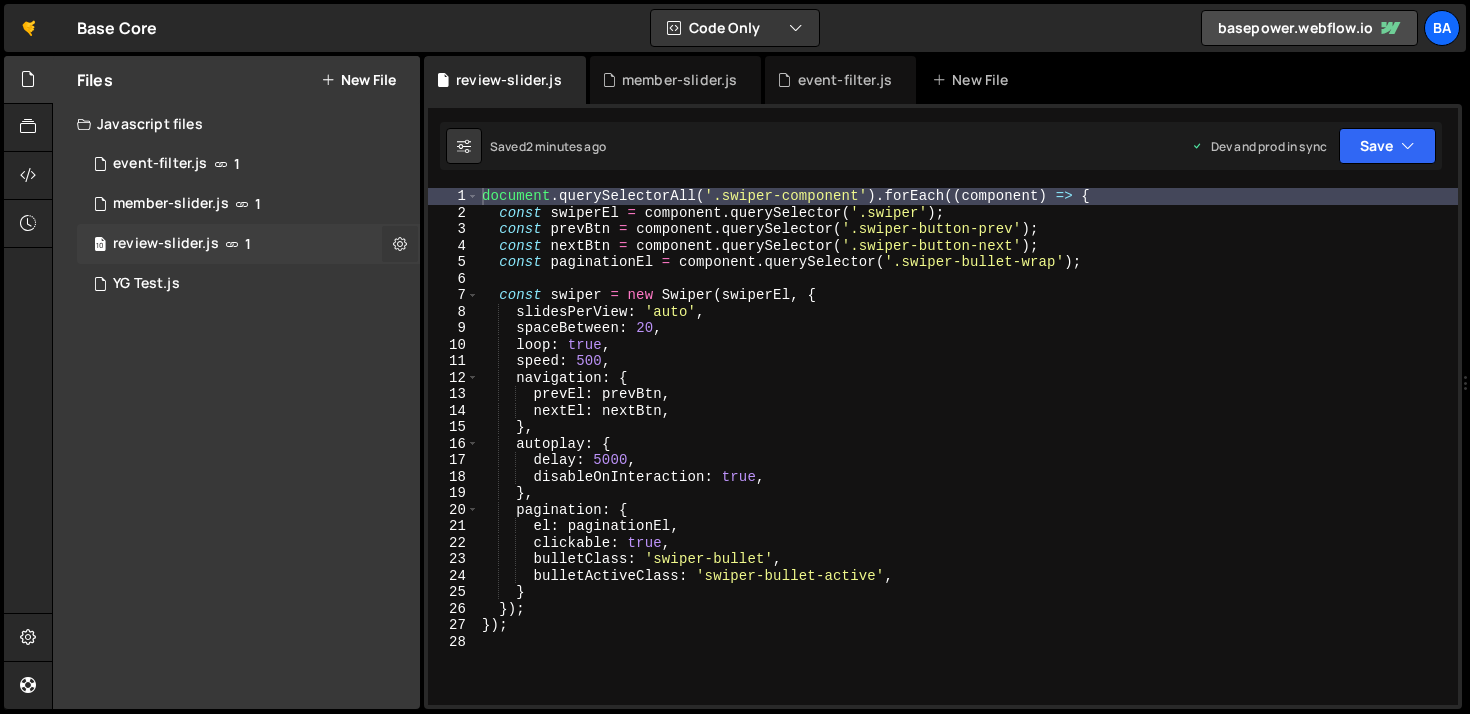 click at bounding box center (400, 243) 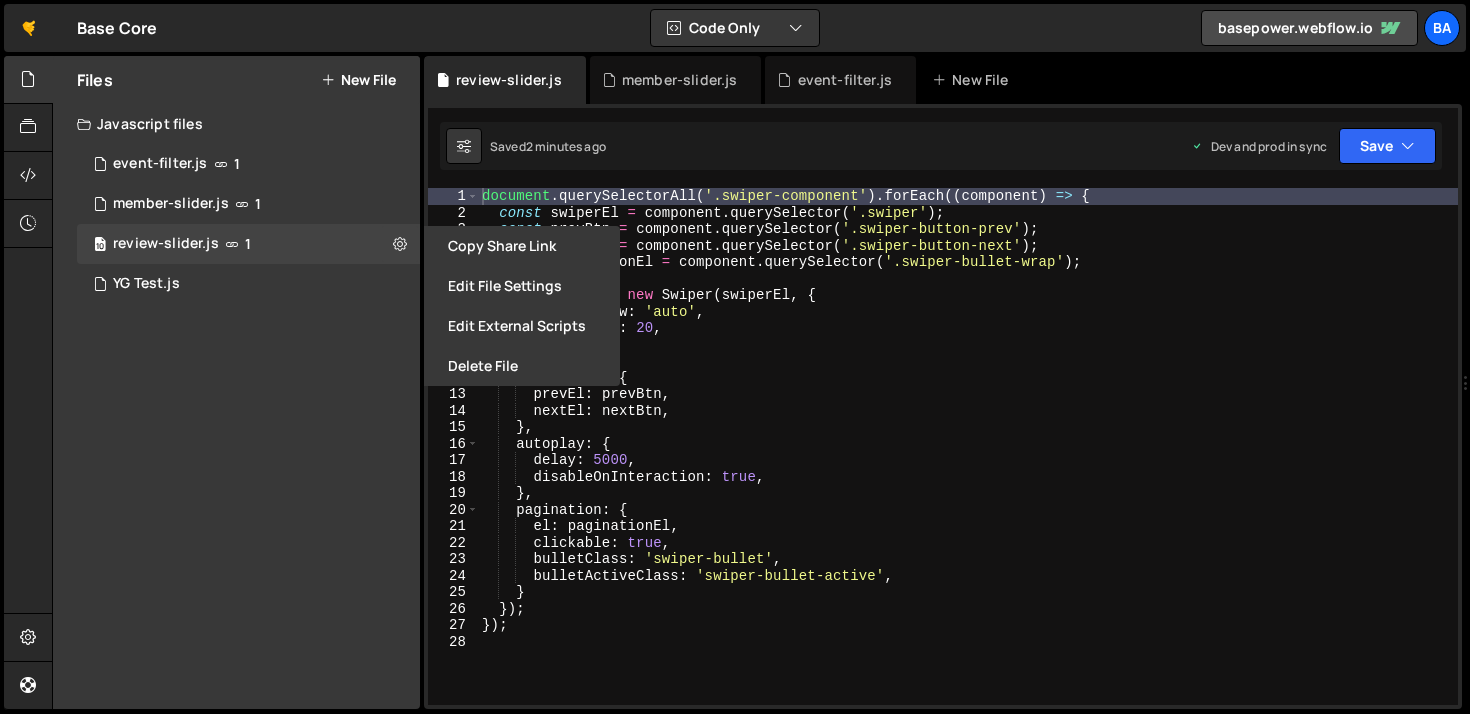 click on "document . querySelectorAll ( '.swiper-component' ) . forEach (( component )   =>   {    const   swiperEl   =   component . querySelector ( '.swiper' ) ;    const   prevBtn   =   component . querySelector ( '.swiper-button-prev' ) ;    const   nextBtn   =   component . querySelector ( '.swiper-button-next' ) ;    const   paginationEl   =   component . querySelector ( '.swiper-bullet-wrap' ) ;    const   swiper   =   new   Swiper ( swiperEl ,   {       slidesPerView :   'auto' ,       spaceBetween :   20 ,       loop :   true ,       speed :   500 ,       navigation :   {          prevEl :   prevBtn ,          nextEl :   nextBtn ,       } ,       autoplay :   {          delay :   5000 ,          disableOnInteraction :   true ,       } ,       pagination :   {          el :   paginationEl ,          clickable :   true ,          bulletClass :   'swiper-bullet' ,          bulletActiveClass :   'swiper-bullet-active' ,       }    }) ; }) ;" at bounding box center (968, 463) 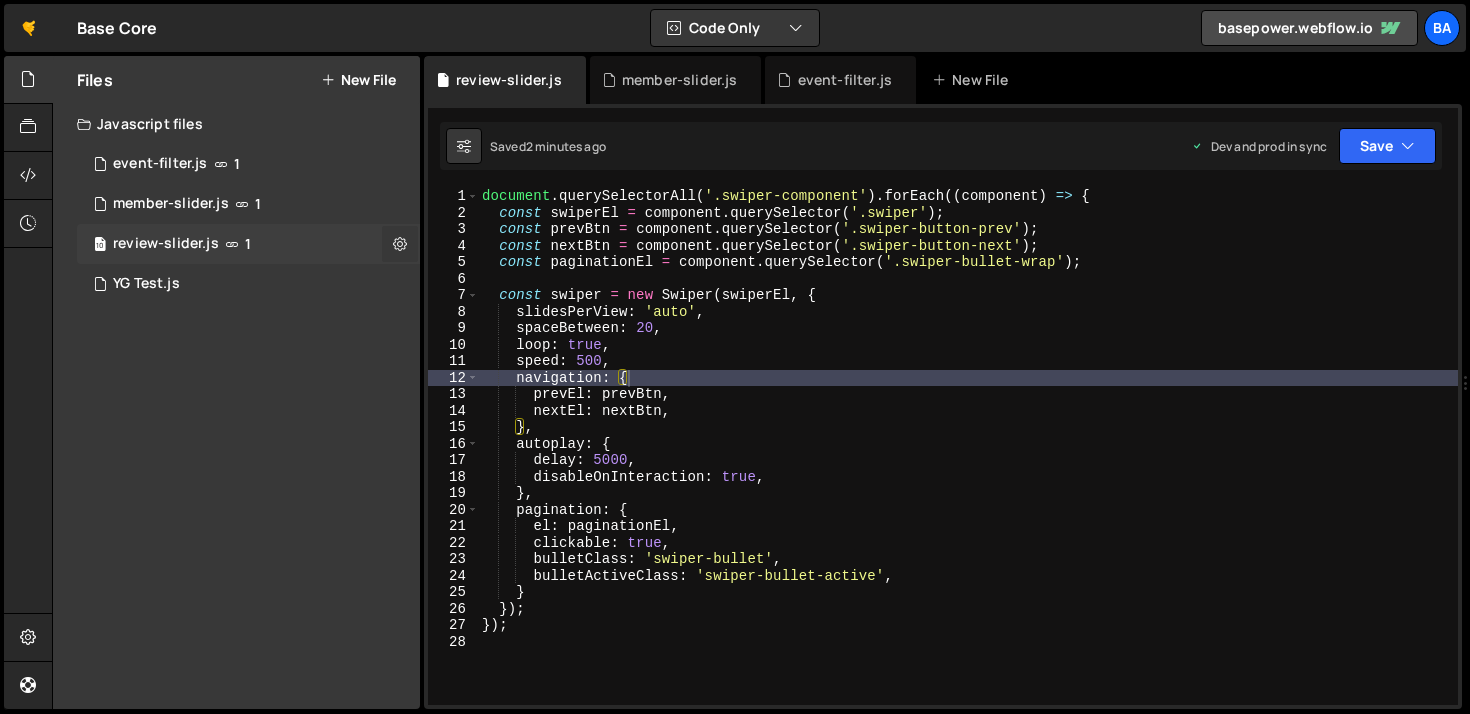 click at bounding box center [400, 243] 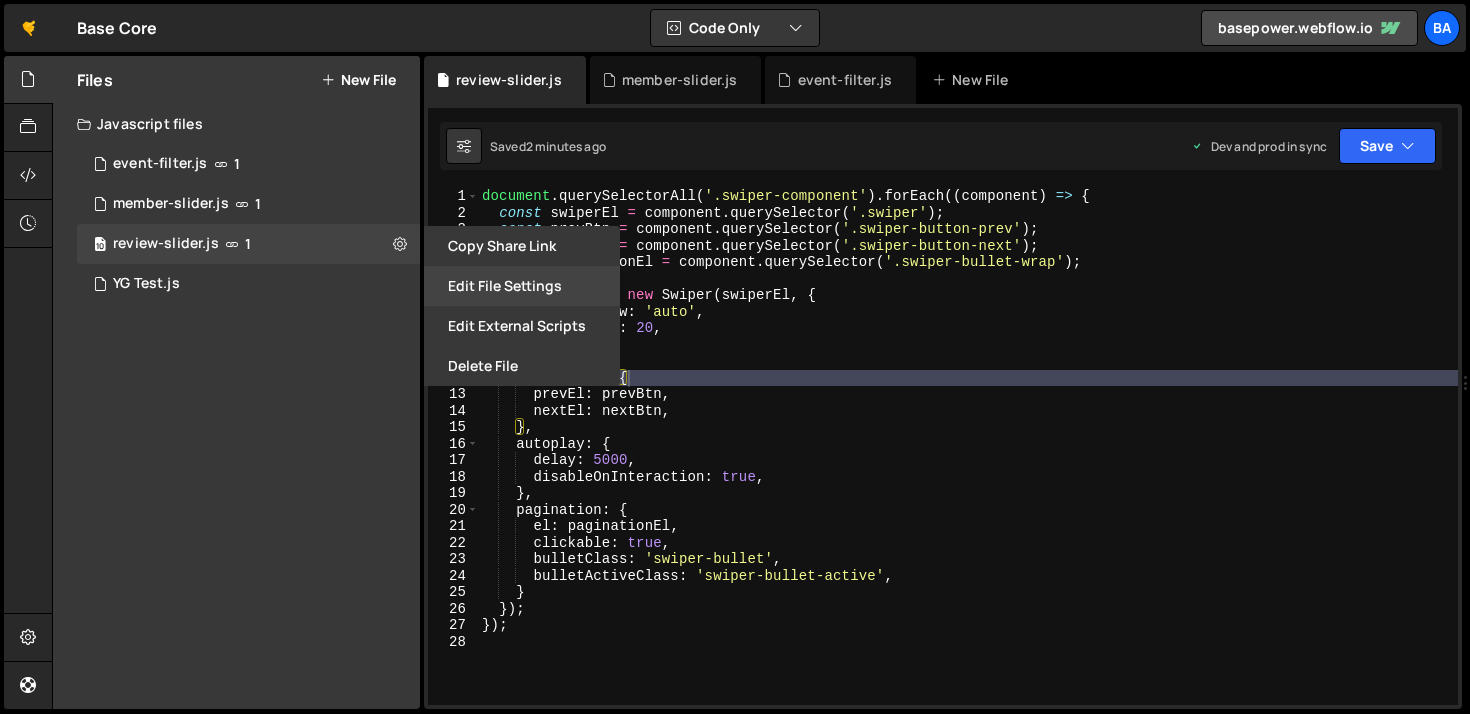click on "Edit File Settings" at bounding box center (522, 286) 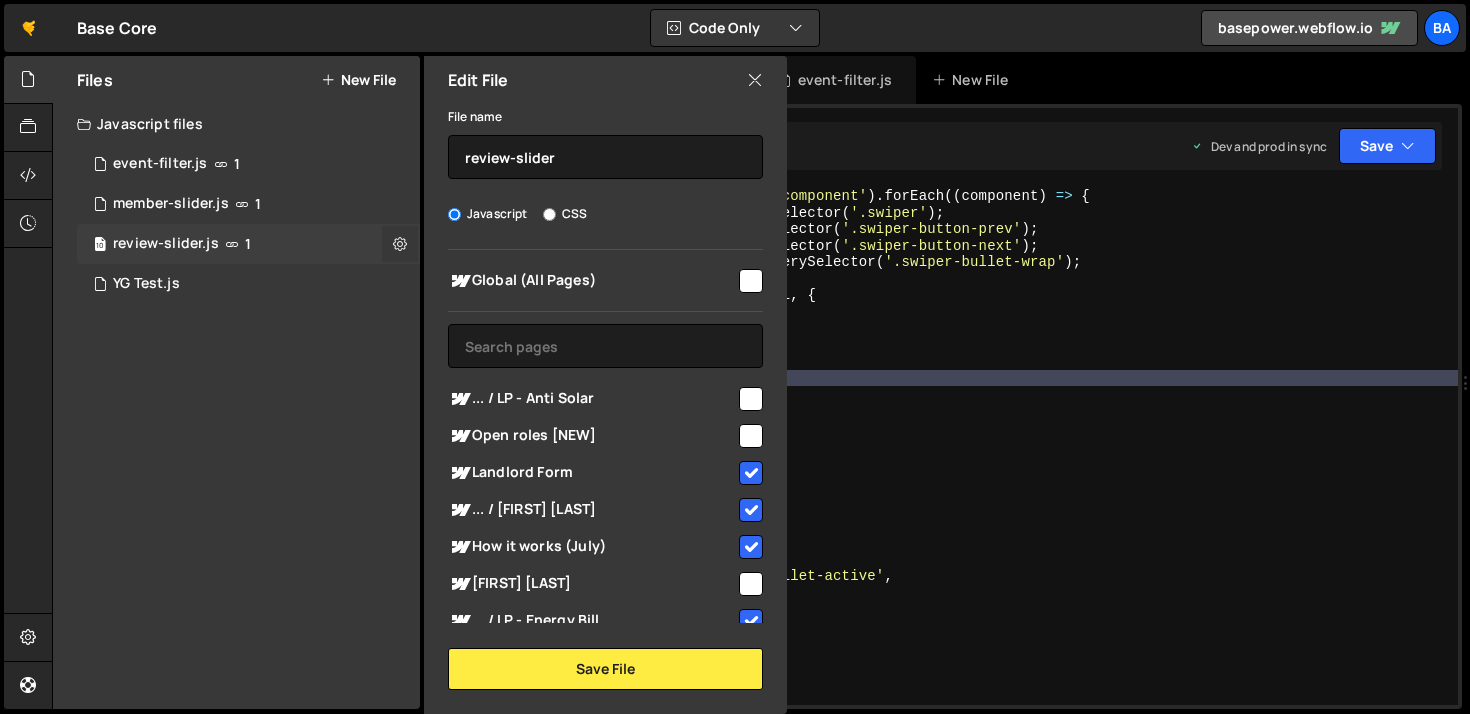 click at bounding box center (400, 243) 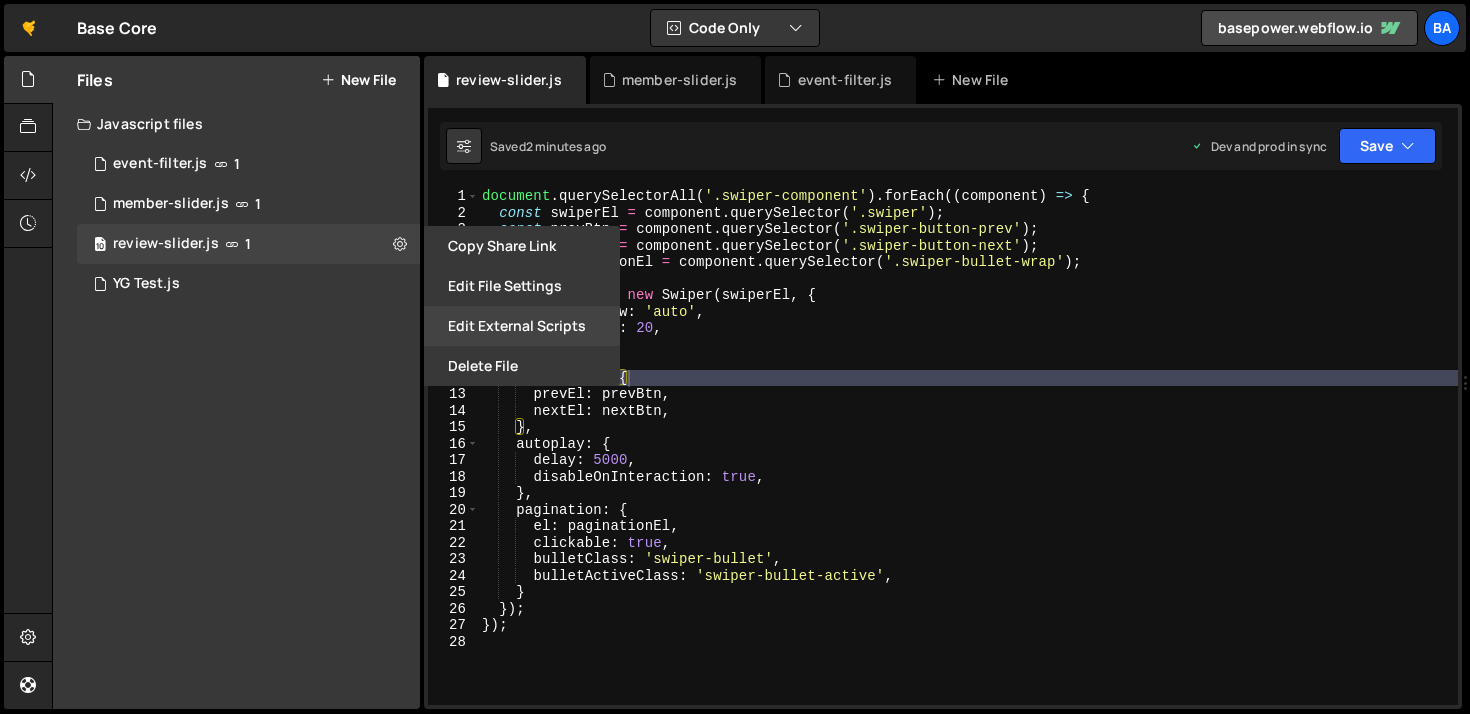 click on "Edit External Scripts" at bounding box center (522, 326) 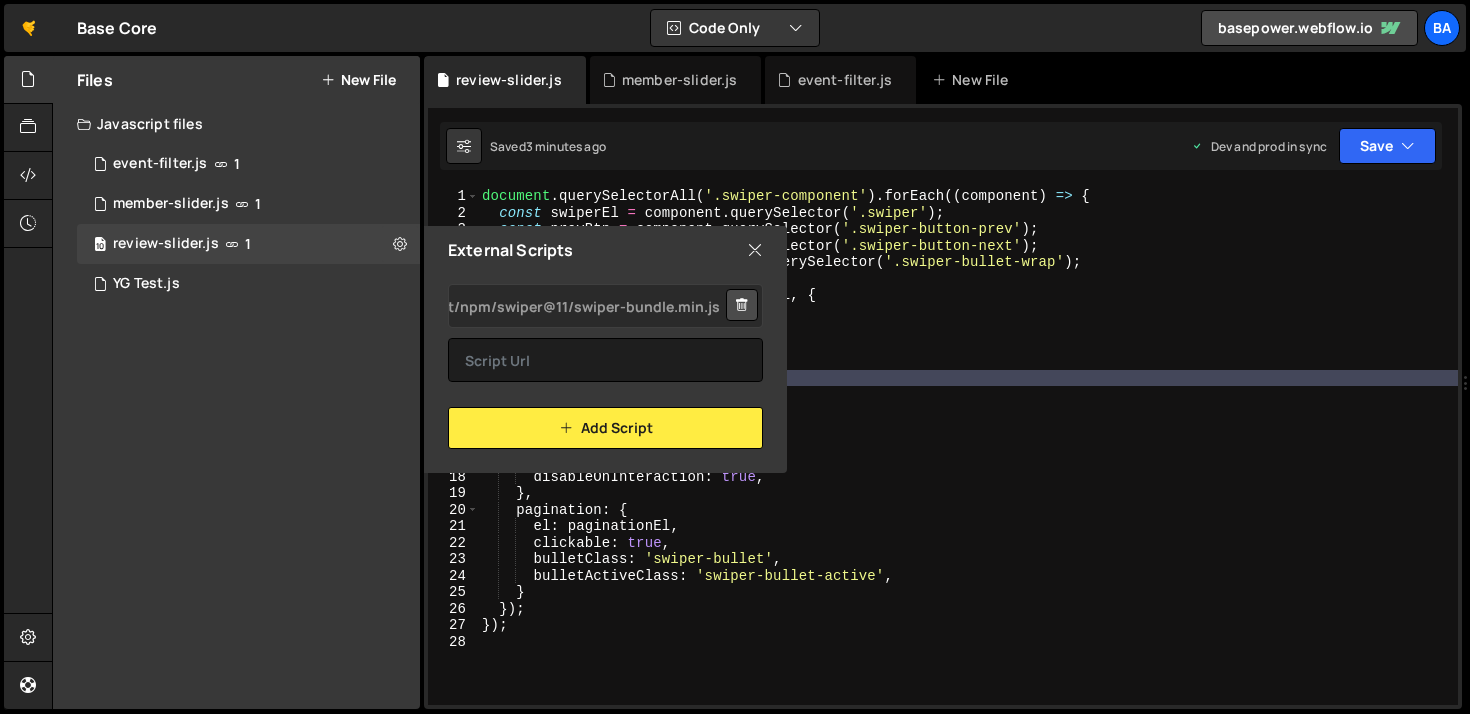 scroll, scrollTop: 0, scrollLeft: 0, axis: both 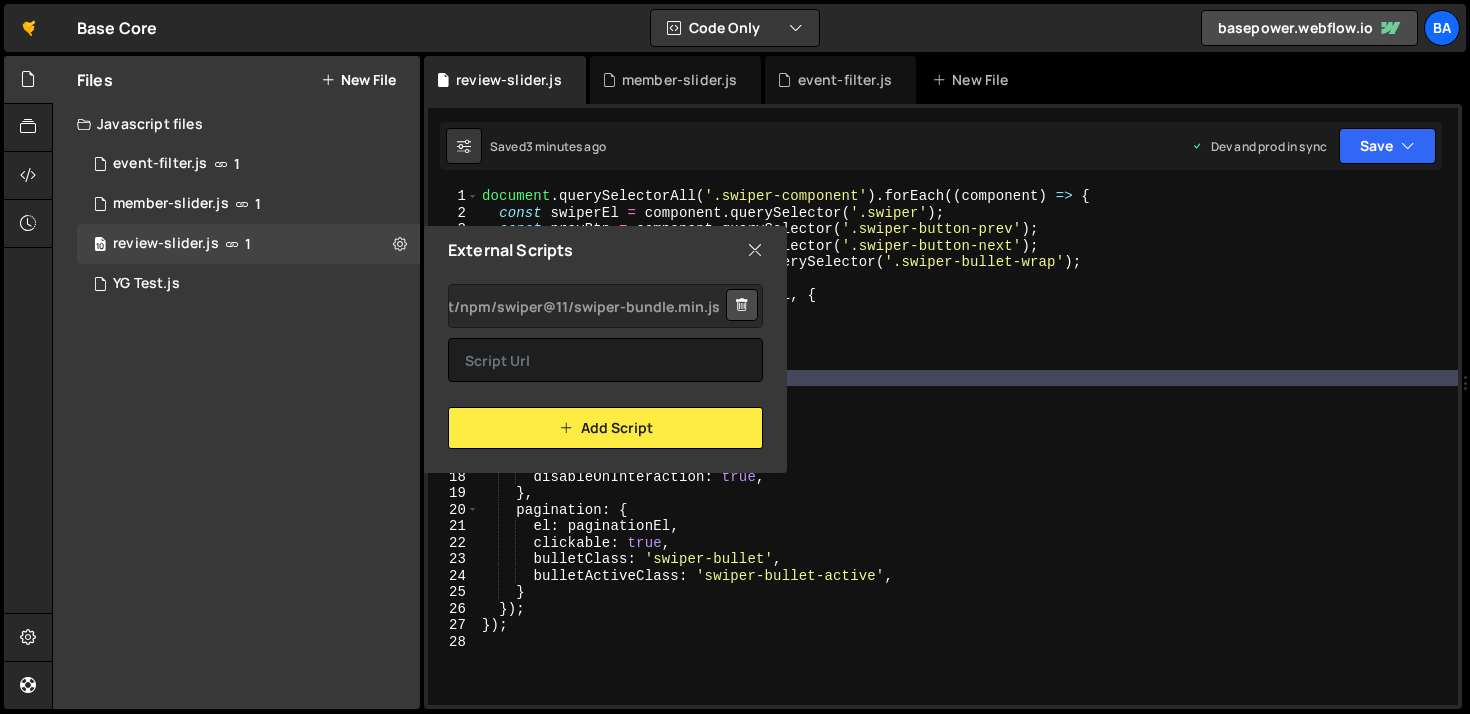 click on "External Scripts" at bounding box center [605, 250] 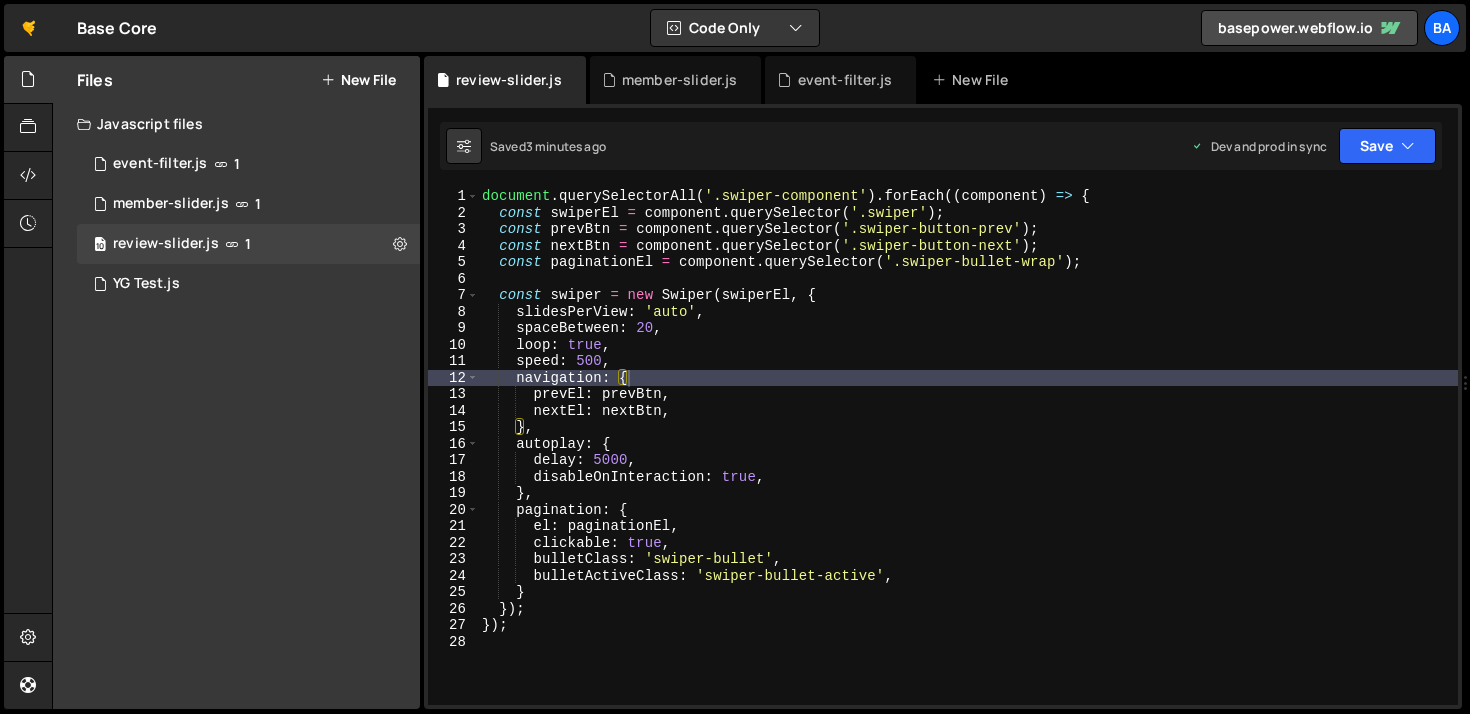 click on "document . querySelectorAll ( '.swiper-component' ) . forEach (( component )   =>   {    const   swiperEl   =   component . querySelector ( '.swiper' ) ;    const   prevBtn   =   component . querySelector ( '.swiper-button-prev' ) ;    const   nextBtn   =   component . querySelector ( '.swiper-button-next' ) ;    const   paginationEl   =   component . querySelector ( '.swiper-bullet-wrap' ) ;    const   swiper   =   new   Swiper ( swiperEl ,   {       slidesPerView :   'auto' ,       spaceBetween :   20 ,       loop :   true ,       speed :   500 ,       navigation :   {          prevEl :   prevBtn ,          nextEl :   nextBtn ,       } ,       autoplay :   {          delay :   5000 ,          disableOnInteraction :   true ,       } ,       pagination :   {          el :   paginationEl ,          clickable :   true ,          bulletClass :   'swiper-bullet' ,          bulletActiveClass :   'swiper-bullet-active' ,       }    }) ; }) ;" at bounding box center [968, 463] 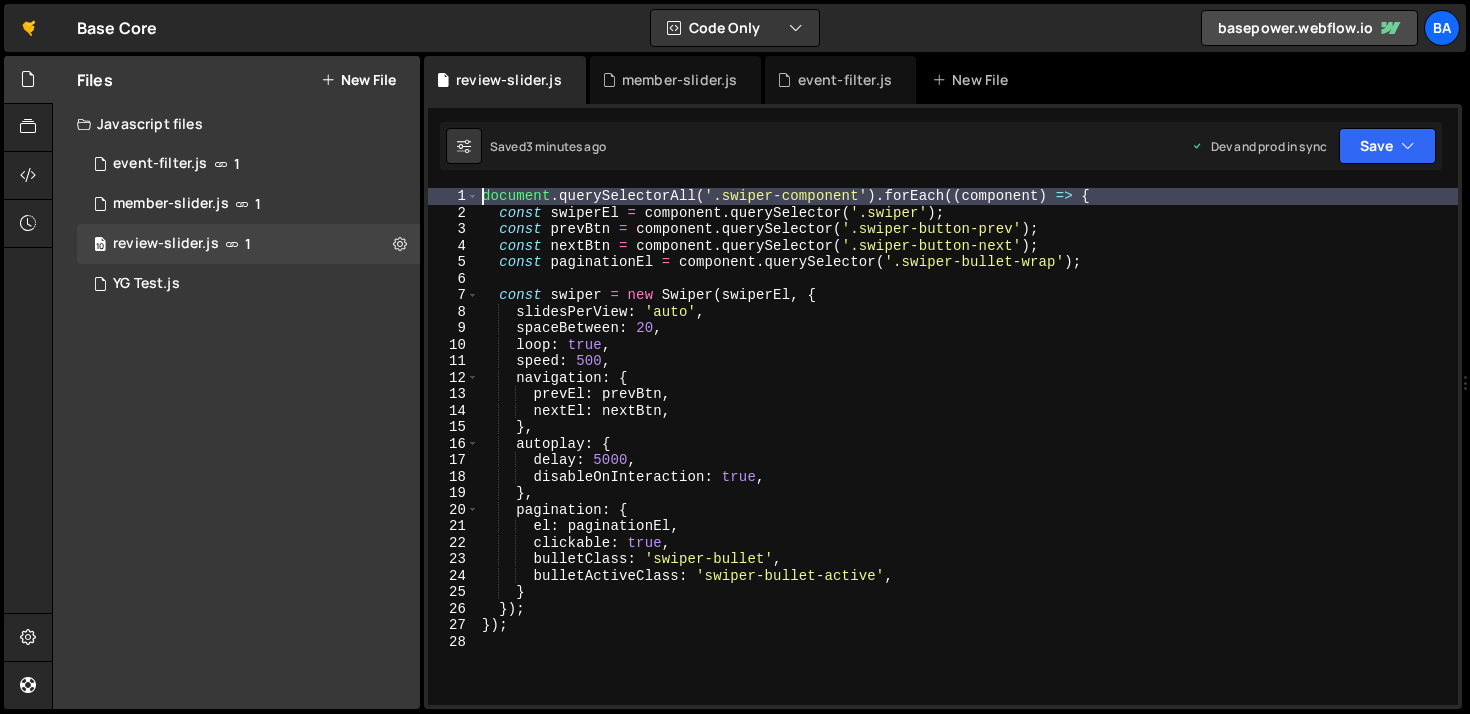 type on "document.querySelectorAll('.swiper-component').forEach((component) => {" 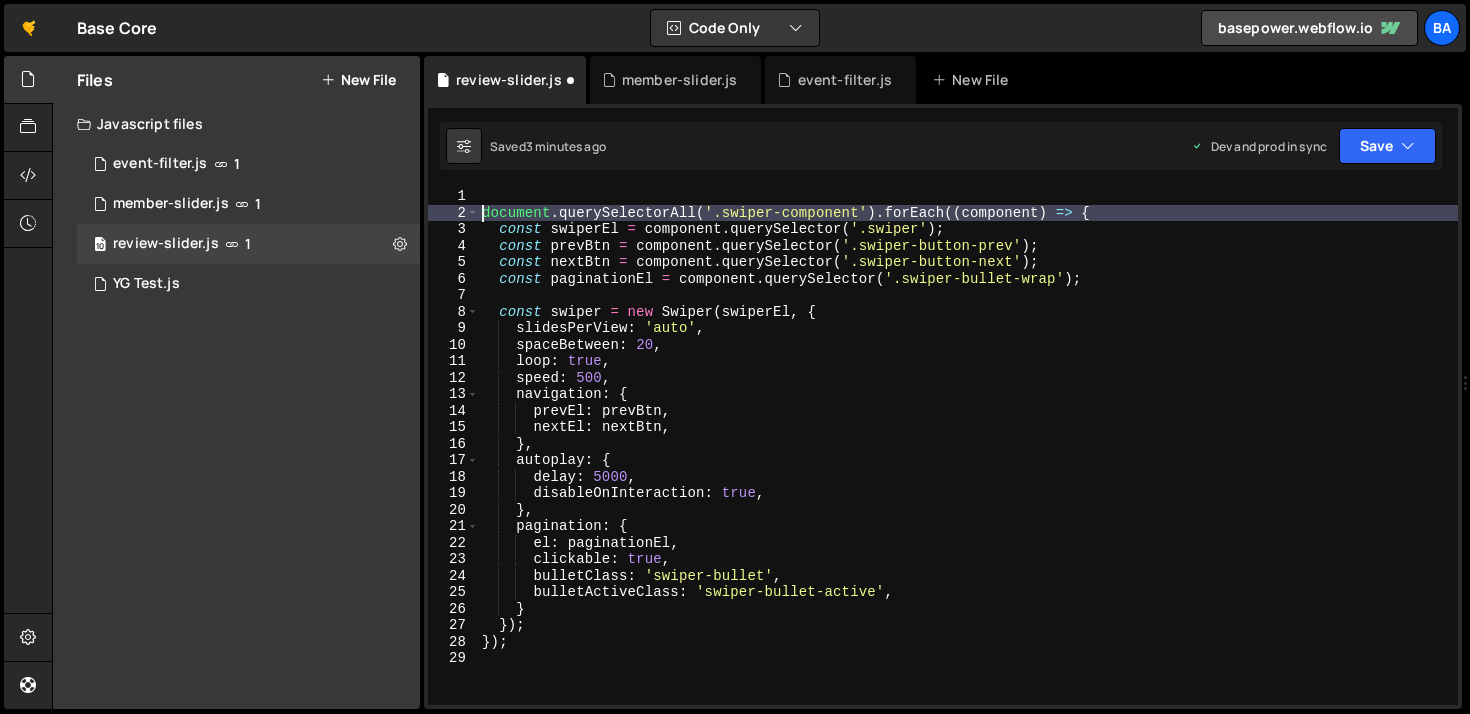 click on "document . querySelectorAll ( '.swiper-component' ) . forEach (( component )   =>   {    const   swiperEl   =   component . querySelector ( '.swiper' ) ;    const   prevBtn   =   component . querySelector ( '.swiper-button-prev' ) ;    const   nextBtn   =   component . querySelector ( '.swiper-button-next' ) ;    const   paginationEl   =   component . querySelector ( '.swiper-bullet-wrap' ) ;    const   swiper   =   new   Swiper ( swiperEl ,   {       slidesPerView :   'auto' ,       spaceBetween :   20 ,       loop :   true ,       speed :   500 ,       navigation :   {          prevEl :   prevBtn ,          nextEl :   nextBtn ,       } ,       autoplay :   {          delay :   5000 ,          disableOnInteraction :   true ,       } ,       pagination :   {          el :   paginationEl ,          clickable :   true ,          bulletClass :   'swiper-bullet' ,          bulletActiveClass :   'swiper-bullet-active' ,       }    }) ; }) ;" at bounding box center (968, 463) 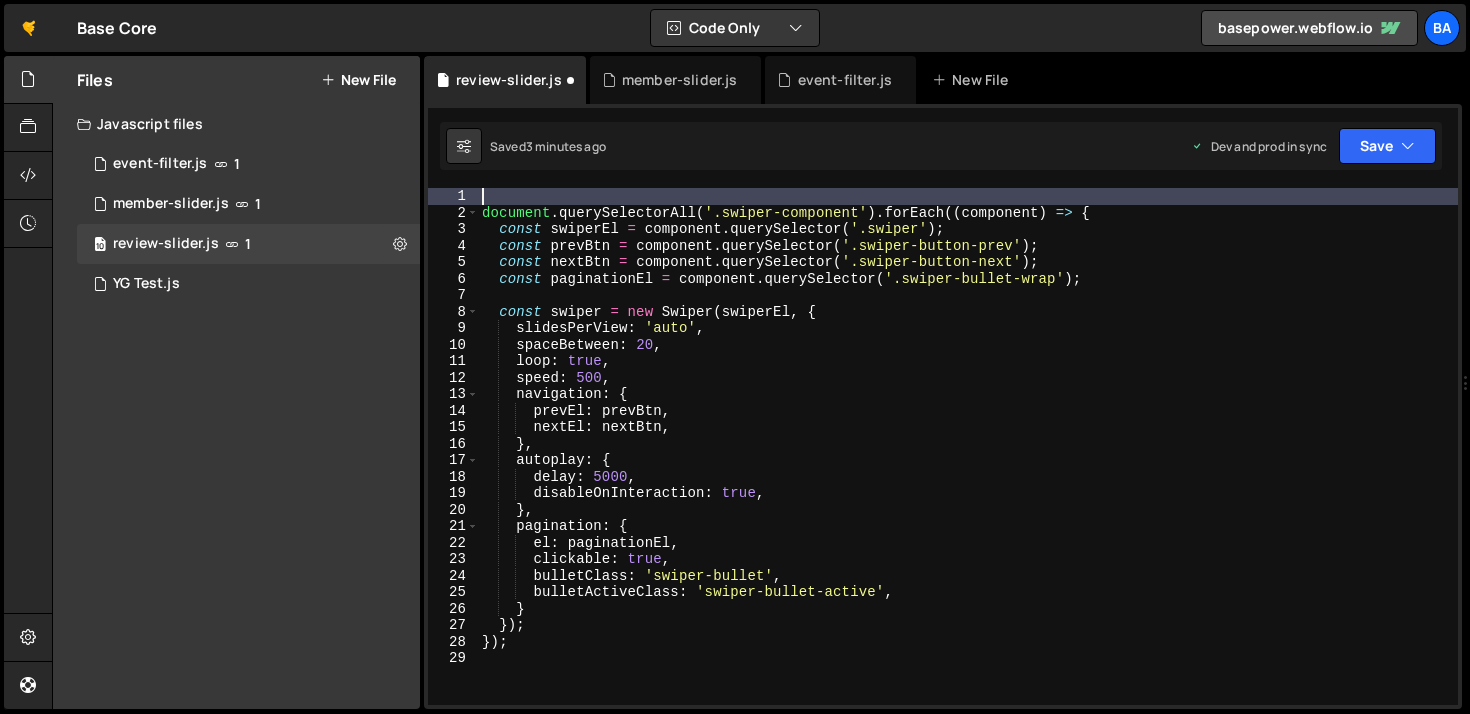 paste on "https://cdn.jsdelivr.net/npm/swiper@11/swiper-bundle.min.js" 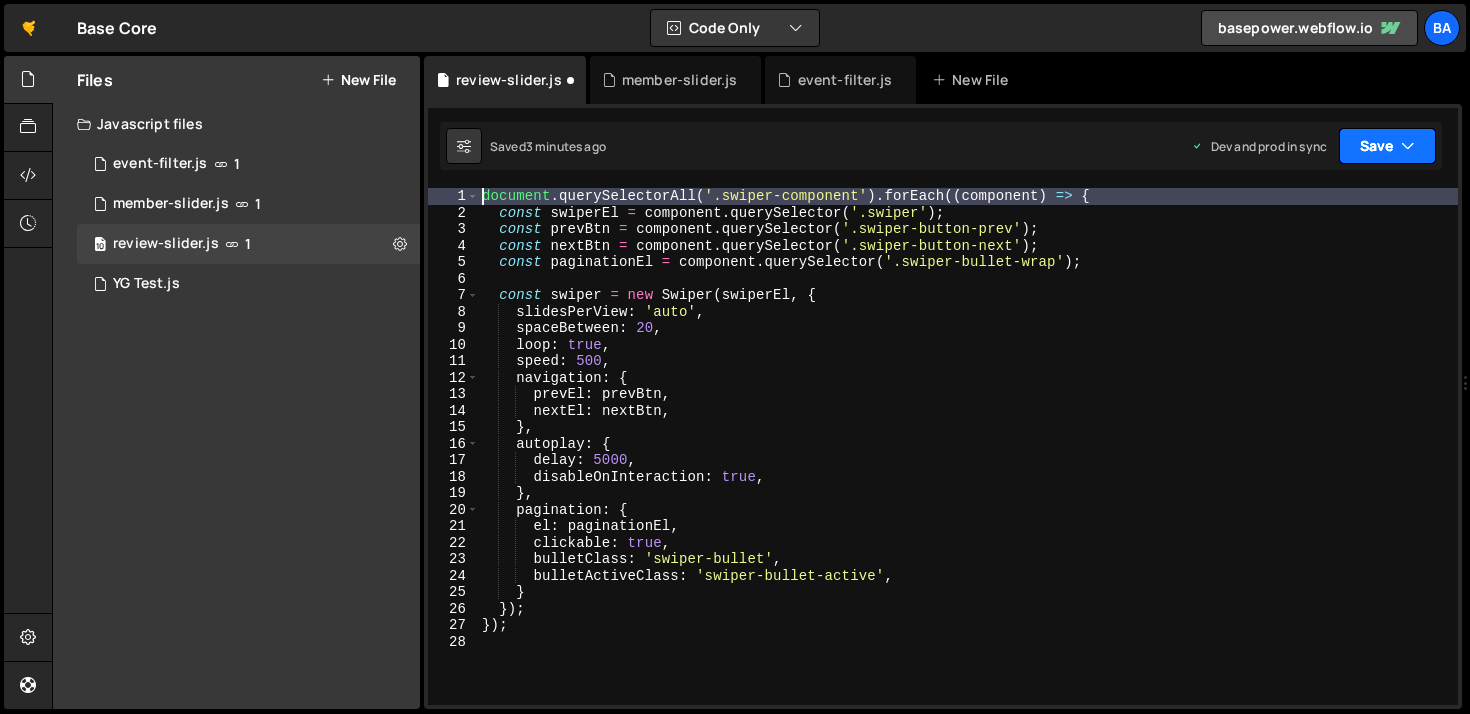 click on "Save" at bounding box center (1387, 146) 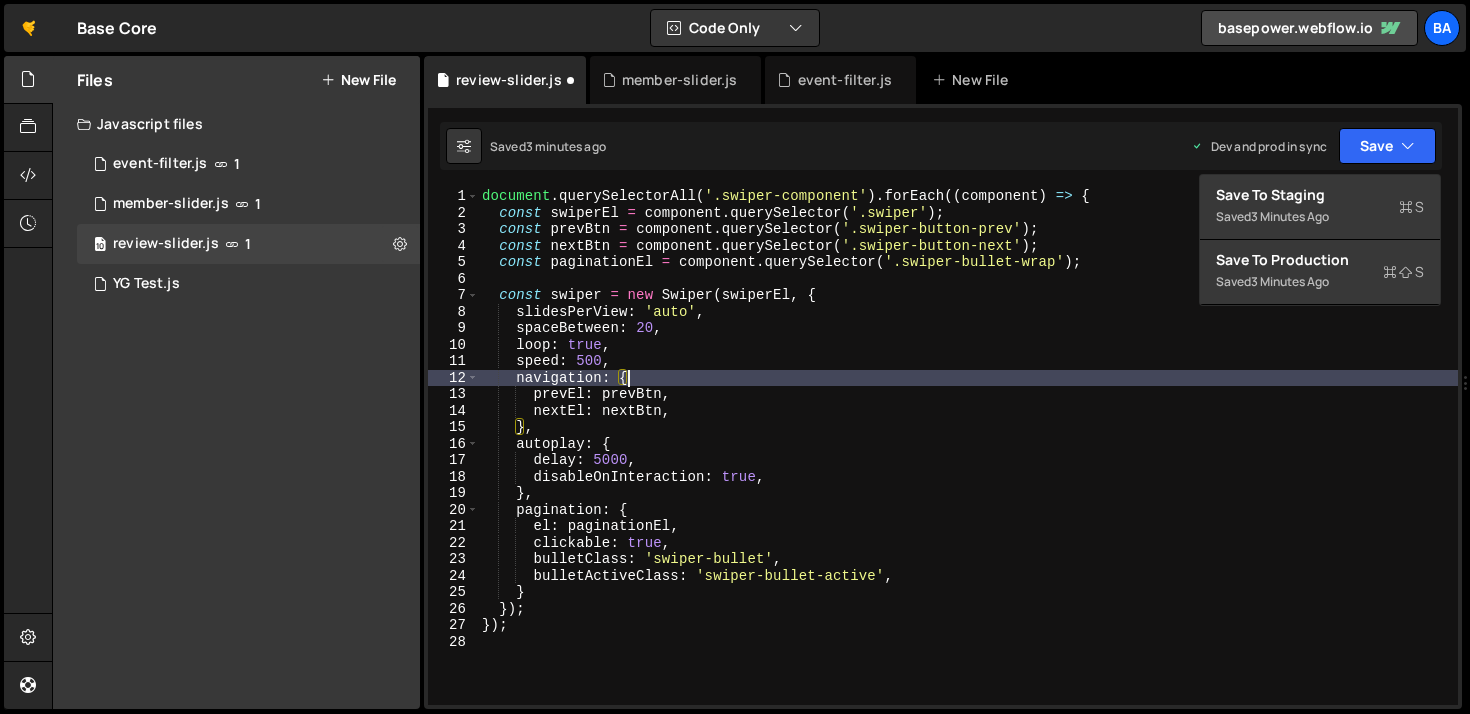click on "document . querySelectorAll ( '.swiper-component' ) . forEach (( component )   =>   {    const   swiperEl   =   component . querySelector ( '.swiper' ) ;    const   prevBtn   =   component . querySelector ( '.swiper-button-prev' ) ;    const   nextBtn   =   component . querySelector ( '.swiper-button-next' ) ;    const   paginationEl   =   component . querySelector ( '.swiper-bullet-wrap' ) ;    const   swiper   =   new   Swiper ( swiperEl ,   {       slidesPerView :   'auto' ,       spaceBetween :   20 ,       loop :   true ,       speed :   500 ,       navigation :   {          prevEl :   prevBtn ,          nextEl :   nextBtn ,       } ,       autoplay :   {          delay :   5000 ,          disableOnInteraction :   true ,       } ,       pagination :   {          el :   paginationEl ,          clickable :   true ,          bulletClass :   'swiper-bullet' ,          bulletActiveClass :   'swiper-bullet-active' ,       }    }) ; }) ;" at bounding box center [968, 463] 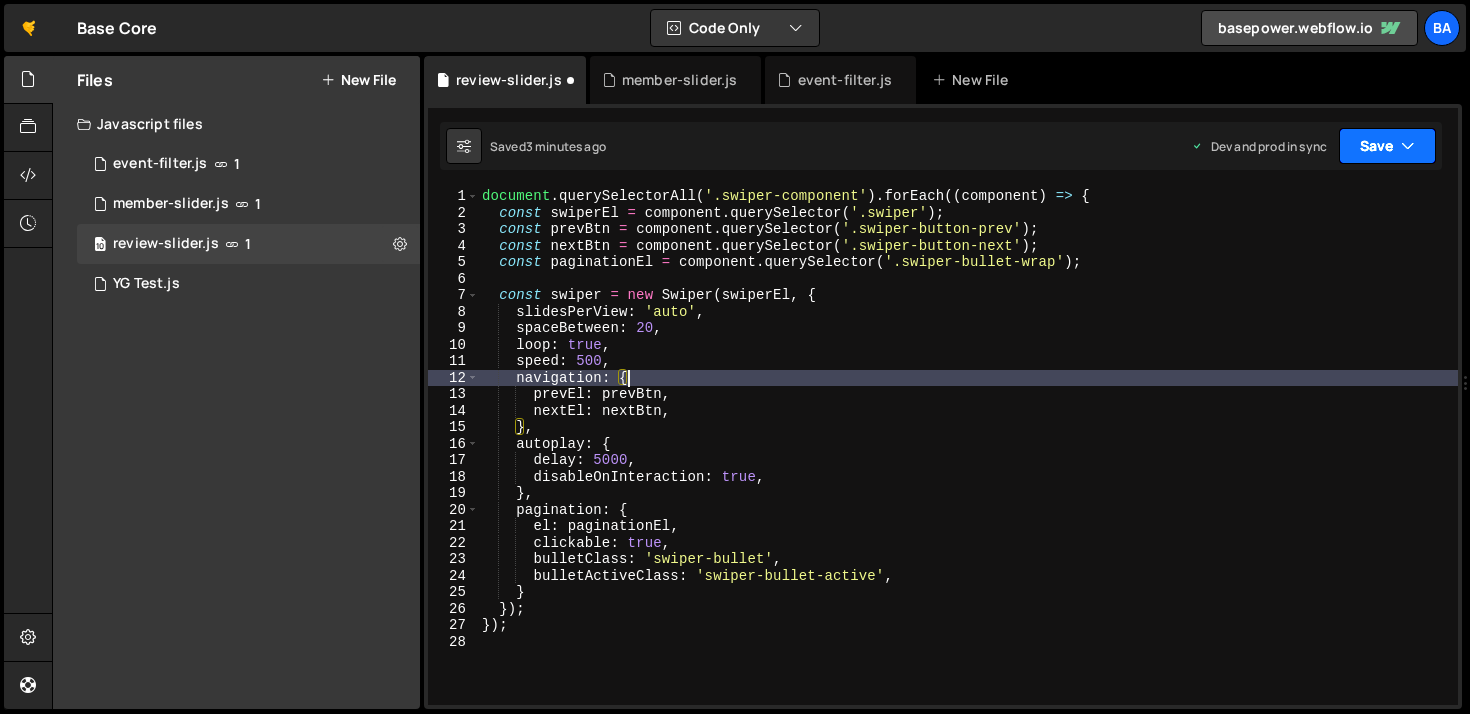 click on "Save" at bounding box center (1387, 146) 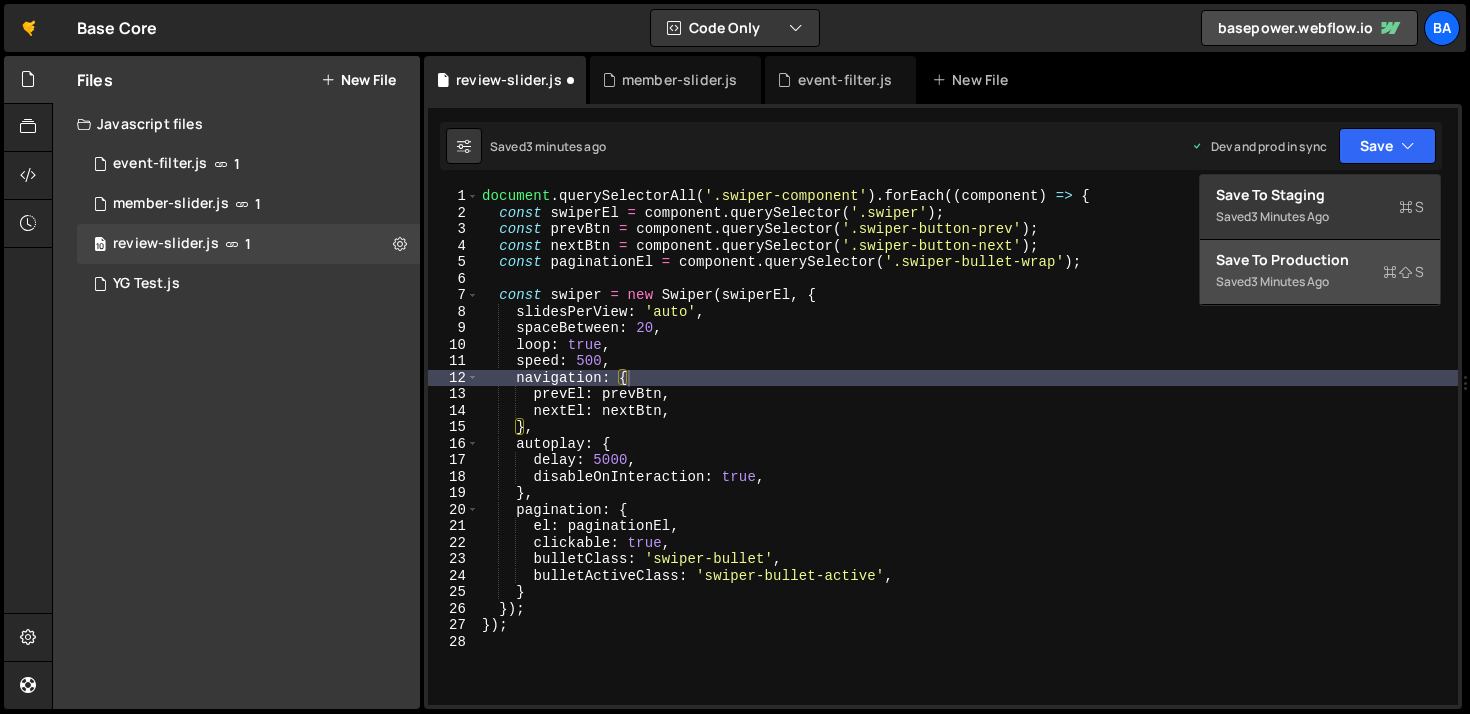 click on "Saved  3 minutes ago" at bounding box center (1320, 282) 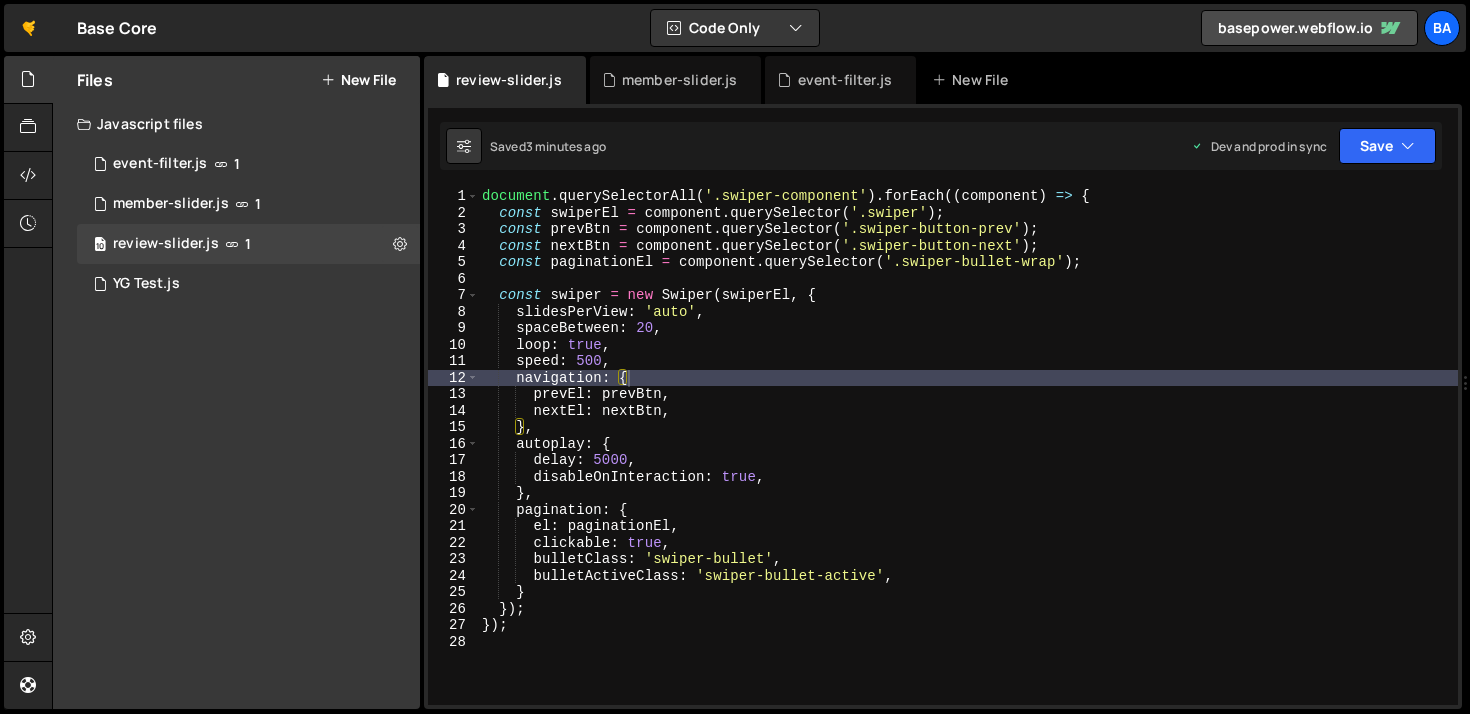 click on "document . querySelectorAll ( '.swiper-component' ) . forEach (( component )   =>   {    const   swiperEl   =   component . querySelector ( '.swiper' ) ;    const   prevBtn   =   component . querySelector ( '.swiper-button-prev' ) ;    const   nextBtn   =   component . querySelector ( '.swiper-button-next' ) ;    const   paginationEl   =   component . querySelector ( '.swiper-bullet-wrap' ) ;    const   swiper   =   new   Swiper ( swiperEl ,   {       slidesPerView :   'auto' ,       spaceBetween :   20 ,       loop :   true ,       speed :   500 ,       navigation :   {          prevEl :   prevBtn ,          nextEl :   nextBtn ,       } ,       autoplay :   {          delay :   5000 ,          disableOnInteraction :   true ,       } ,       pagination :   {          el :   paginationEl ,          clickable :   true ,          bulletClass :   'swiper-bullet' ,          bulletActiveClass :   'swiper-bullet-active' ,       }    }) ; }) ;" at bounding box center (968, 463) 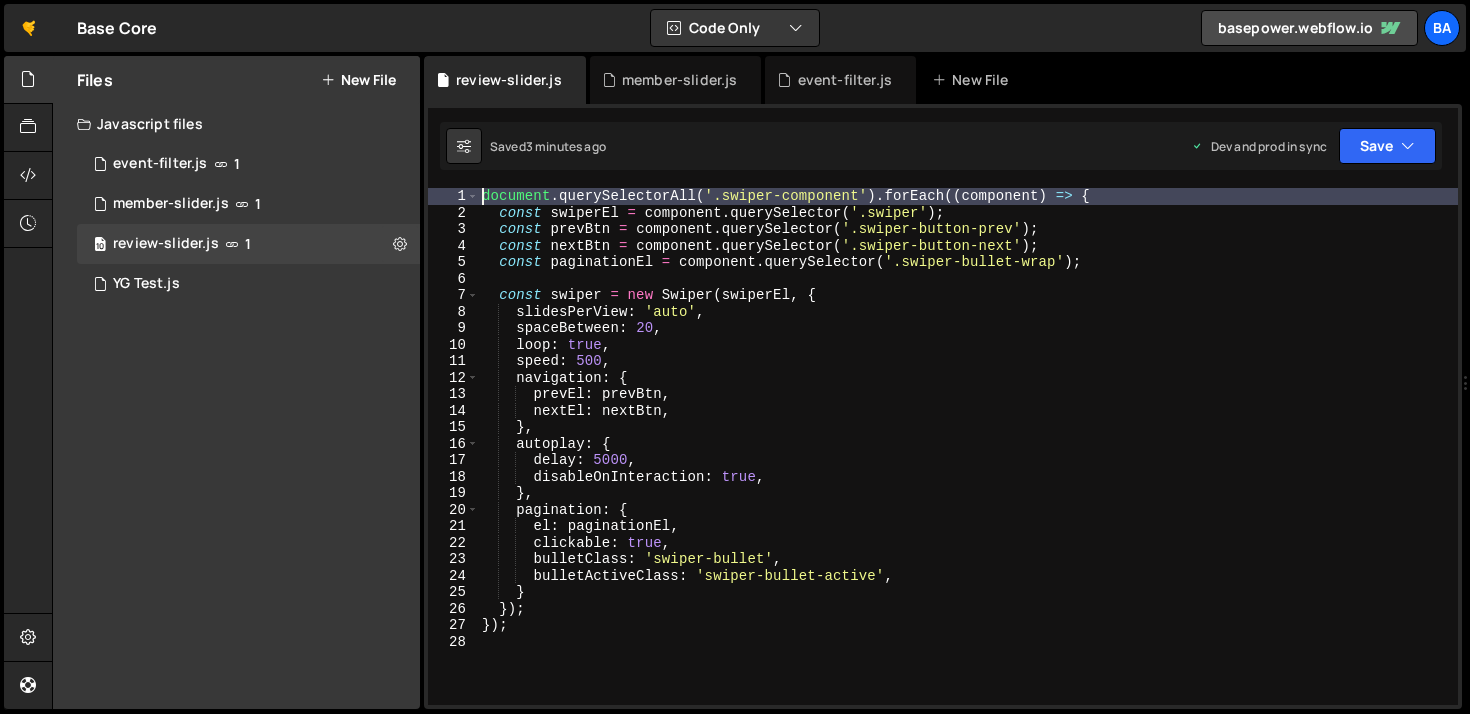 type on "document.querySelectorAll('.swiper-component').forEach((component) => {" 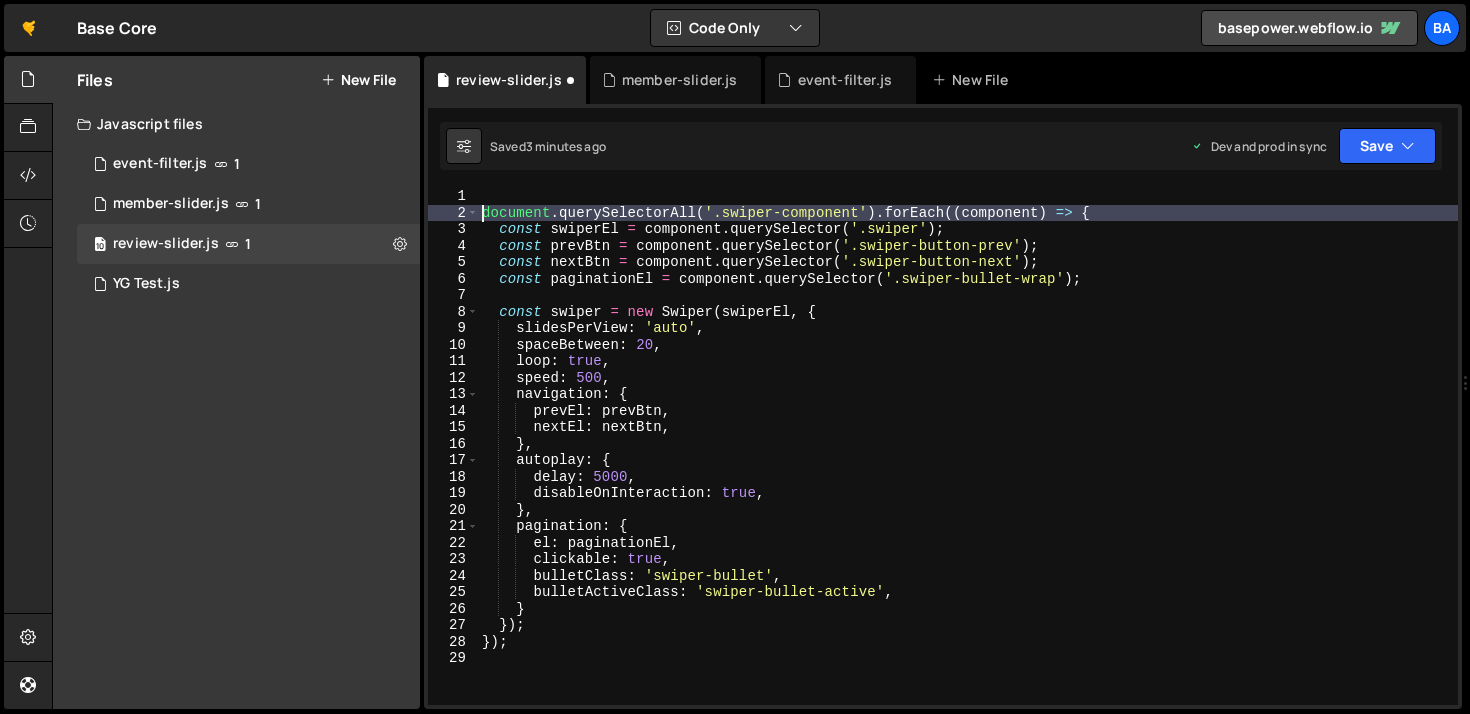 click on "document . querySelectorAll ( '.swiper-component' ) . forEach (( component )   =>   {    const   swiperEl   =   component . querySelector ( '.swiper' ) ;    const   prevBtn   =   component . querySelector ( '.swiper-button-prev' ) ;    const   nextBtn   =   component . querySelector ( '.swiper-button-next' ) ;    const   paginationEl   =   component . querySelector ( '.swiper-bullet-wrap' ) ;    const   swiper   =   new   Swiper ( swiperEl ,   {       slidesPerView :   'auto' ,       spaceBetween :   20 ,       loop :   true ,       speed :   500 ,       navigation :   {          prevEl :   prevBtn ,          nextEl :   nextBtn ,       } ,       autoplay :   {          delay :   5000 ,          disableOnInteraction :   true ,       } ,       pagination :   {          el :   paginationEl ,          clickable :   true ,          bulletClass :   'swiper-bullet' ,          bulletActiveClass :   'swiper-bullet-active' ,       }    }) ; }) ;" at bounding box center (968, 463) 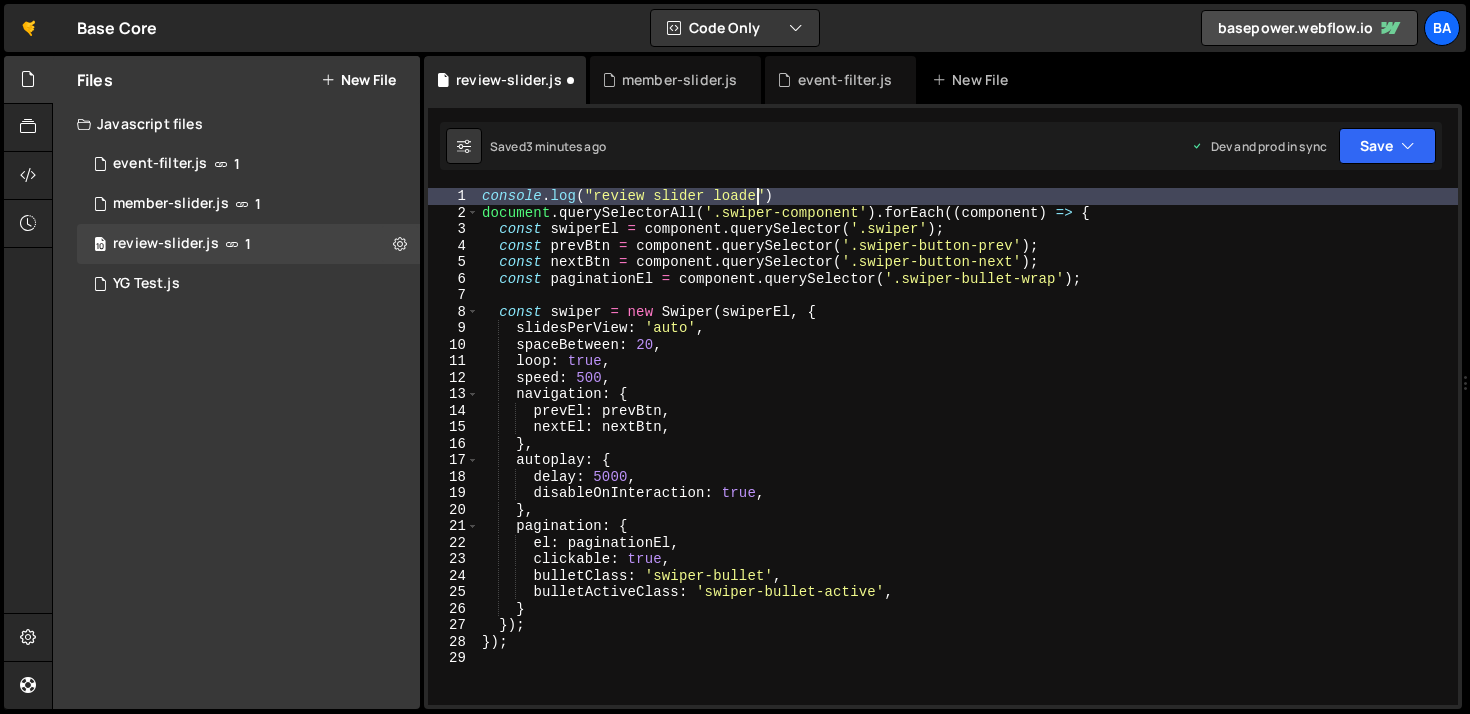 scroll, scrollTop: 0, scrollLeft: 19, axis: horizontal 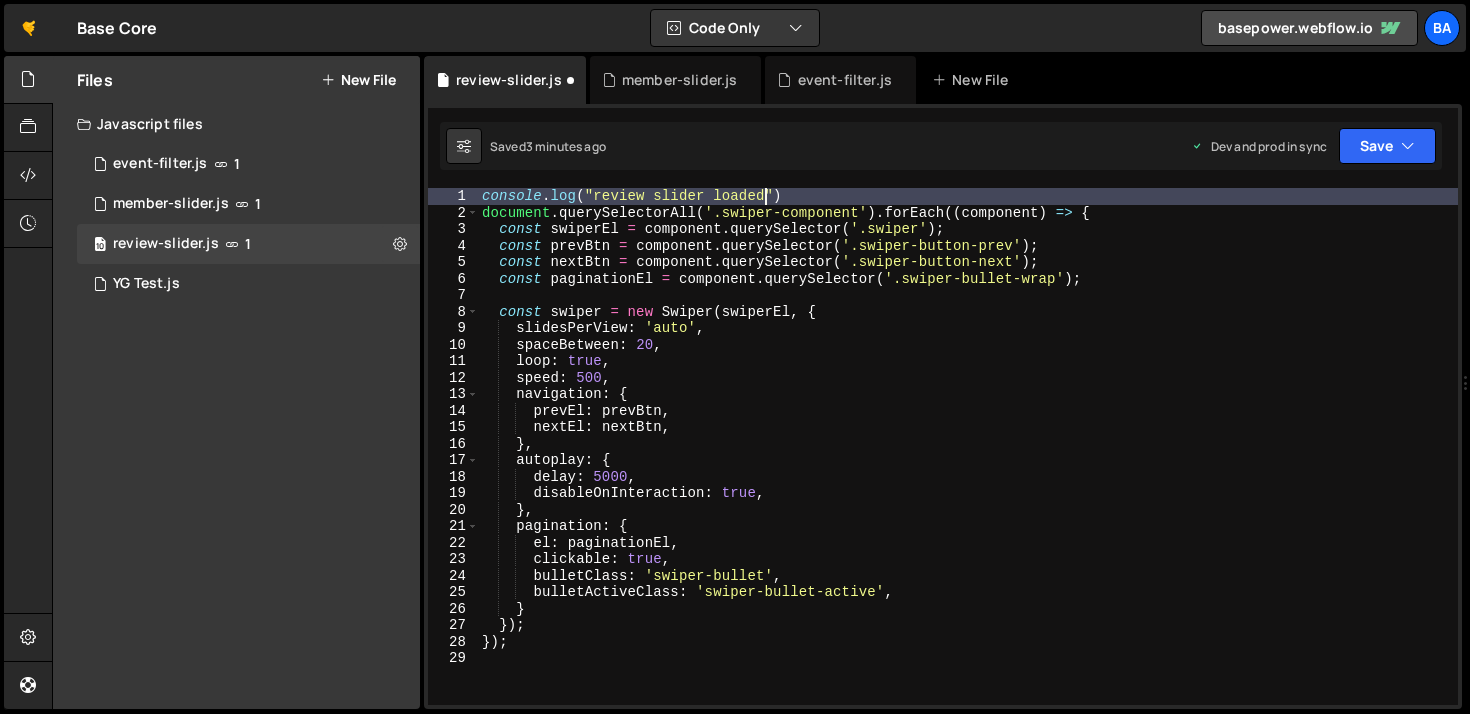 click on "console . log ( "review slider loaded" ) document . querySelectorAll ( '.swiper-component' ) . forEach (( component )   =>   {    const   swiperEl   =   component . querySelector ( '.swiper' ) ;    const   prevBtn   =   component . querySelector ( '.swiper-button-prev' ) ;    const   nextBtn   =   component . querySelector ( '.swiper-button-next' ) ;    const   paginationEl   =   component . querySelector ( '.swiper-bullet-wrap' ) ;    const   swiper   =   new   Swiper ( swiperEl ,   {       slidesPerView :   'auto' ,       spaceBetween :   20 ,       loop :   true ,       speed :   500 ,       navigation :   {          prevEl :   prevBtn ,          nextEl :   nextBtn ,       } ,       autoplay :   {          delay :   5000 ,          disableOnInteraction :   true ,       } ,       pagination :   {          el :   paginationEl ,          clickable :   true ,          bulletClass :   'swiper-bullet' ,          bulletActiveClass :   'swiper-bullet-active' ,       }    }) ; }) ;" at bounding box center [968, 463] 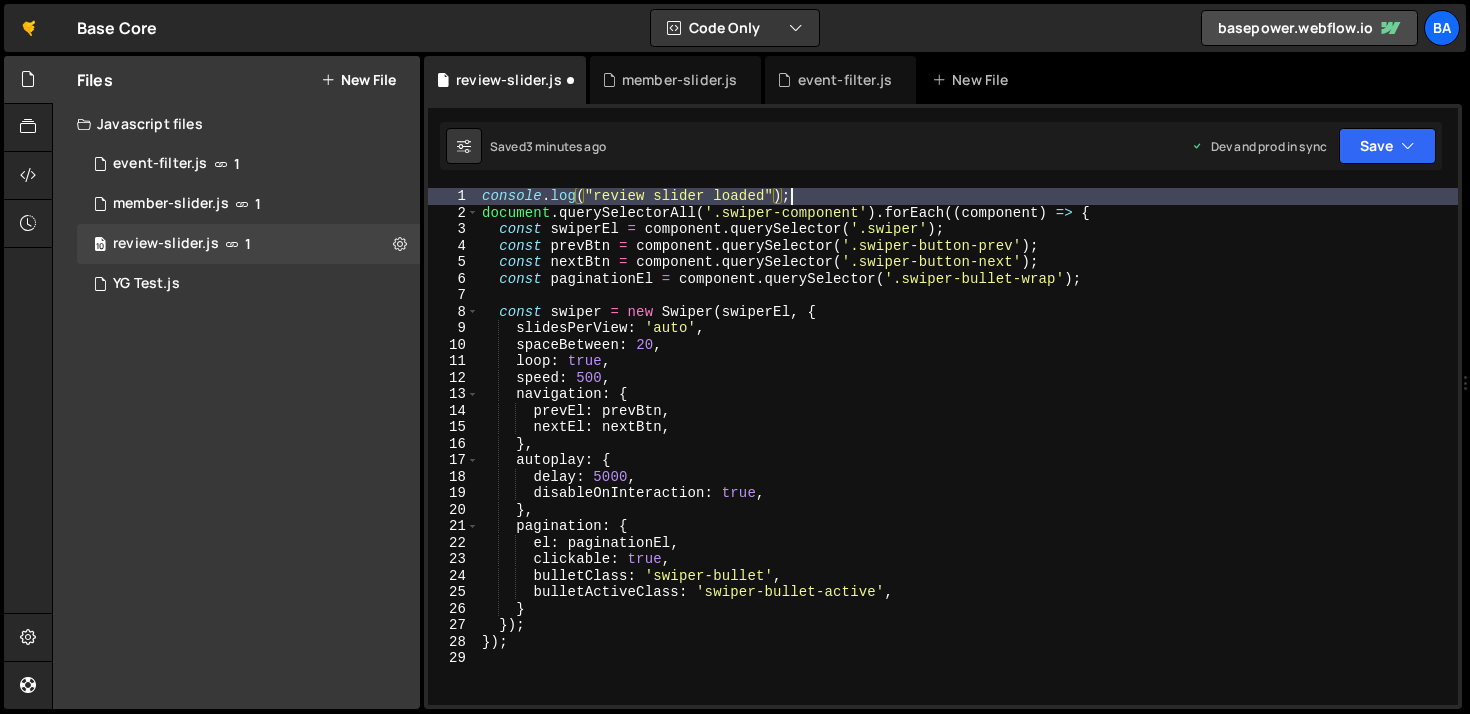 scroll, scrollTop: 0, scrollLeft: 20, axis: horizontal 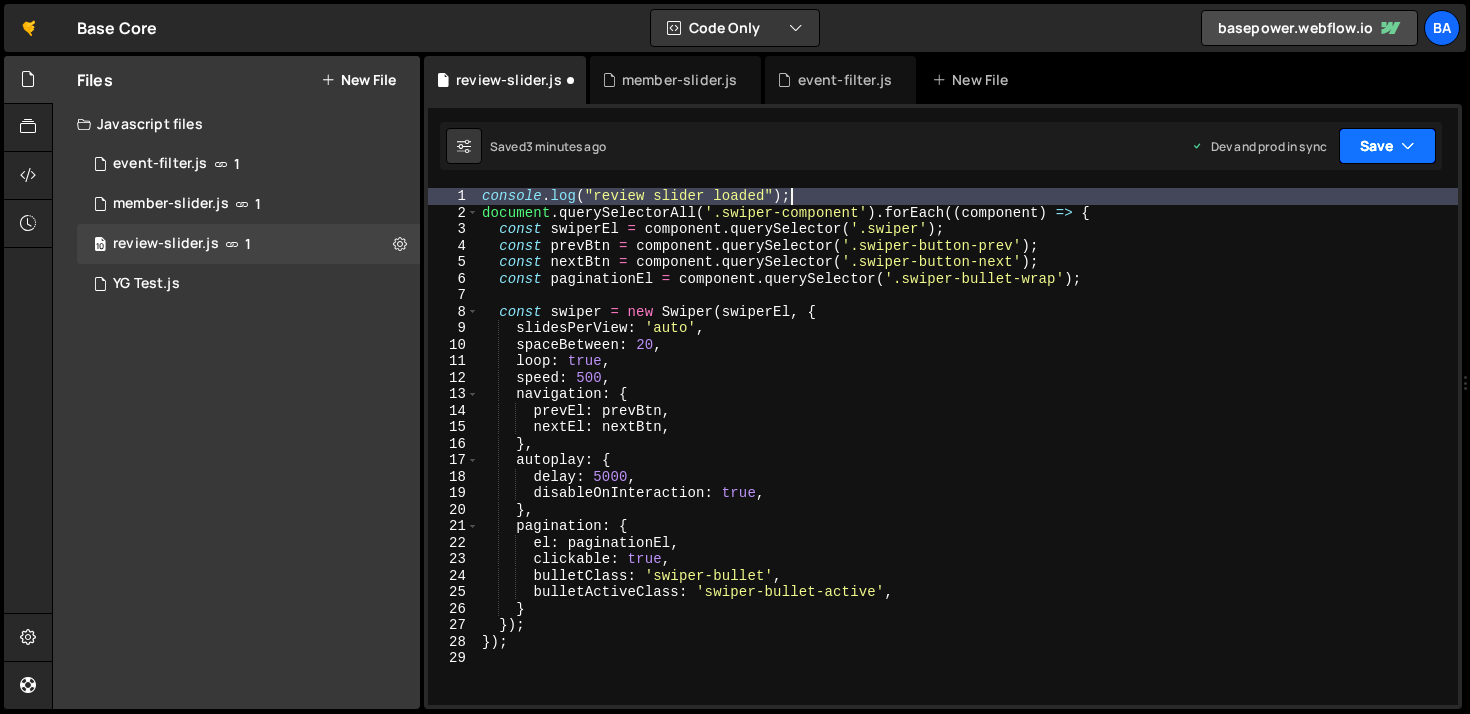 type on "console.log("review slider loaded");" 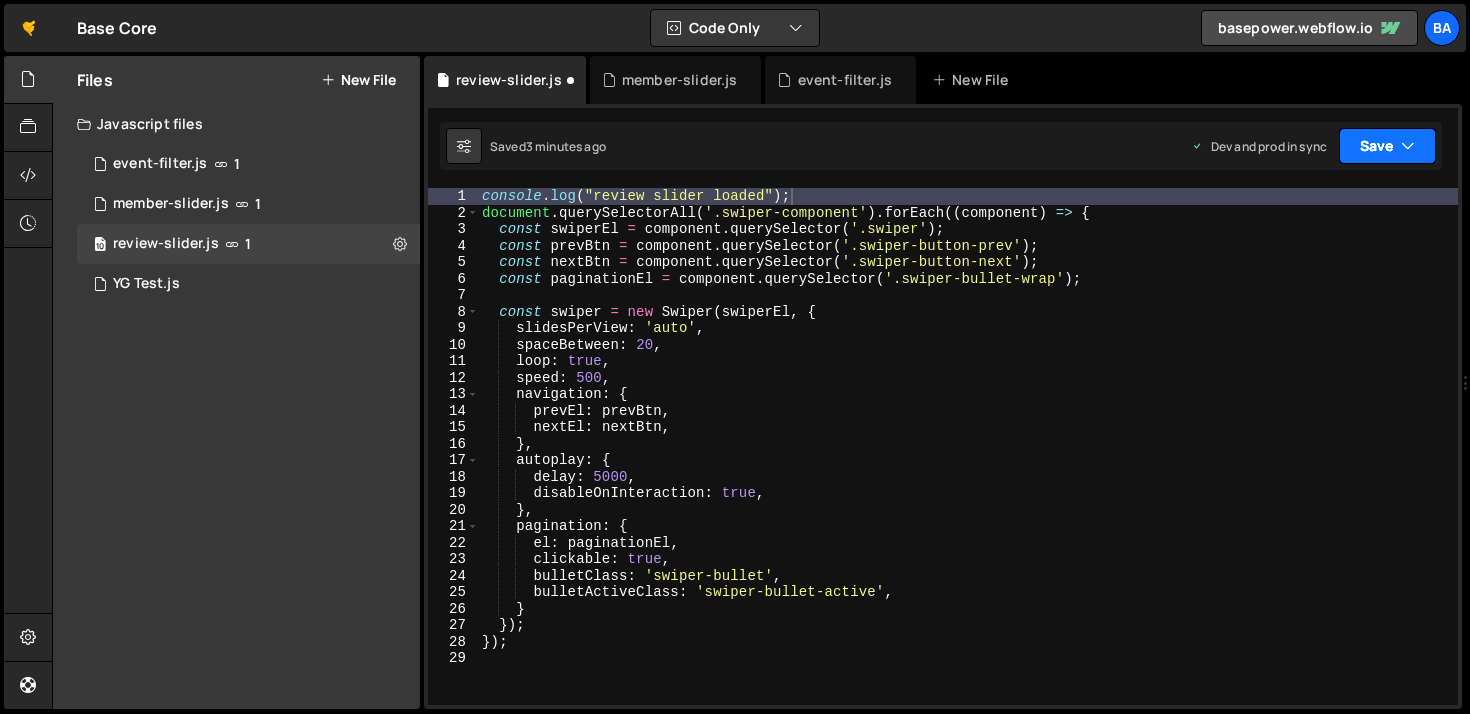 click on "Save" at bounding box center (1387, 146) 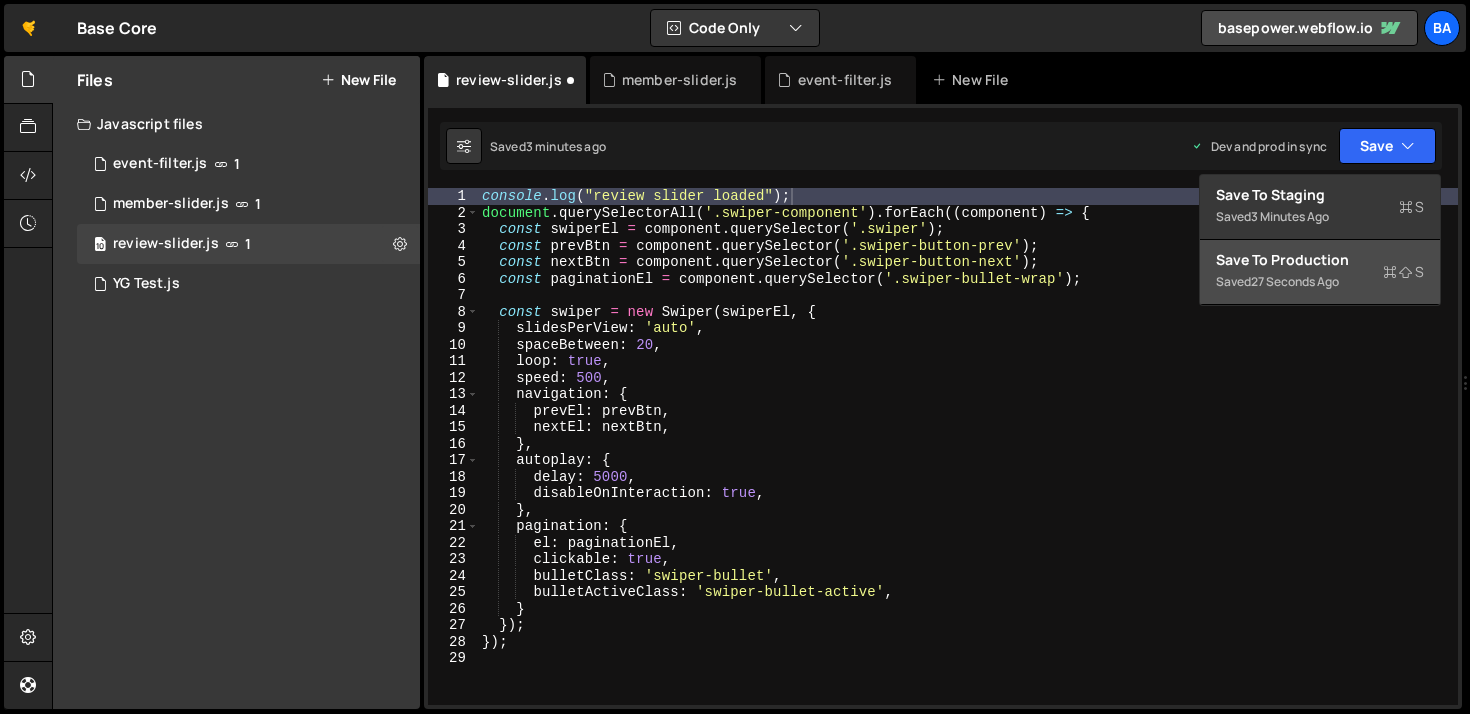 click on "Saved  27 seconds ago" at bounding box center (1320, 282) 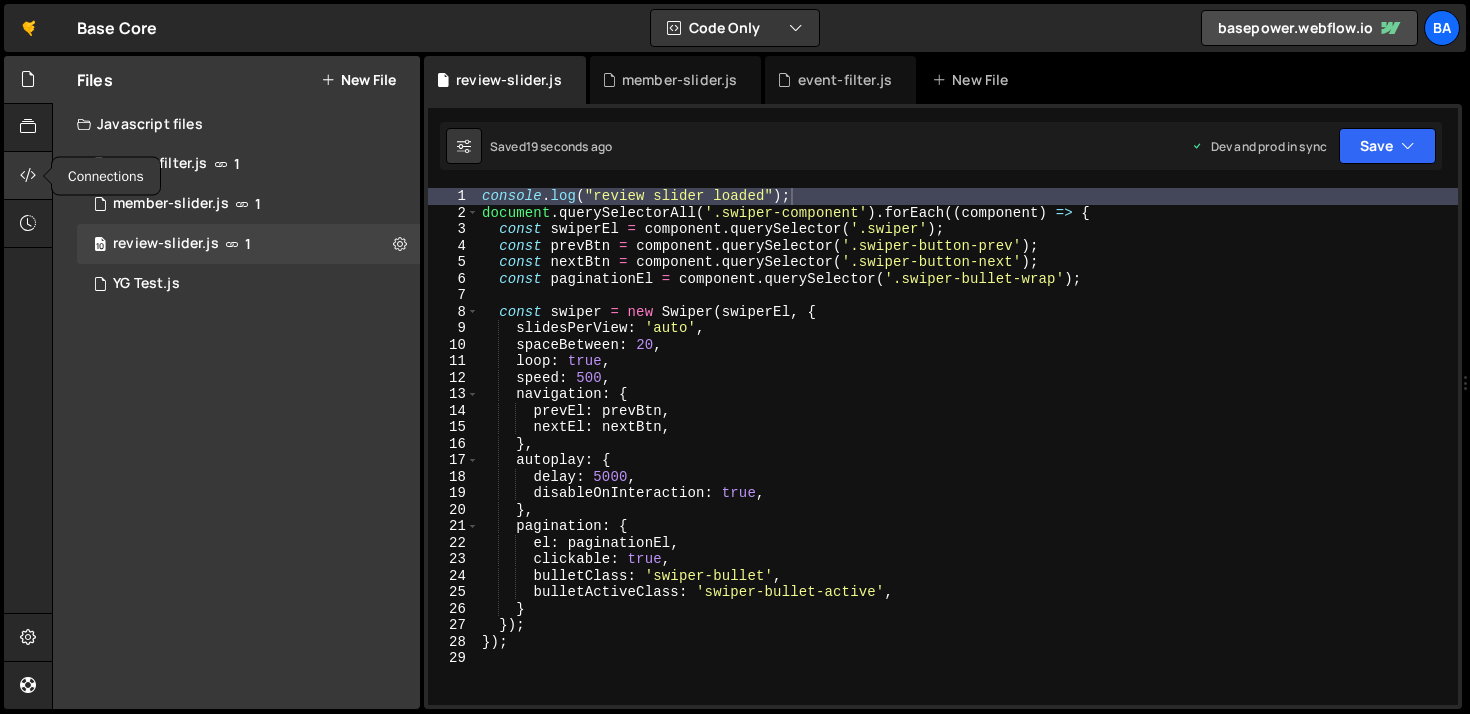 click at bounding box center [28, 176] 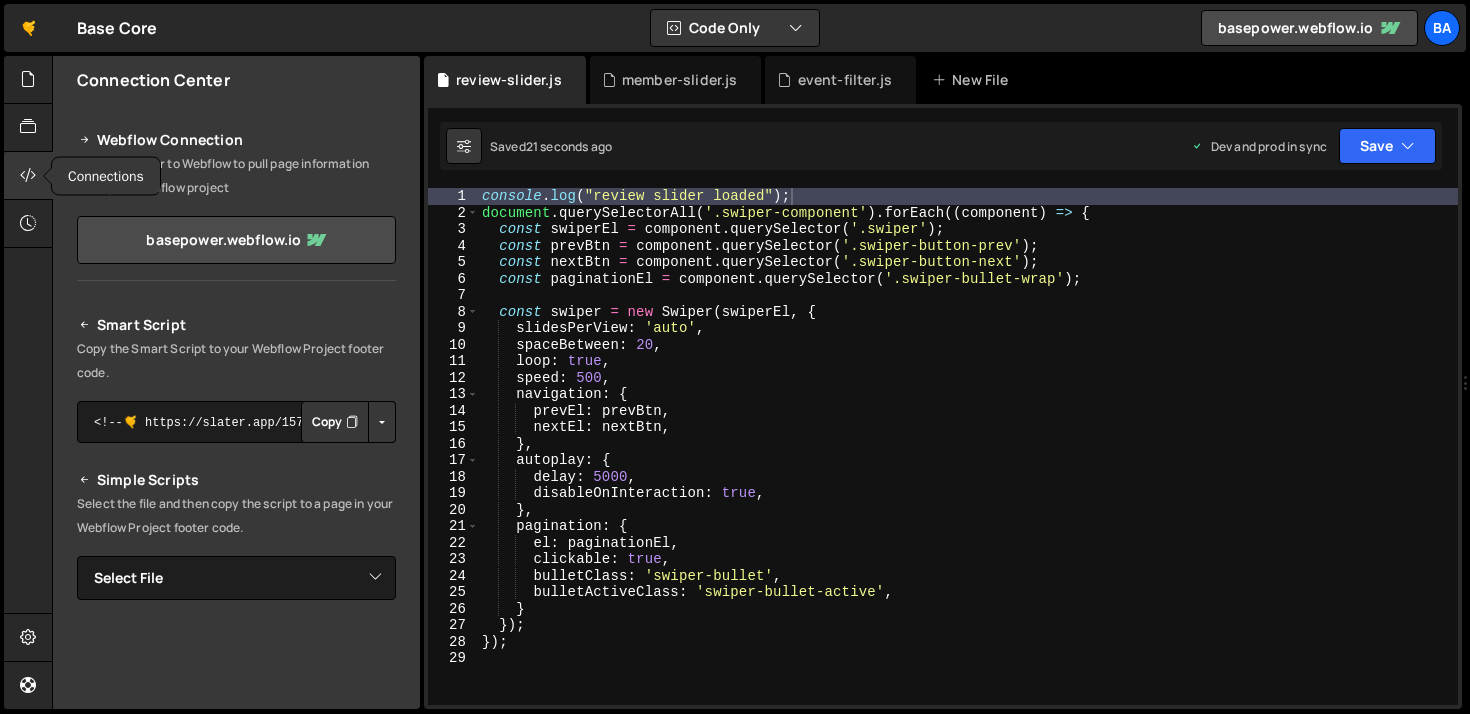 click at bounding box center (28, 176) 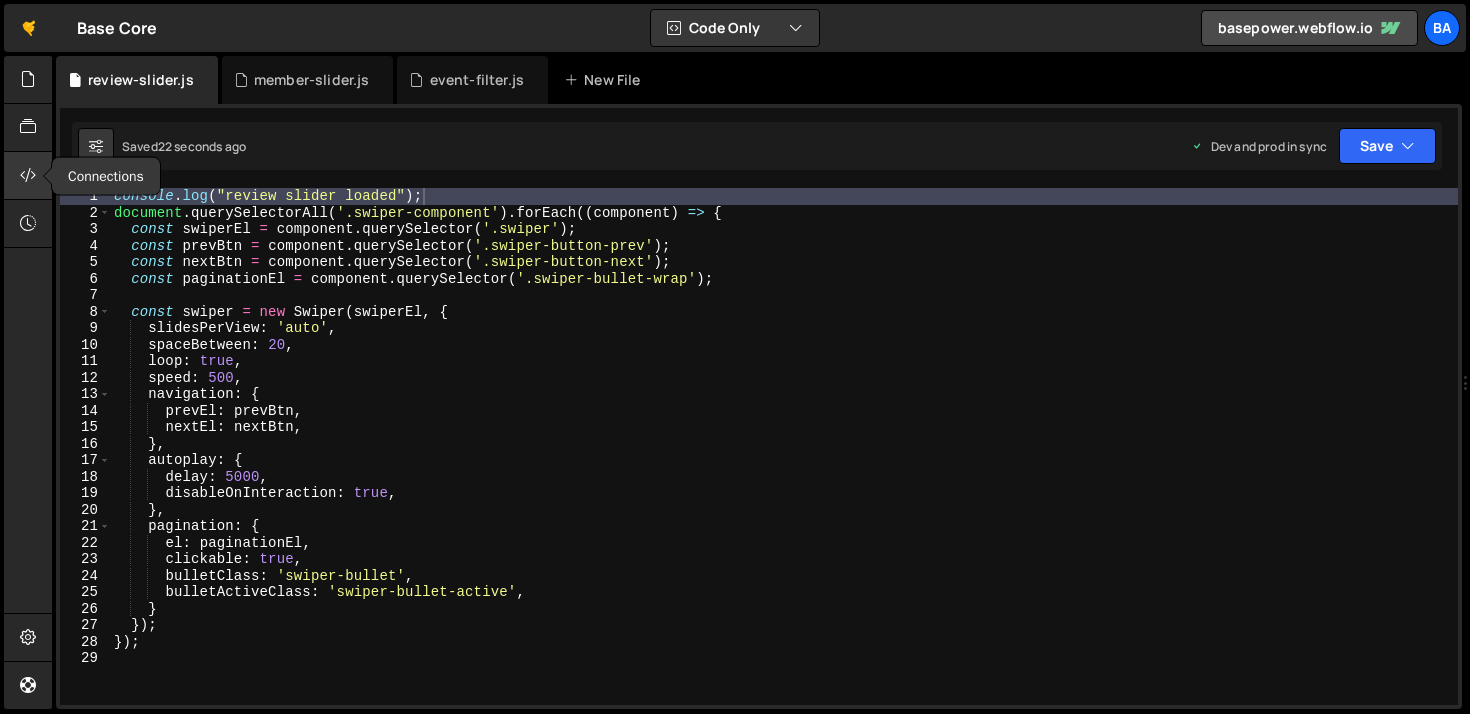 click at bounding box center [28, 176] 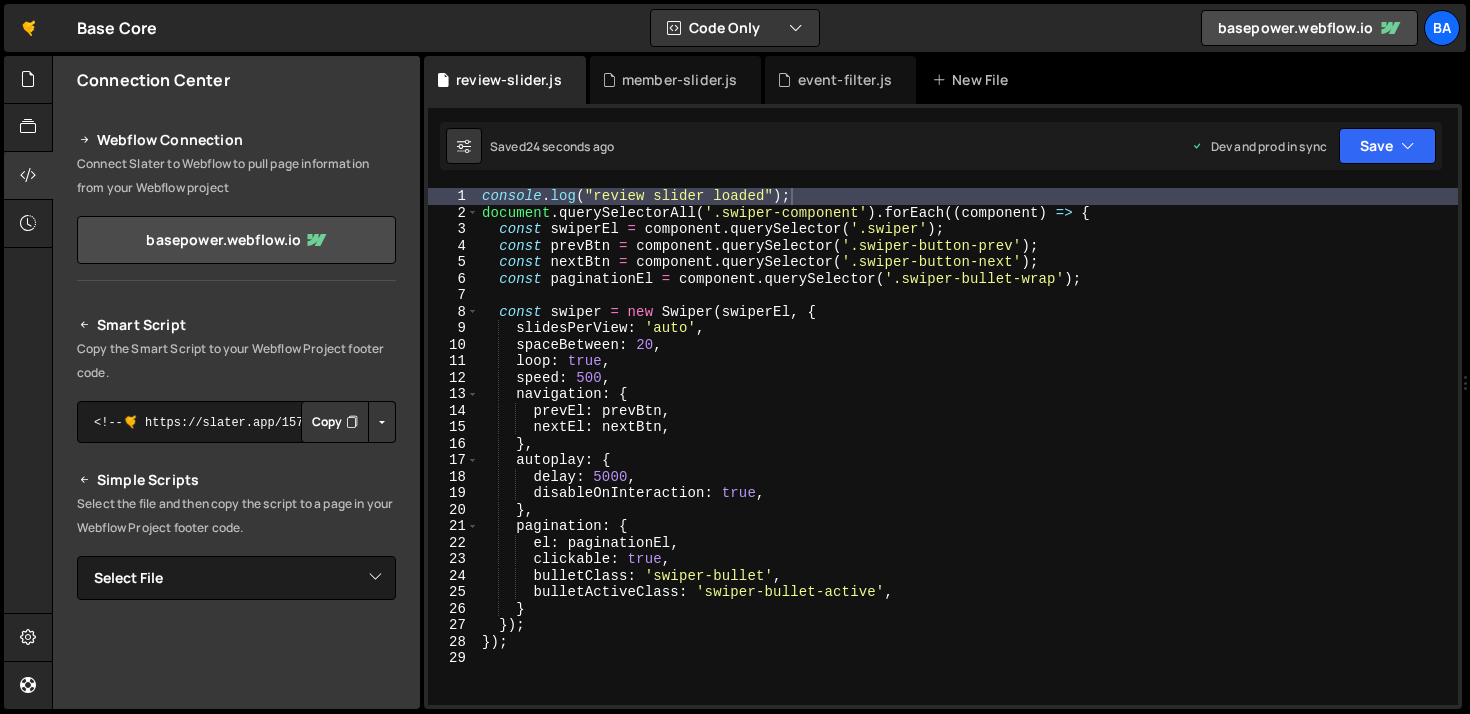 click at bounding box center (382, 422) 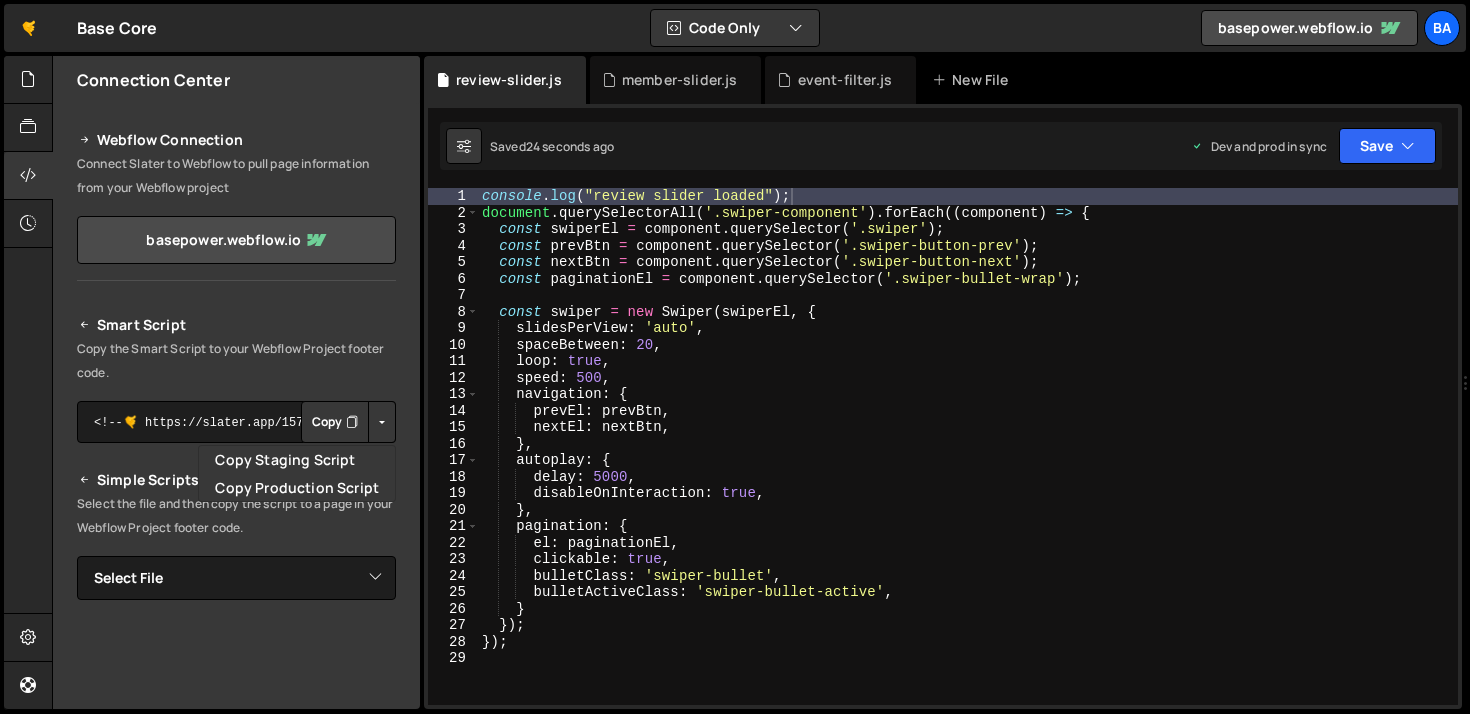 click at bounding box center [382, 422] 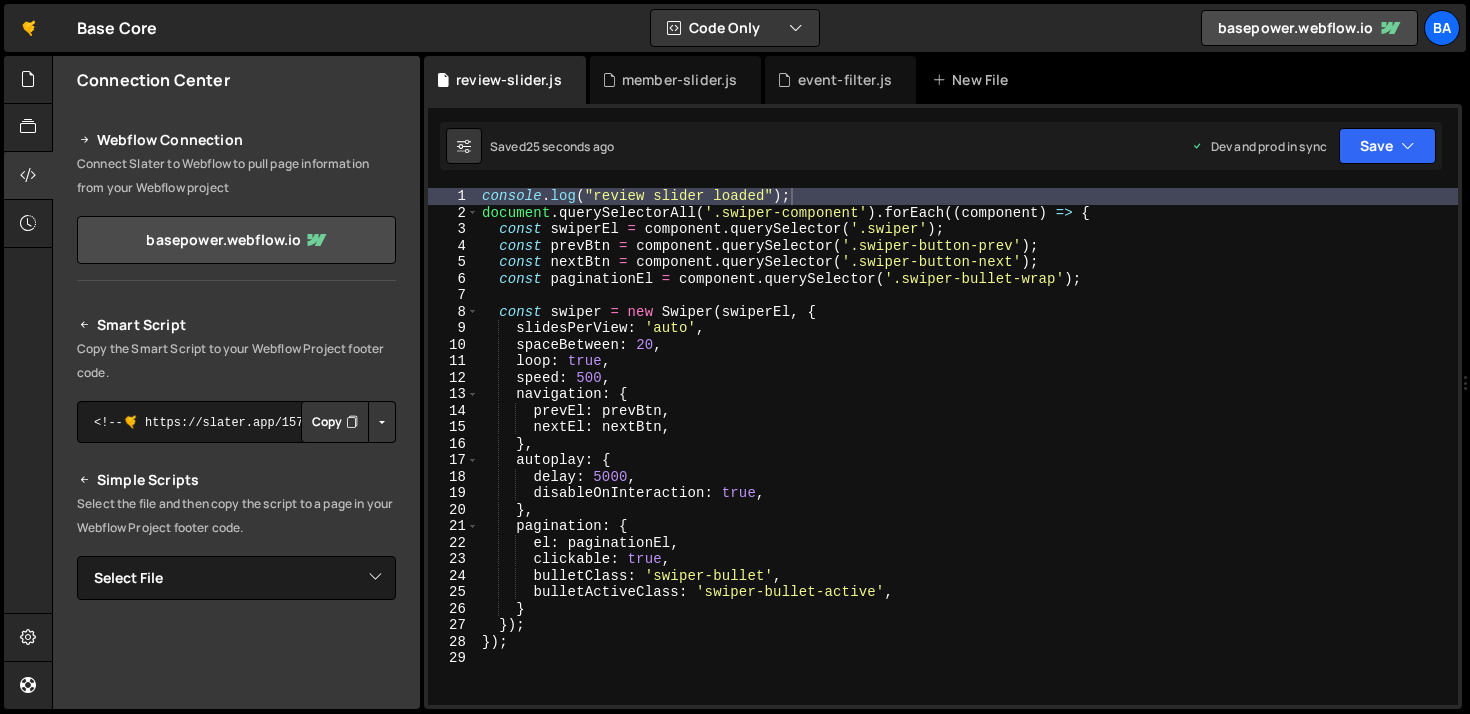click at bounding box center (352, 422) 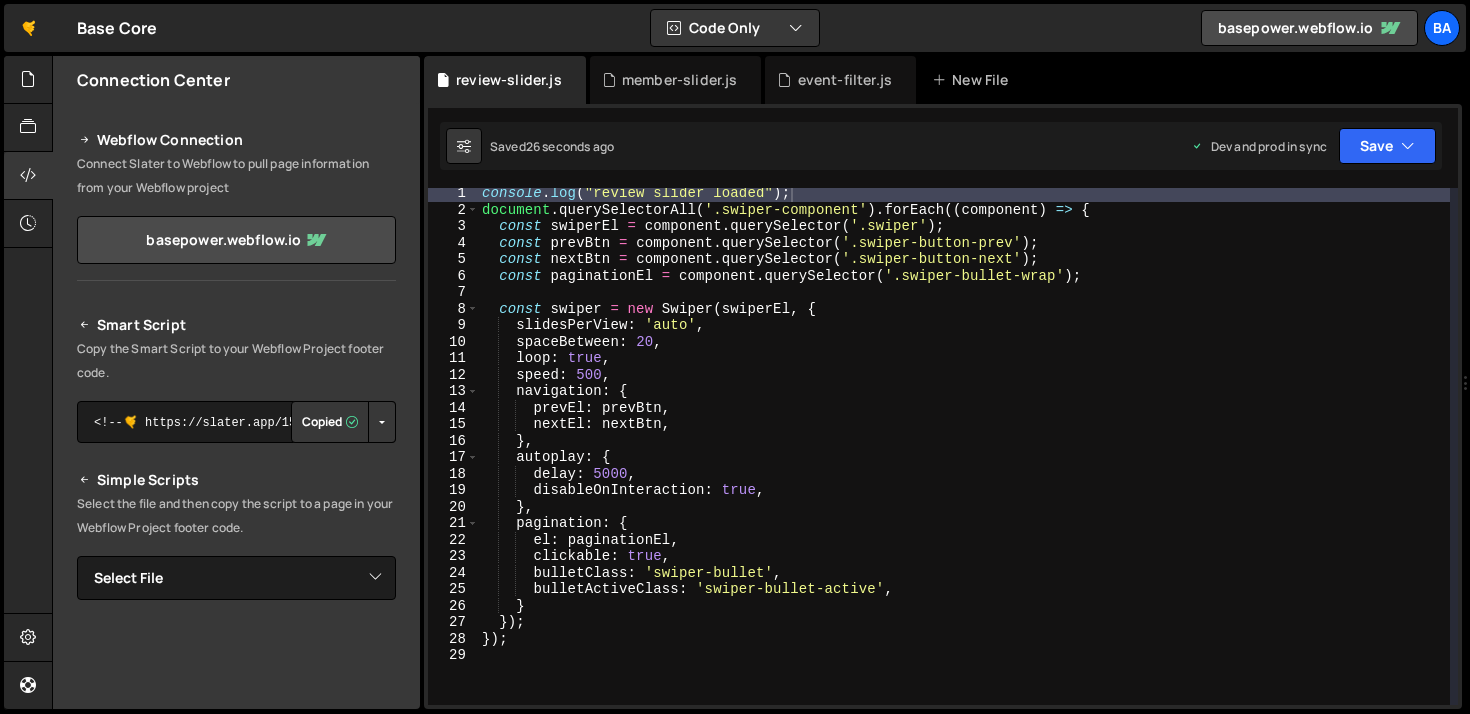 scroll, scrollTop: 207, scrollLeft: 0, axis: vertical 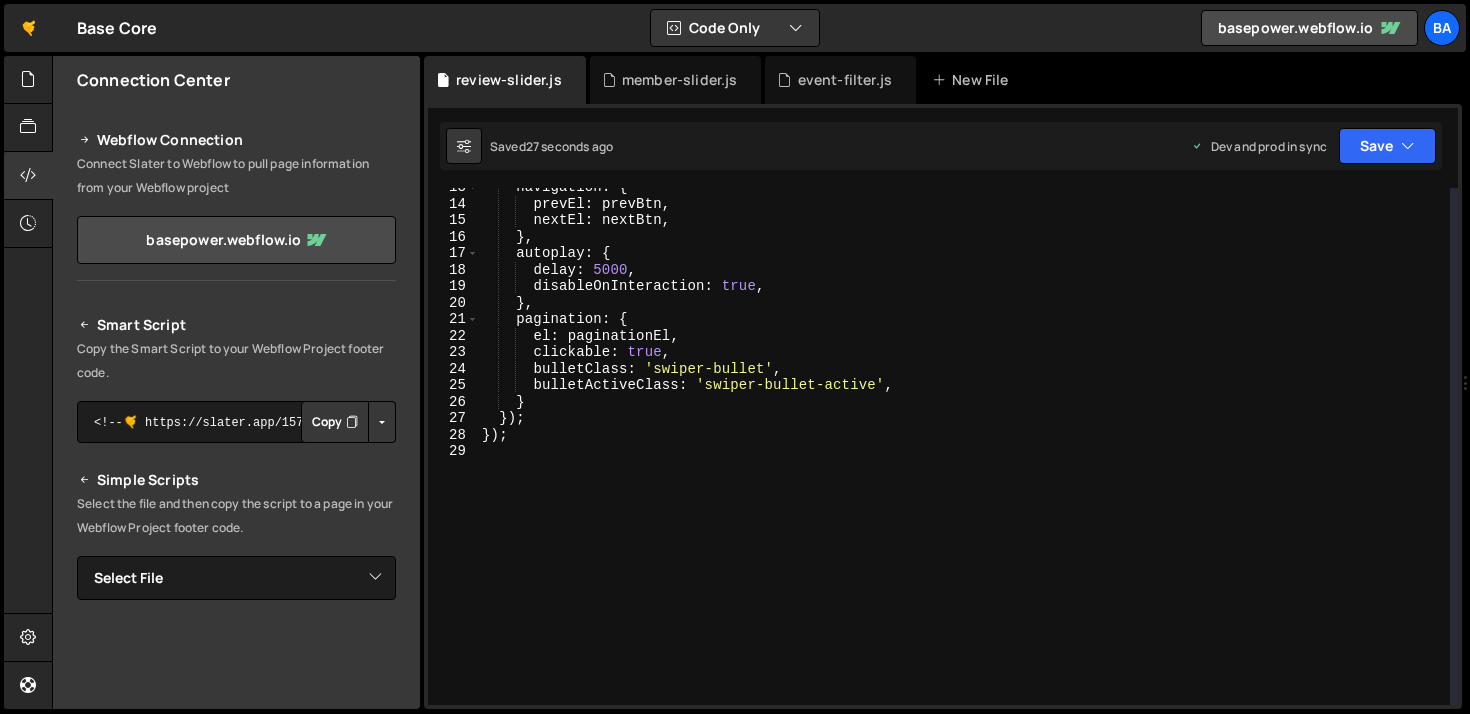 click on "navigation :   {          prevEl :   prevBtn ,          nextEl :   nextBtn ,       } ,       autoplay :   {          delay :   5000 ,          disableOnInteraction :   true ,       } ,       pagination :   {          el :   paginationEl ,          clickable :   true ,          bulletClass :   'swiper-bullet' ,          bulletActiveClass :   'swiper-bullet-active' ,       }    }) ; }) ;" at bounding box center [964, 454] 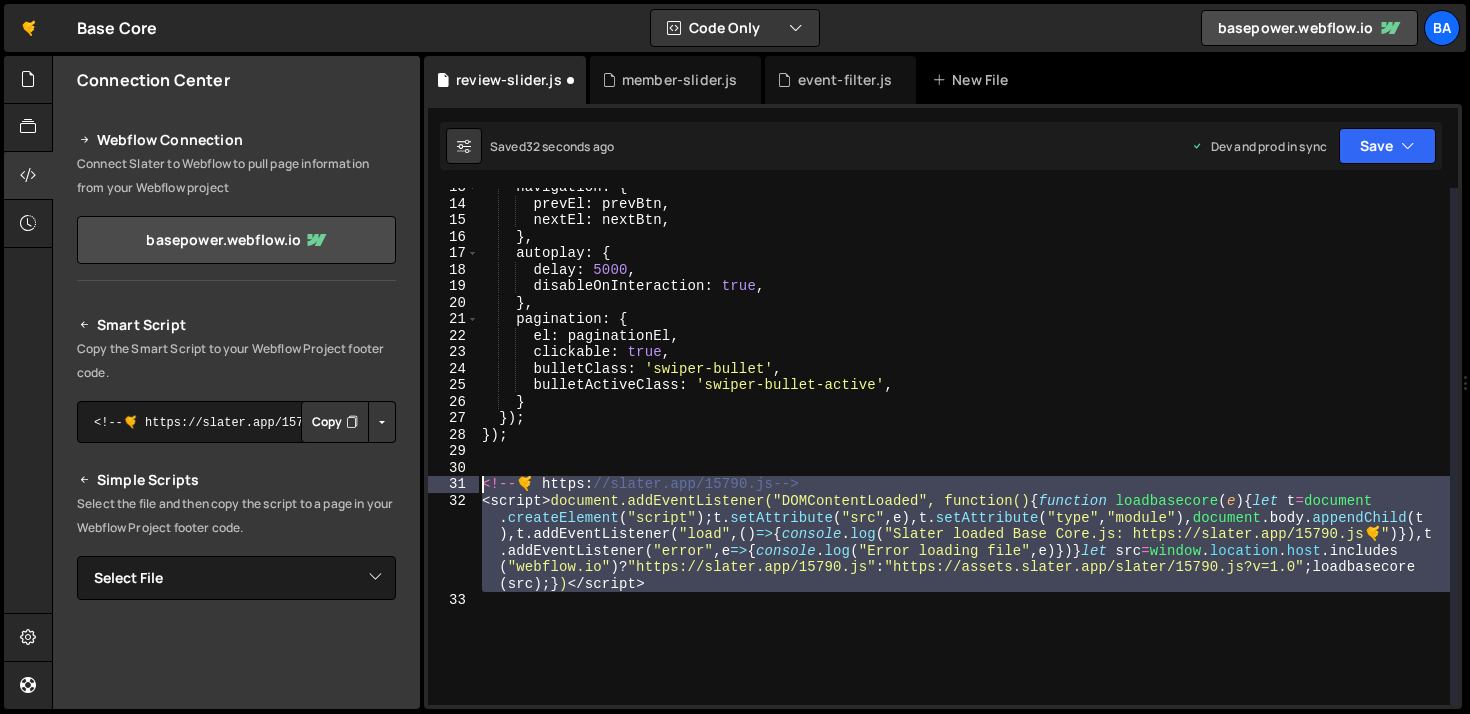 drag, startPoint x: 516, startPoint y: 618, endPoint x: 471, endPoint y: 489, distance: 136.62357 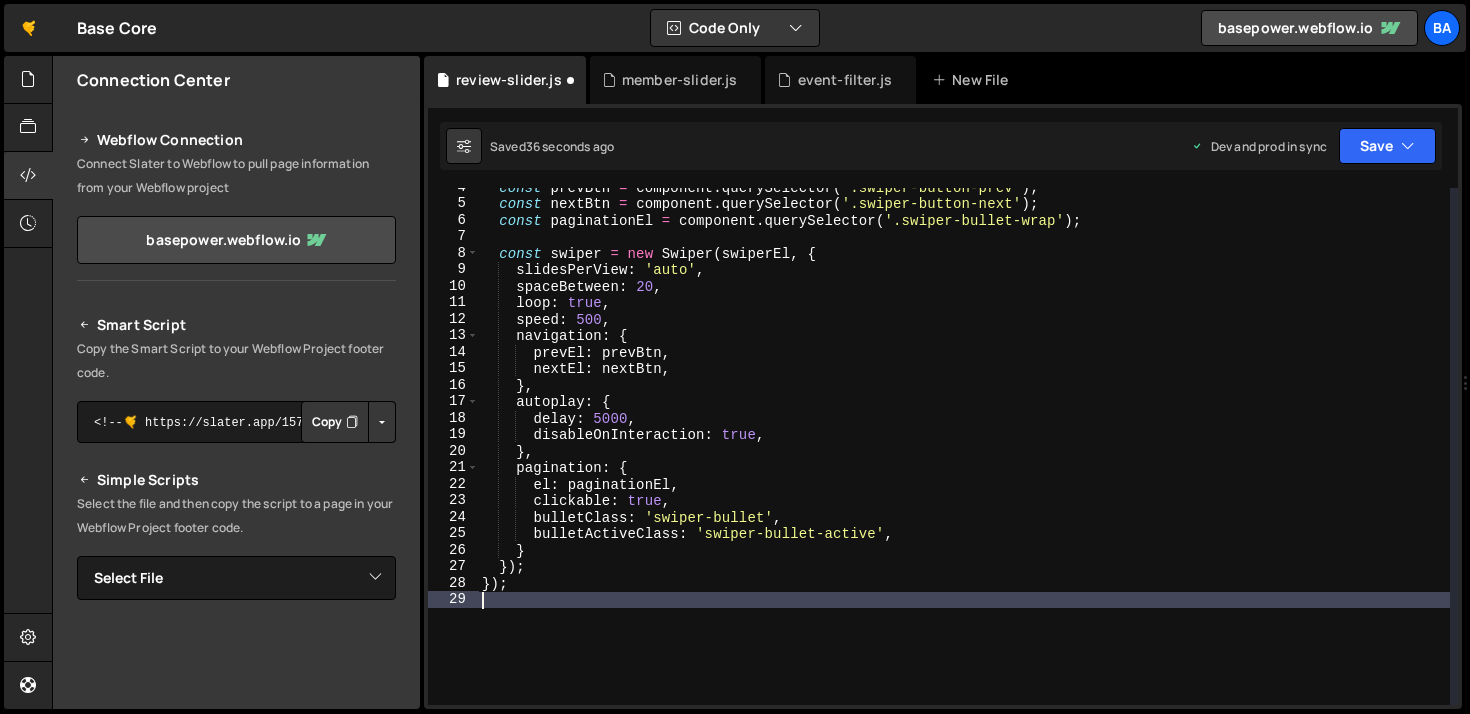 scroll, scrollTop: 0, scrollLeft: 0, axis: both 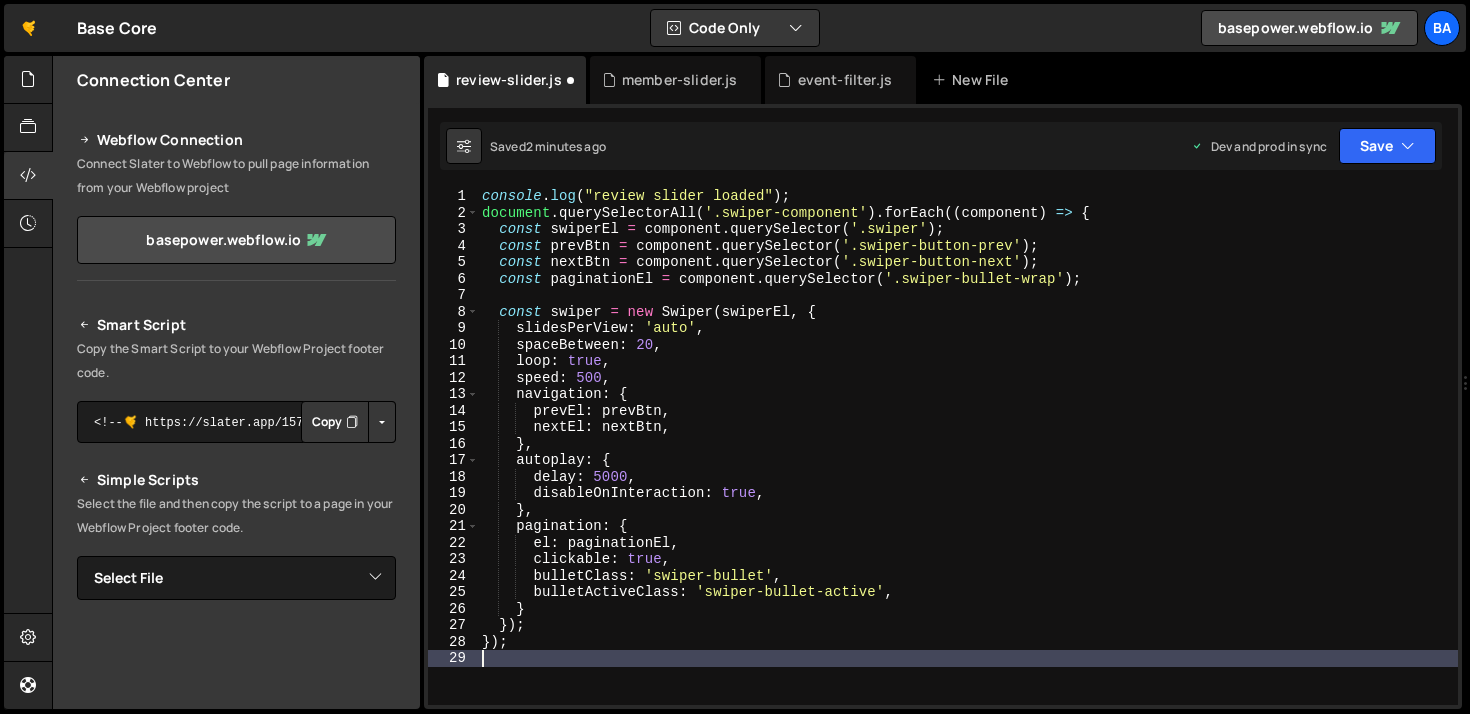 click on "Copy" at bounding box center (335, 422) 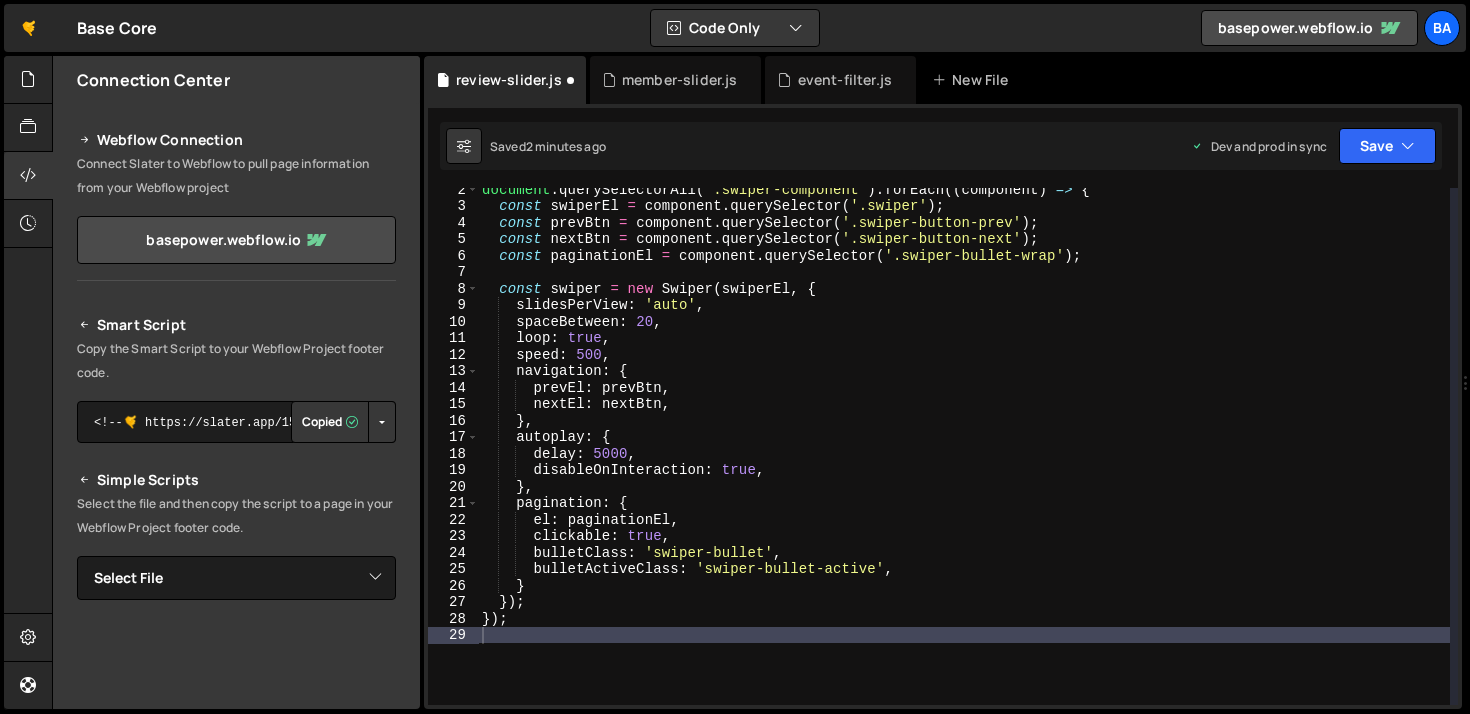 scroll, scrollTop: 115, scrollLeft: 0, axis: vertical 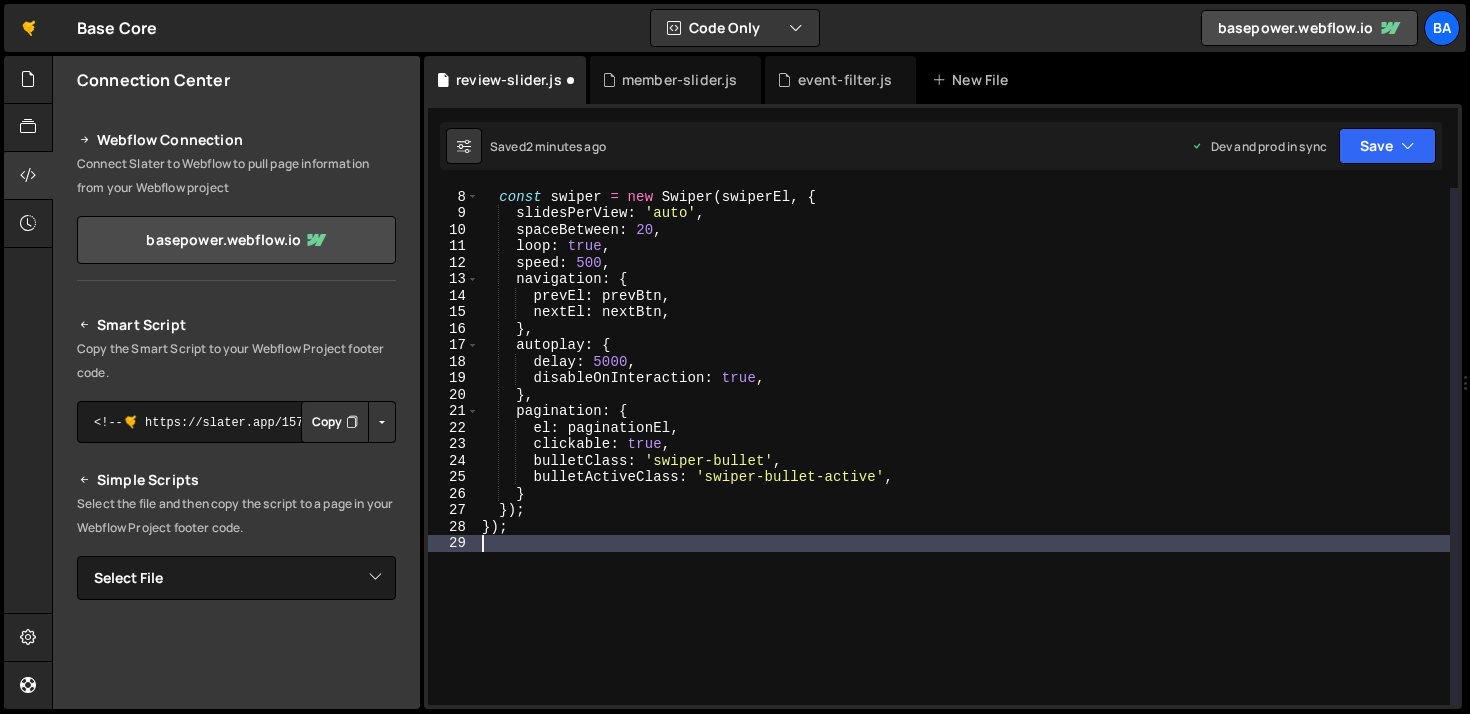 click on "const   swiper   =   new   Swiper ( swiperEl ,   {       slidesPerView :   'auto' ,       spaceBetween :   20 ,       loop :   true ,       speed :   500 ,       navigation :   {          prevEl :   prevBtn ,          nextEl :   nextBtn ,       } ,       autoplay :   {          delay :   5000 ,          disableOnInteraction :   true ,       } ,       pagination :   {          el :   paginationEl ,          clickable :   true ,          bulletClass :   'swiper-bullet' ,          bulletActiveClass :   'swiper-bullet-active' ,       }    }) ; }) ;" at bounding box center (964, 447) 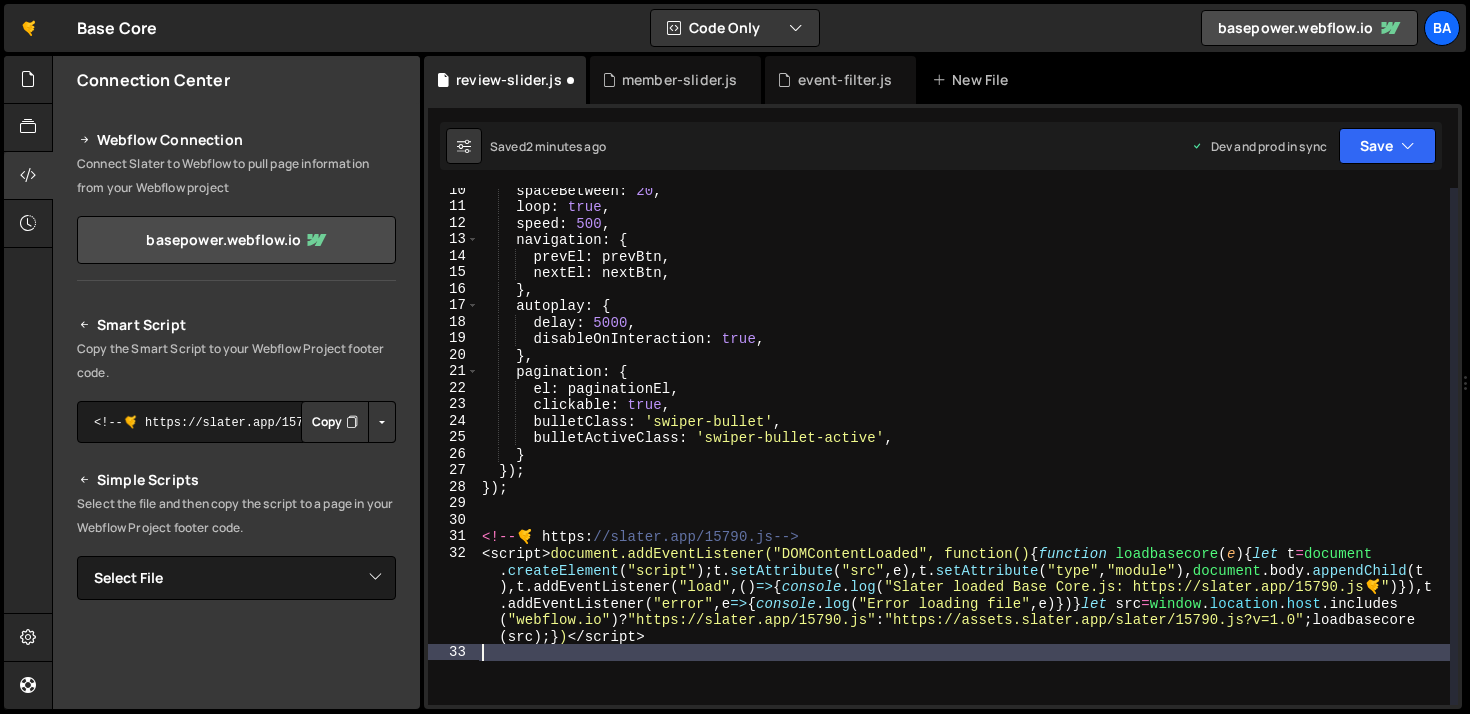 scroll, scrollTop: 160, scrollLeft: 0, axis: vertical 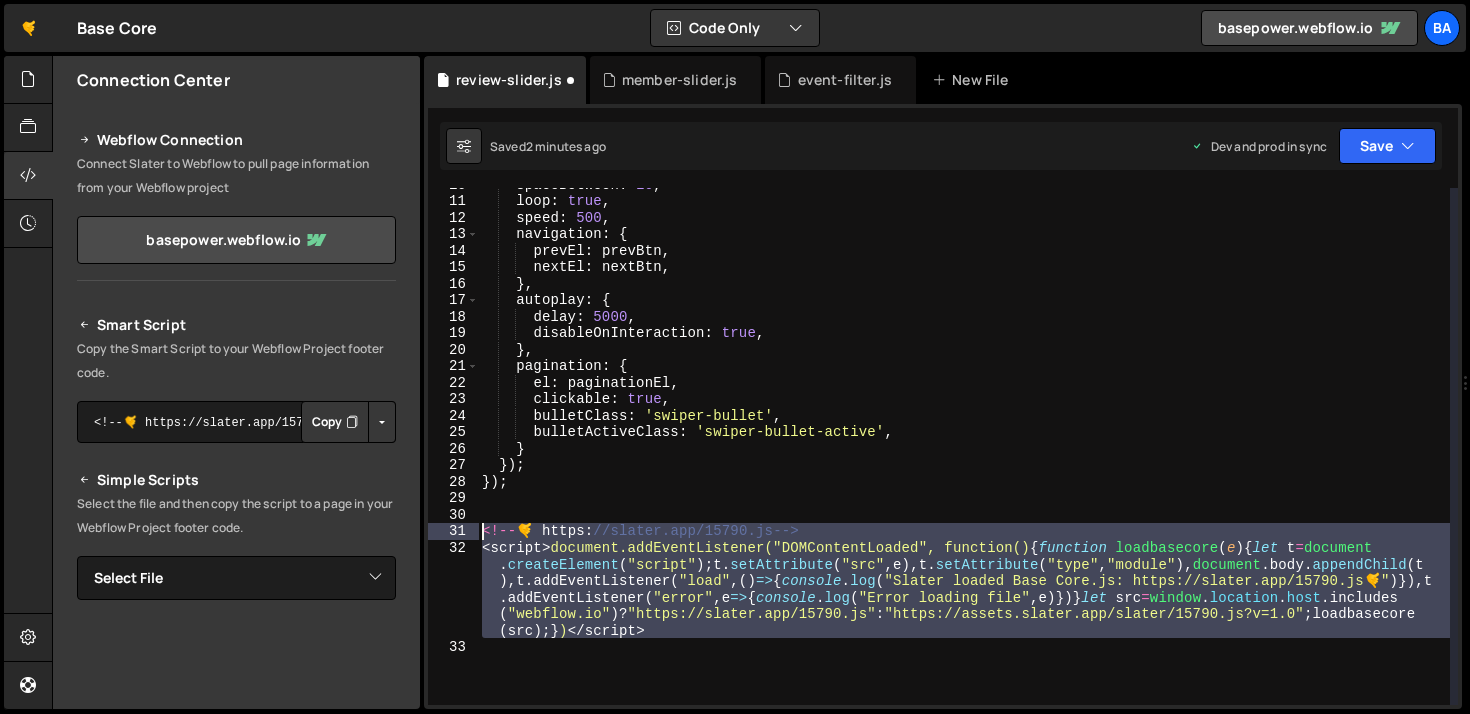 drag, startPoint x: 511, startPoint y: 655, endPoint x: 443, endPoint y: 529, distance: 143.1782 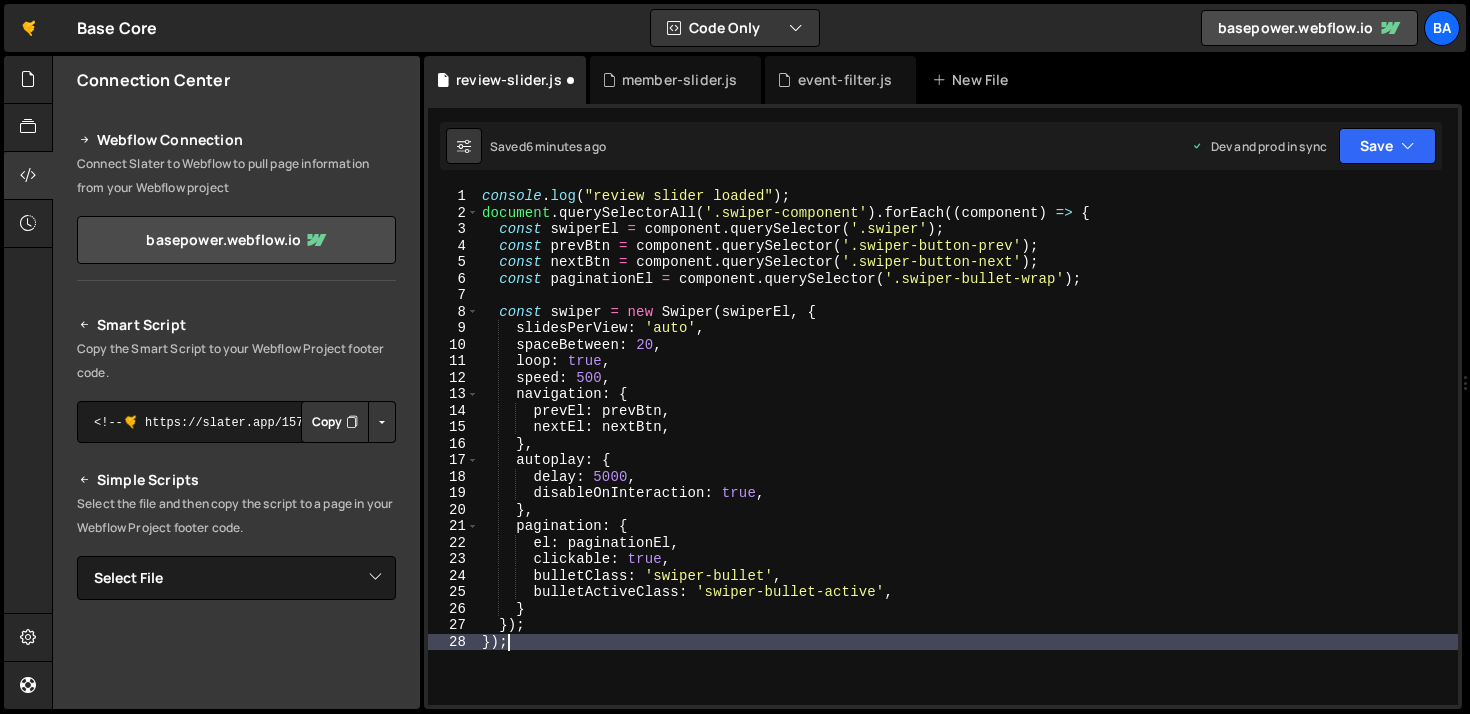 scroll, scrollTop: 0, scrollLeft: 0, axis: both 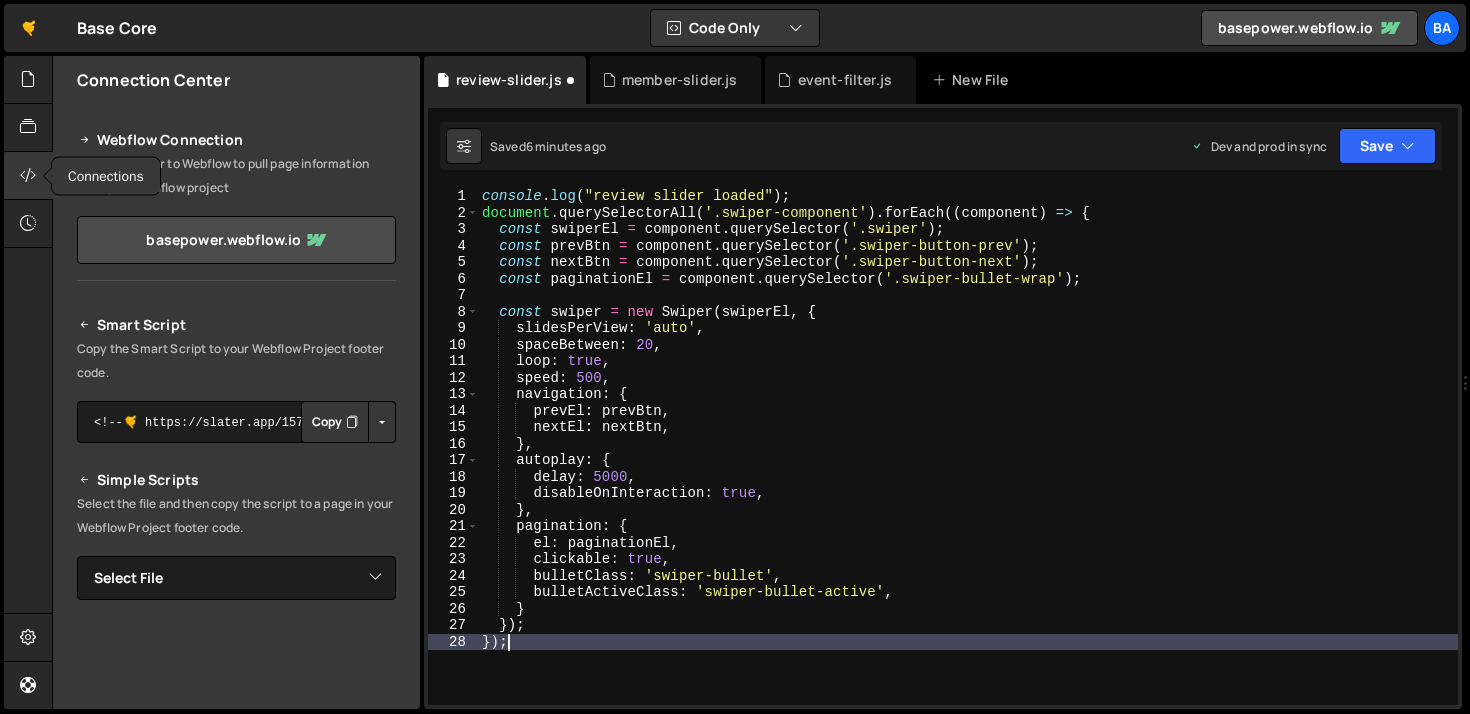 click at bounding box center [28, 175] 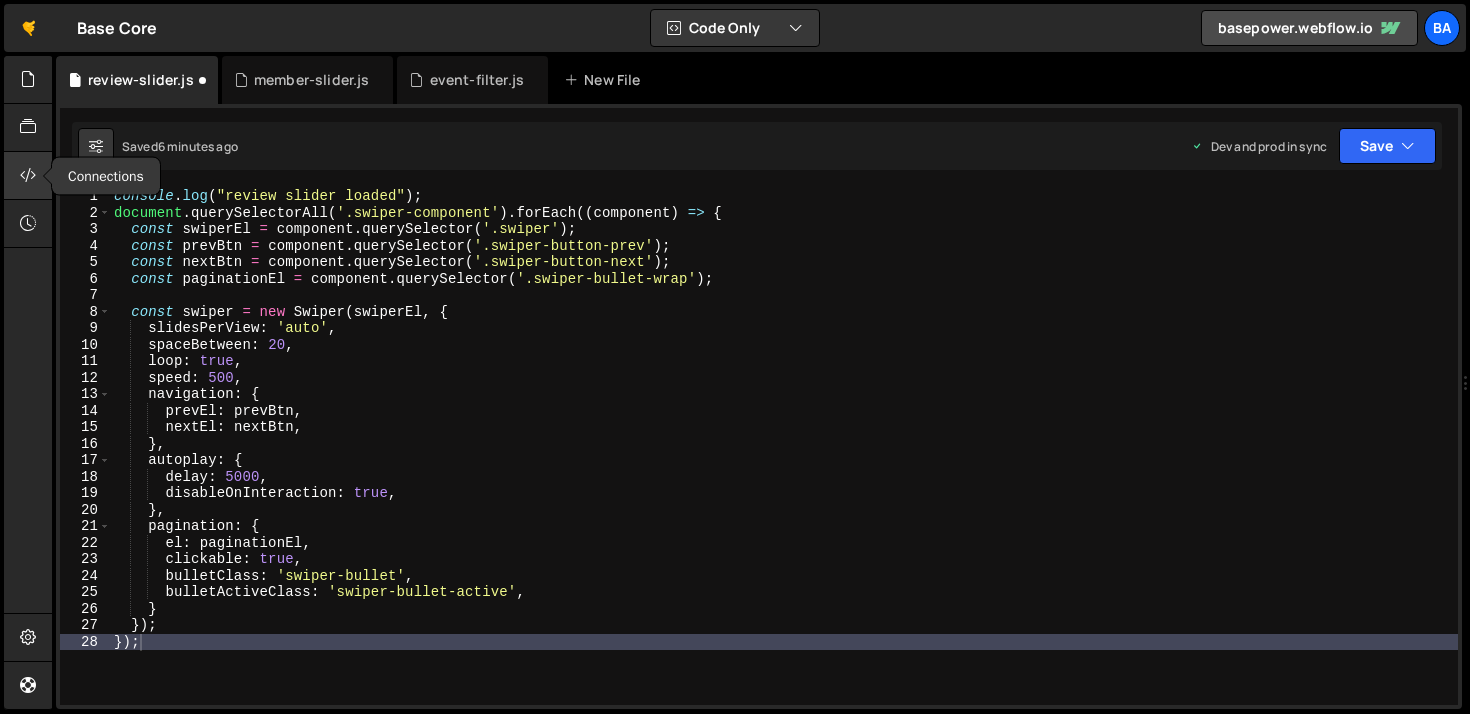 click at bounding box center (28, 175) 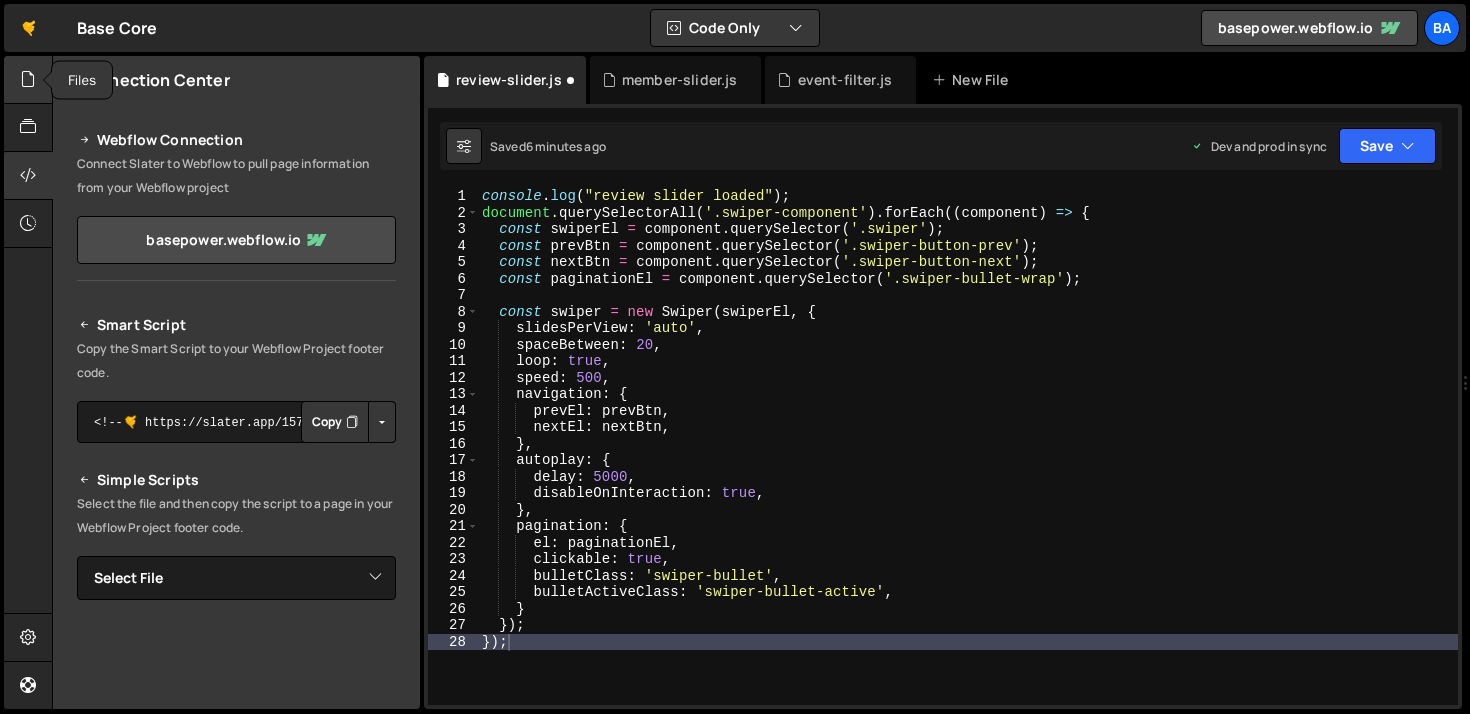 click at bounding box center (28, 79) 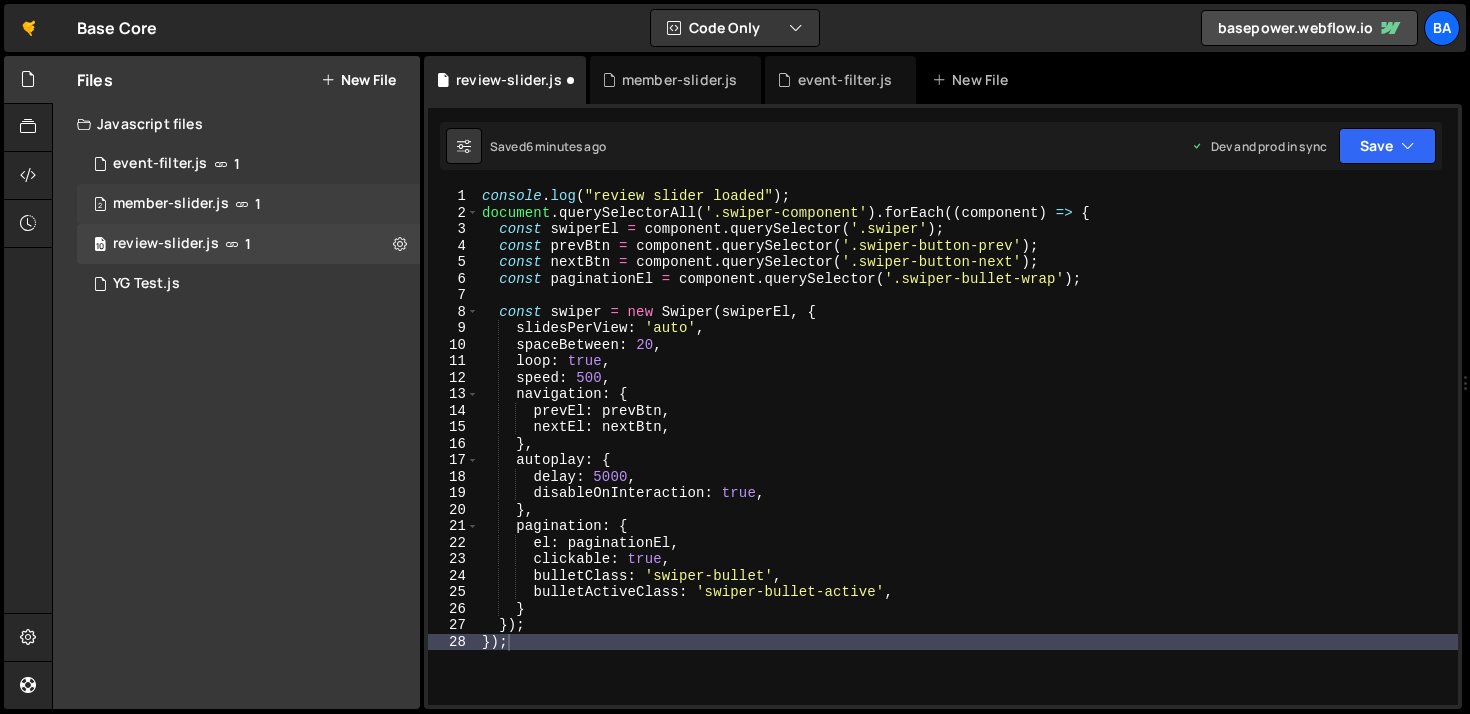 click on "1" at bounding box center (258, 204) 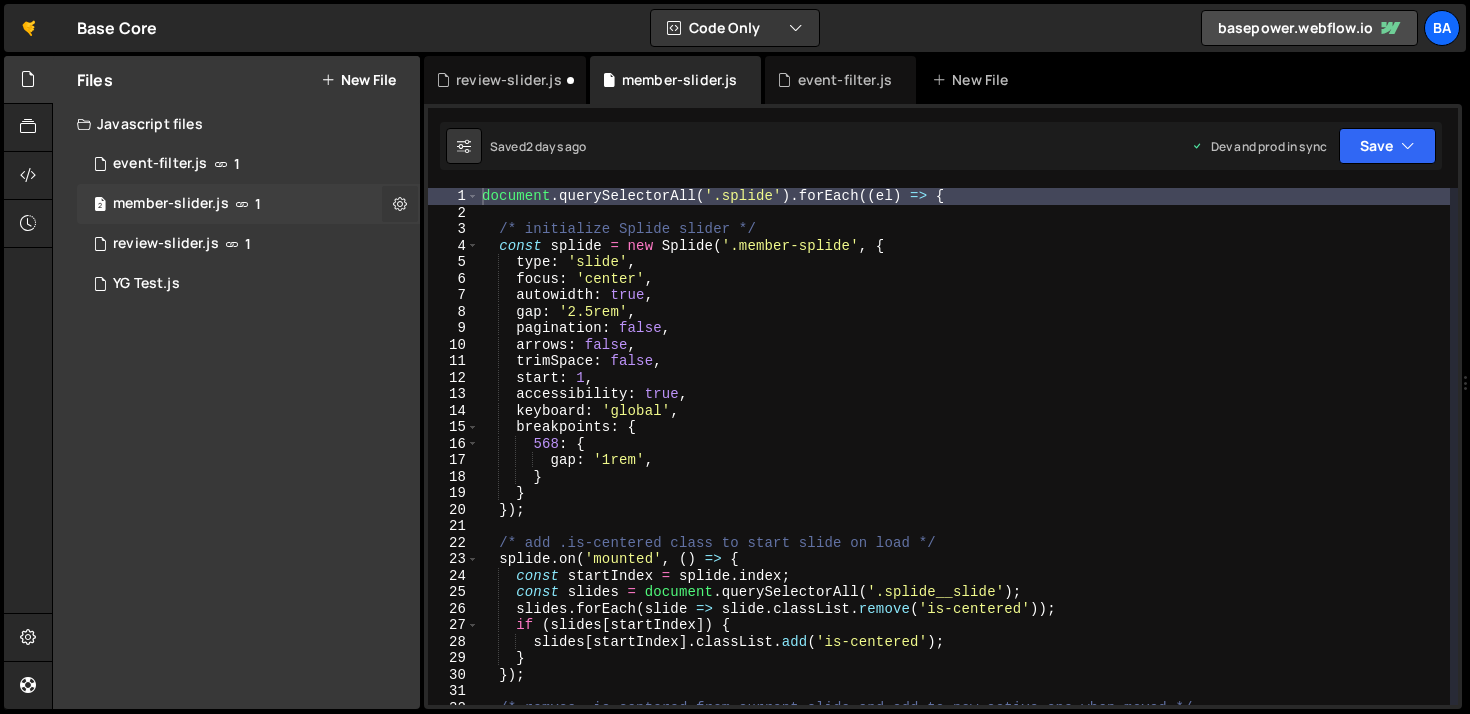 click at bounding box center [400, 203] 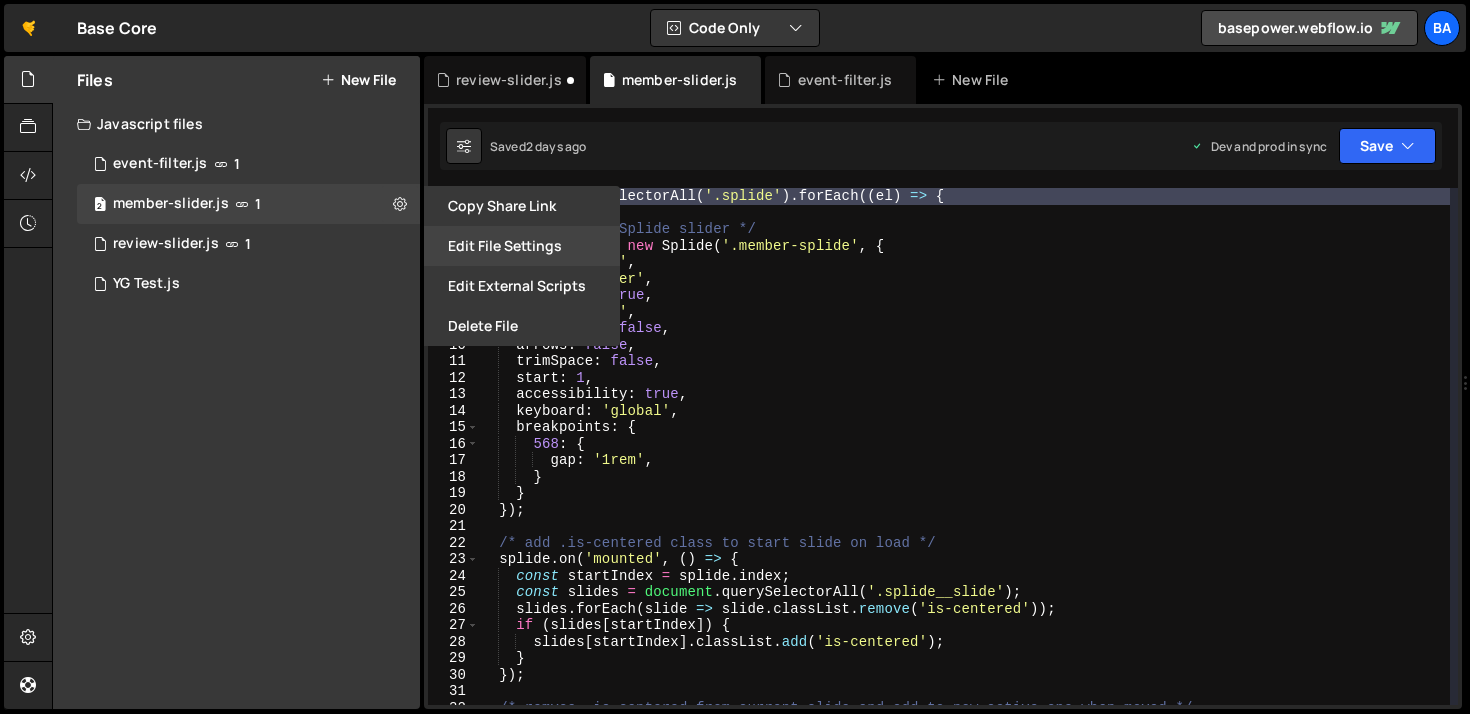 click on "Edit File Settings" at bounding box center [522, 246] 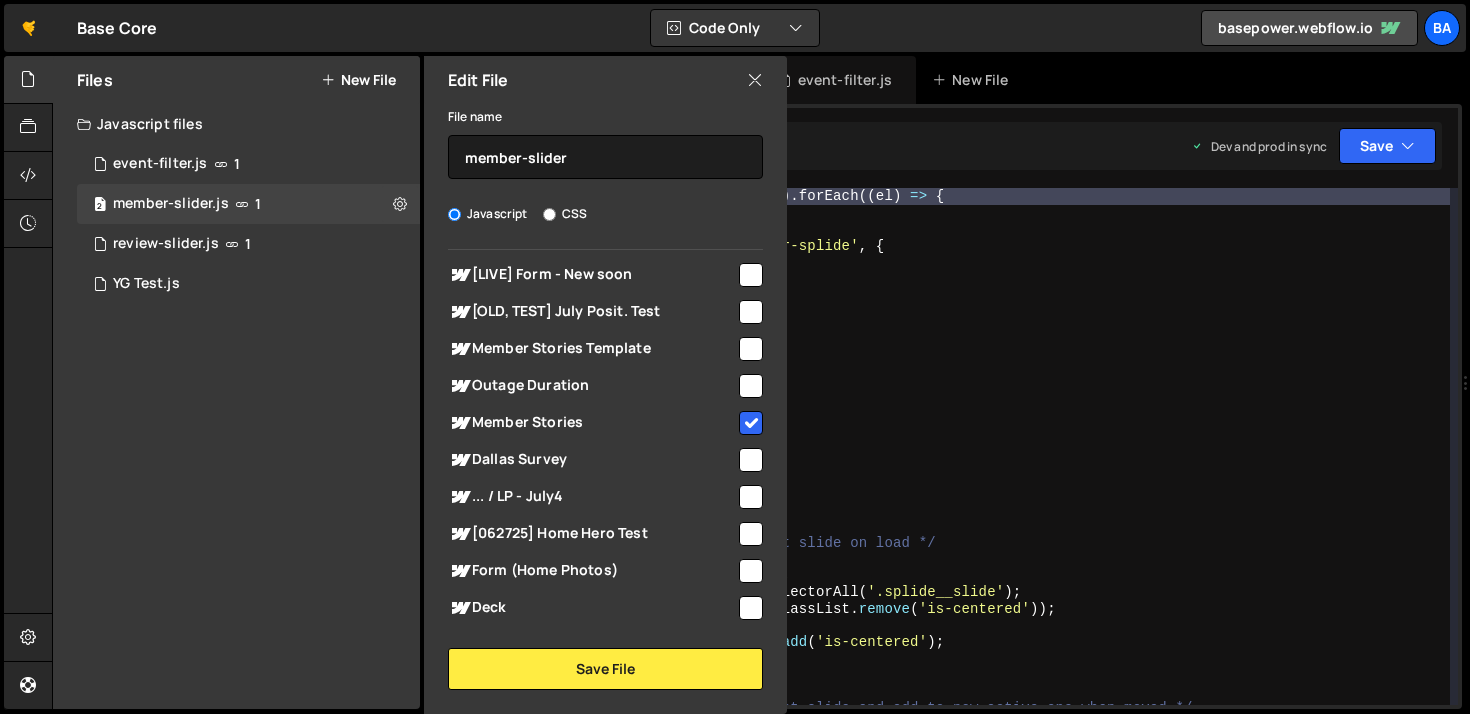 scroll, scrollTop: 386, scrollLeft: 0, axis: vertical 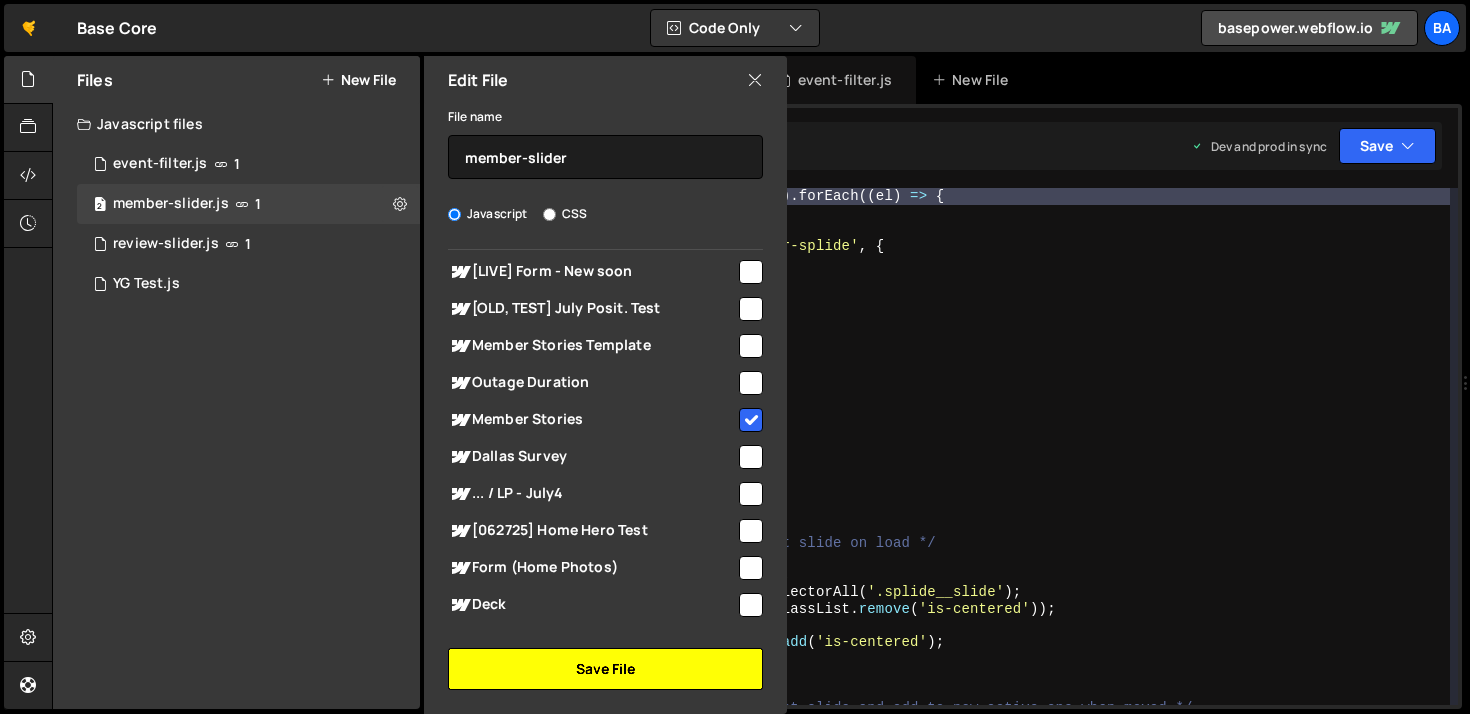 click on "Save File" at bounding box center [605, 669] 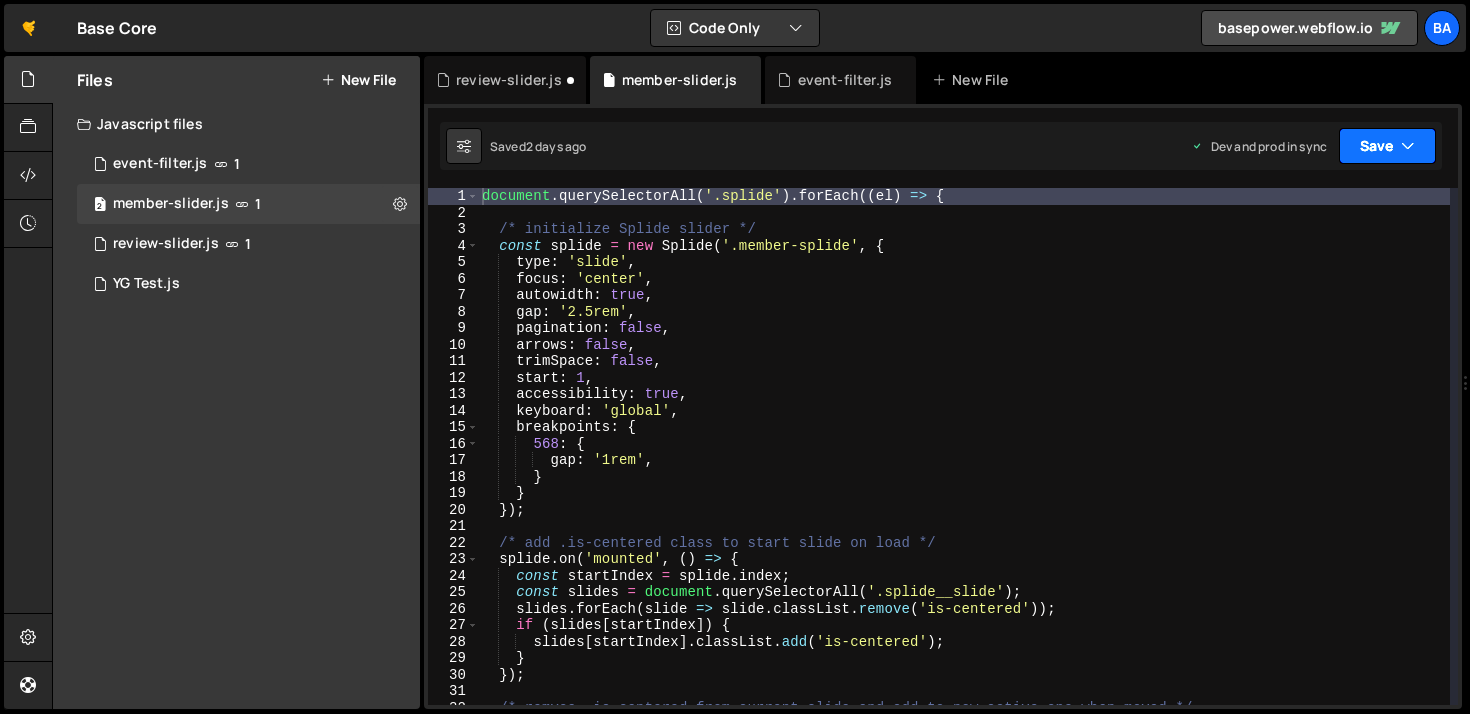 click on "Save" at bounding box center [1387, 146] 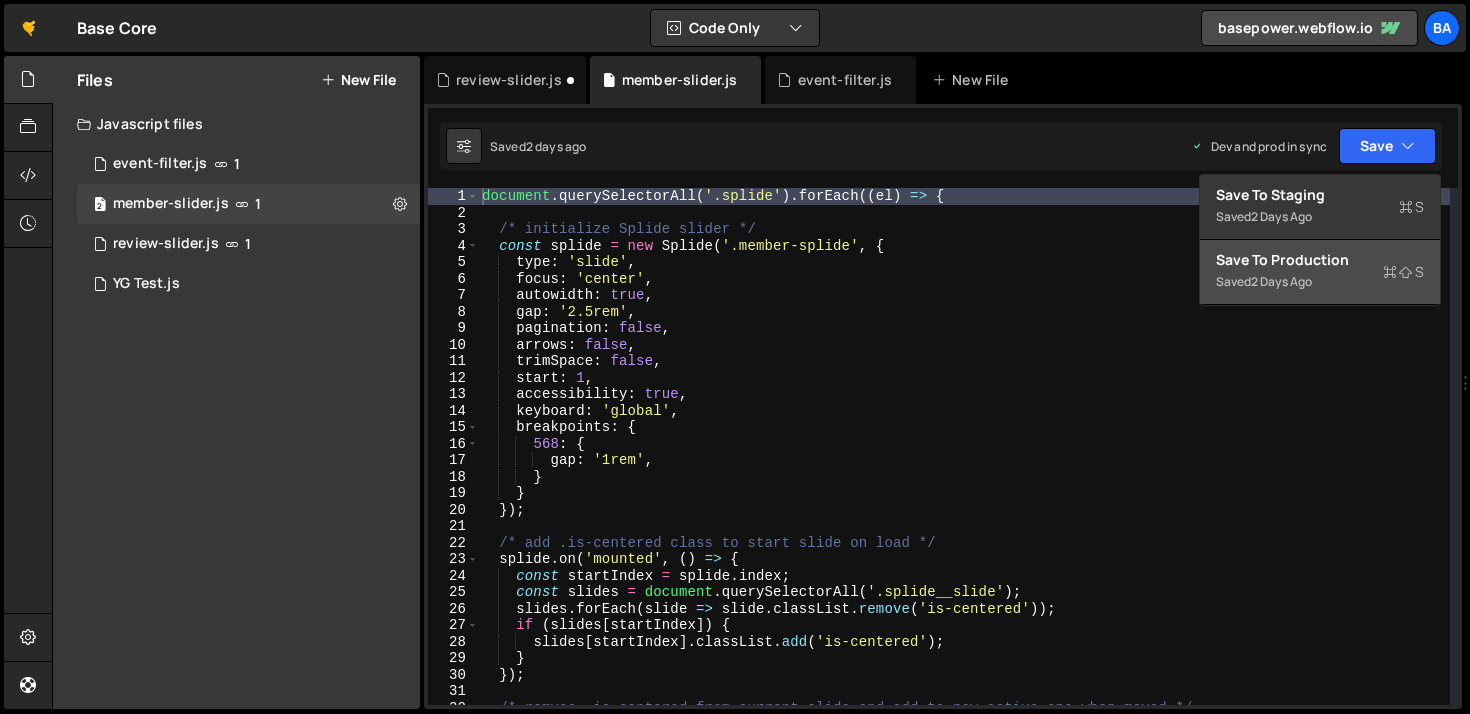click on "Saved  2 days ago" at bounding box center (1320, 282) 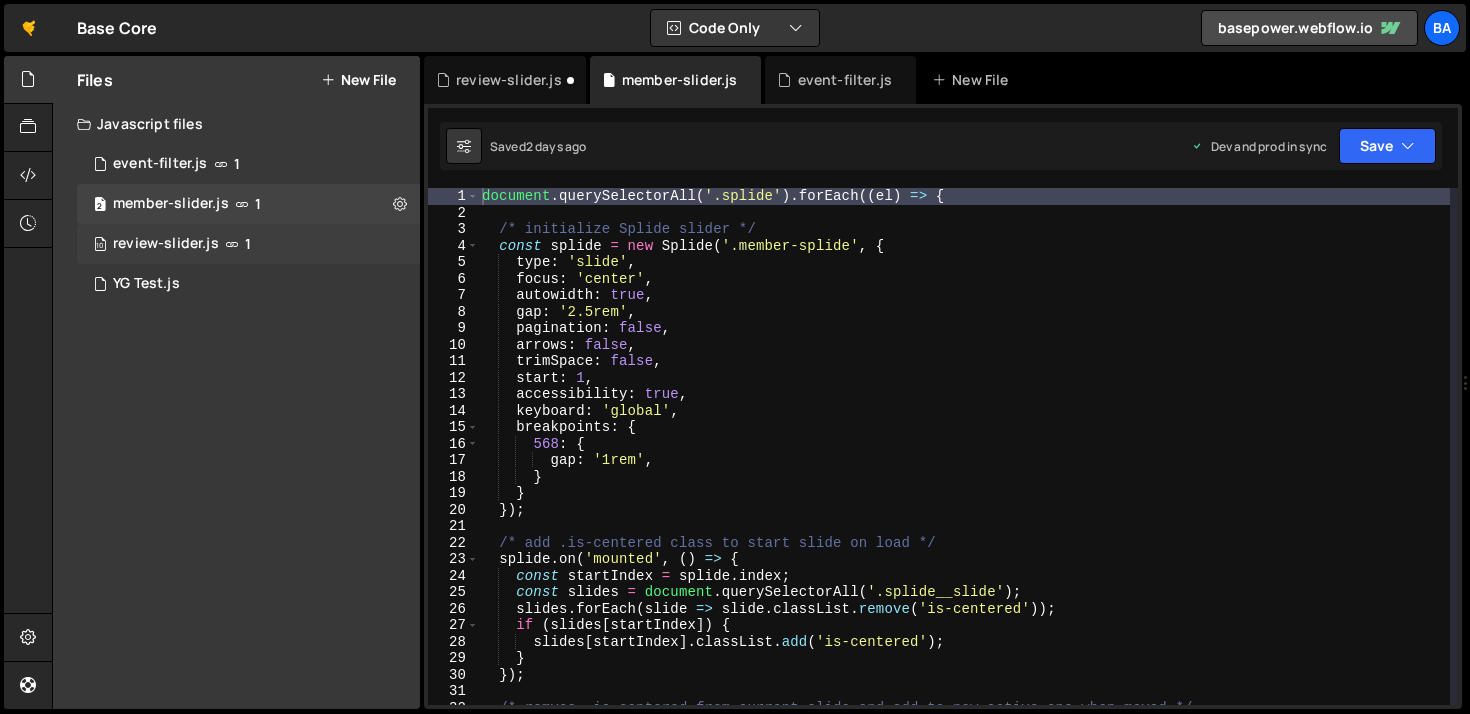 click on "review-slider.js" at bounding box center (166, 244) 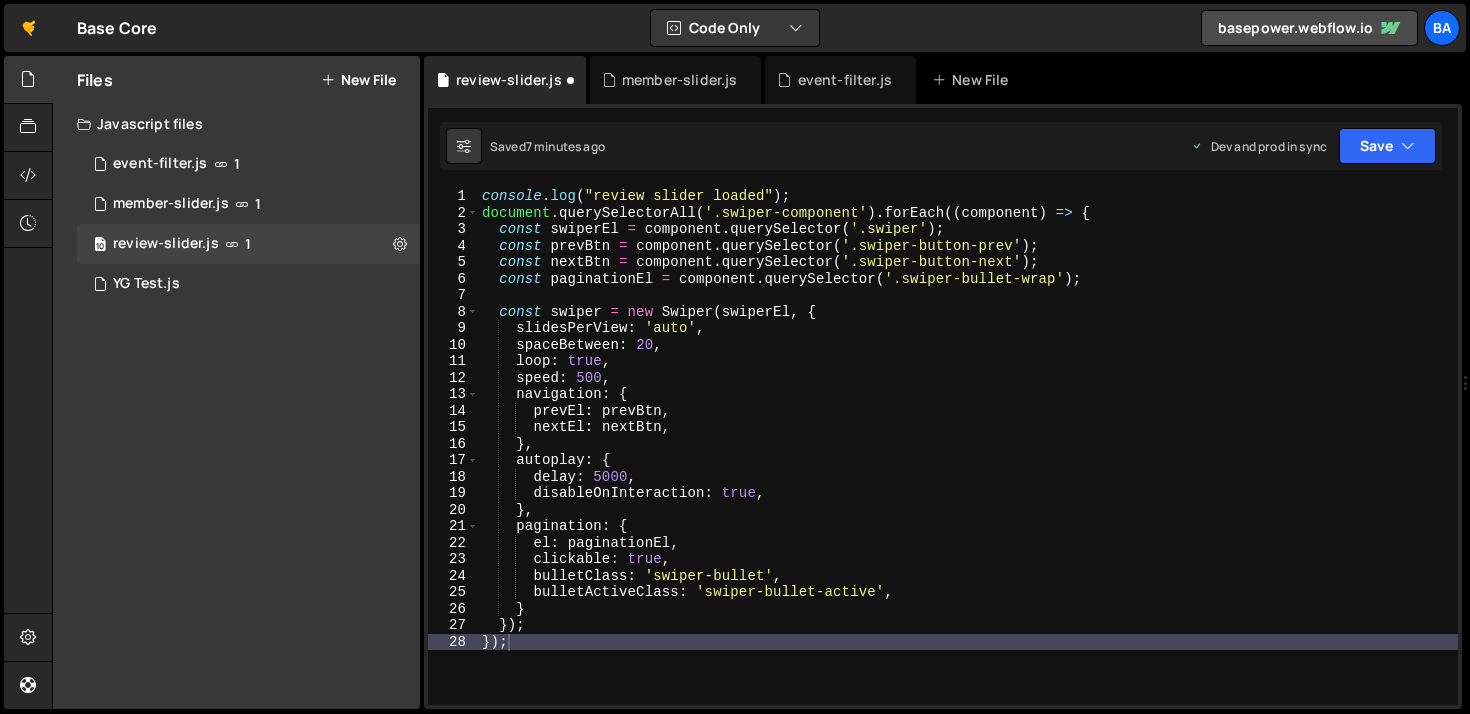 type on "console.log("review slider loaded");" 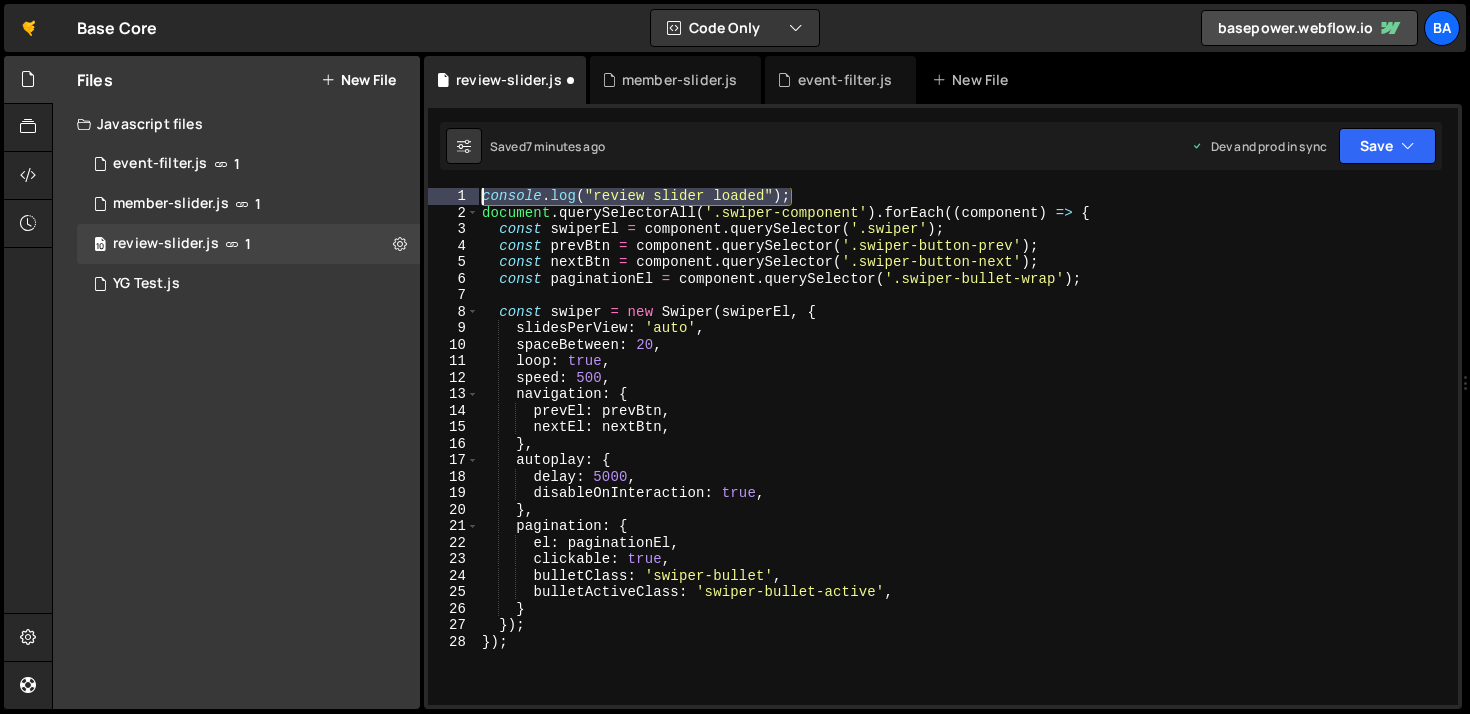 drag, startPoint x: 810, startPoint y: 194, endPoint x: 476, endPoint y: 197, distance: 334.01346 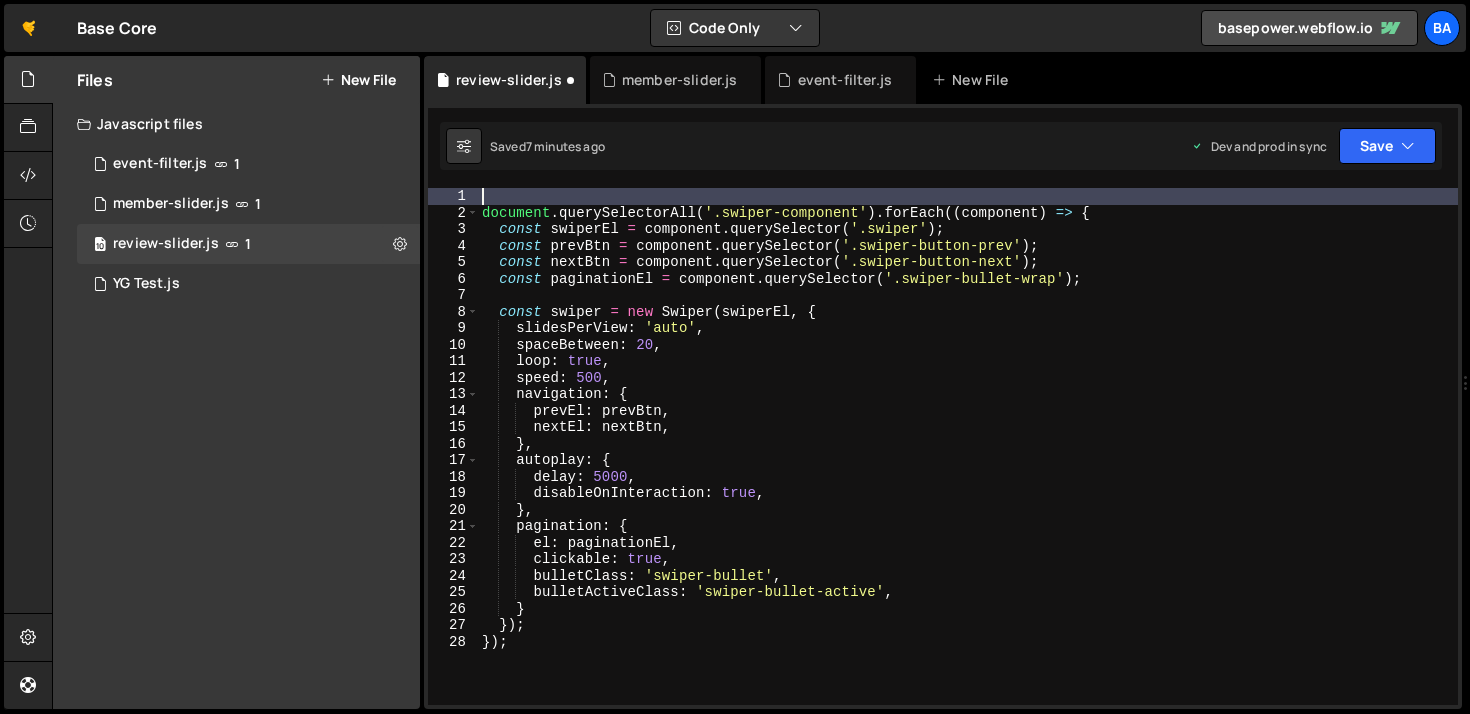 type on "document.querySelectorAll('.swiper-component').forEach((component) => {" 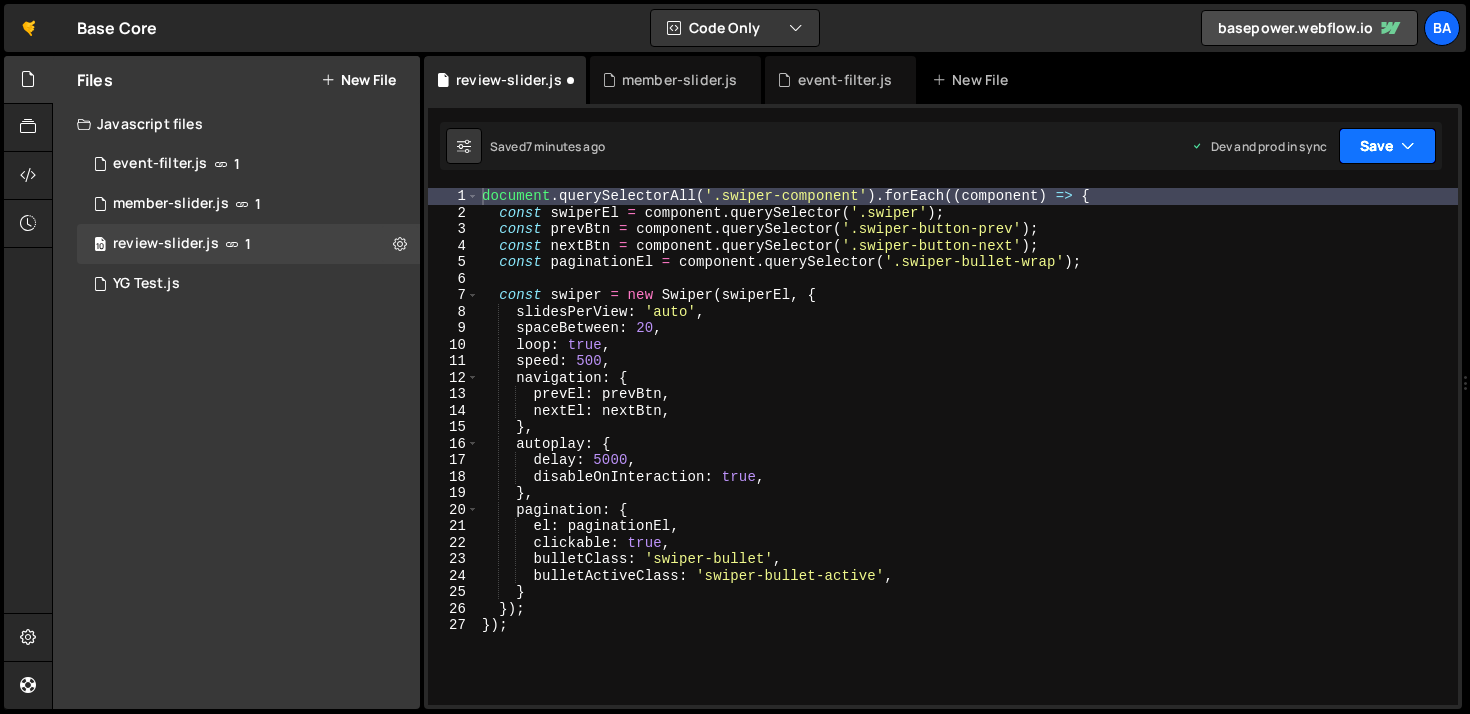 click on "Save" at bounding box center [1387, 146] 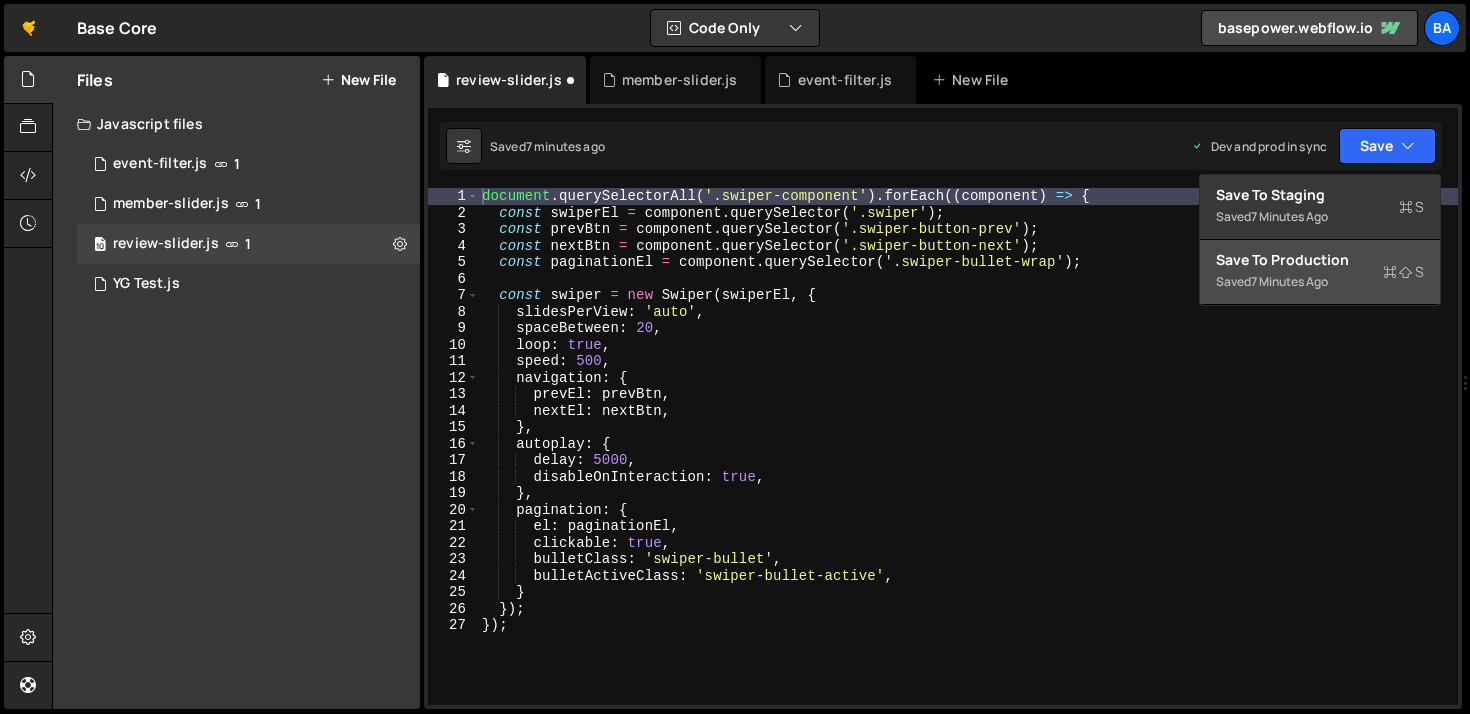 click on "Save to Production
S" at bounding box center (1320, 260) 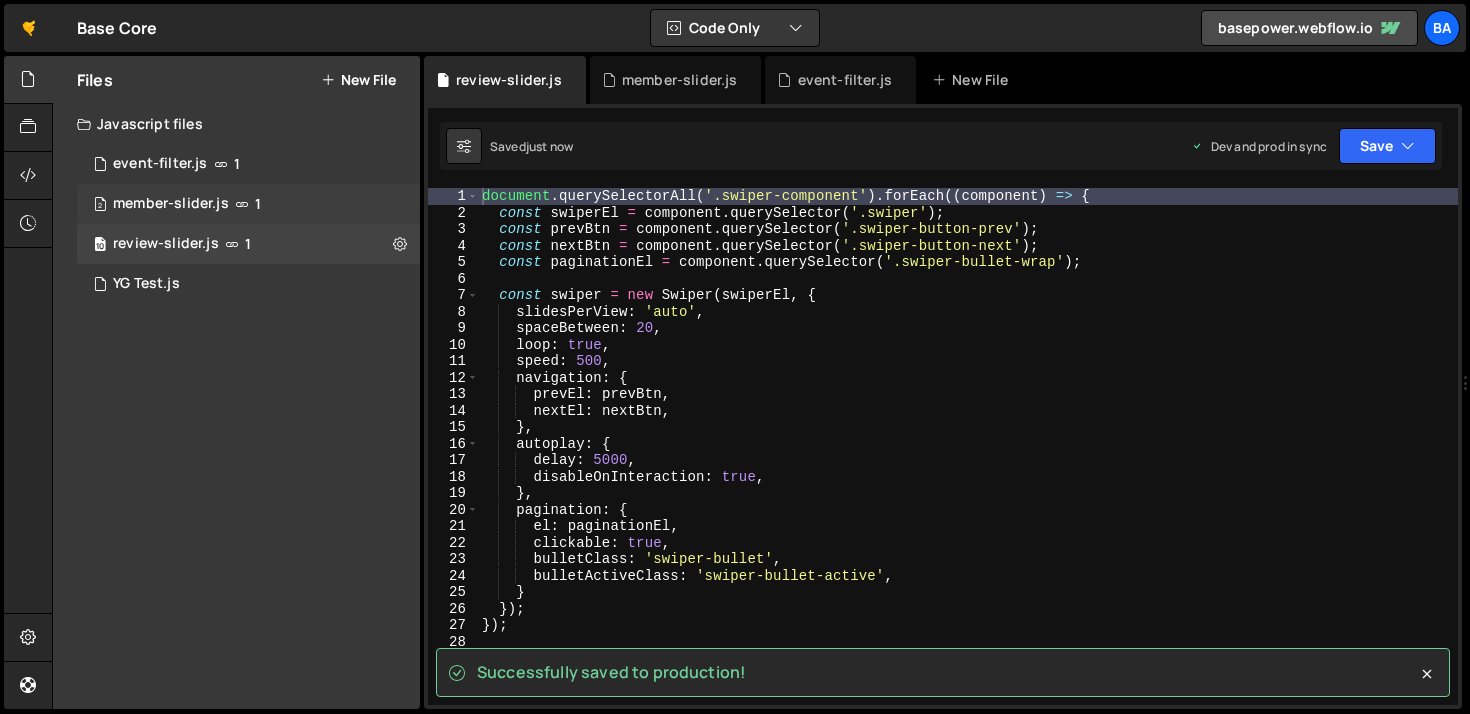 click on "1" at bounding box center (258, 204) 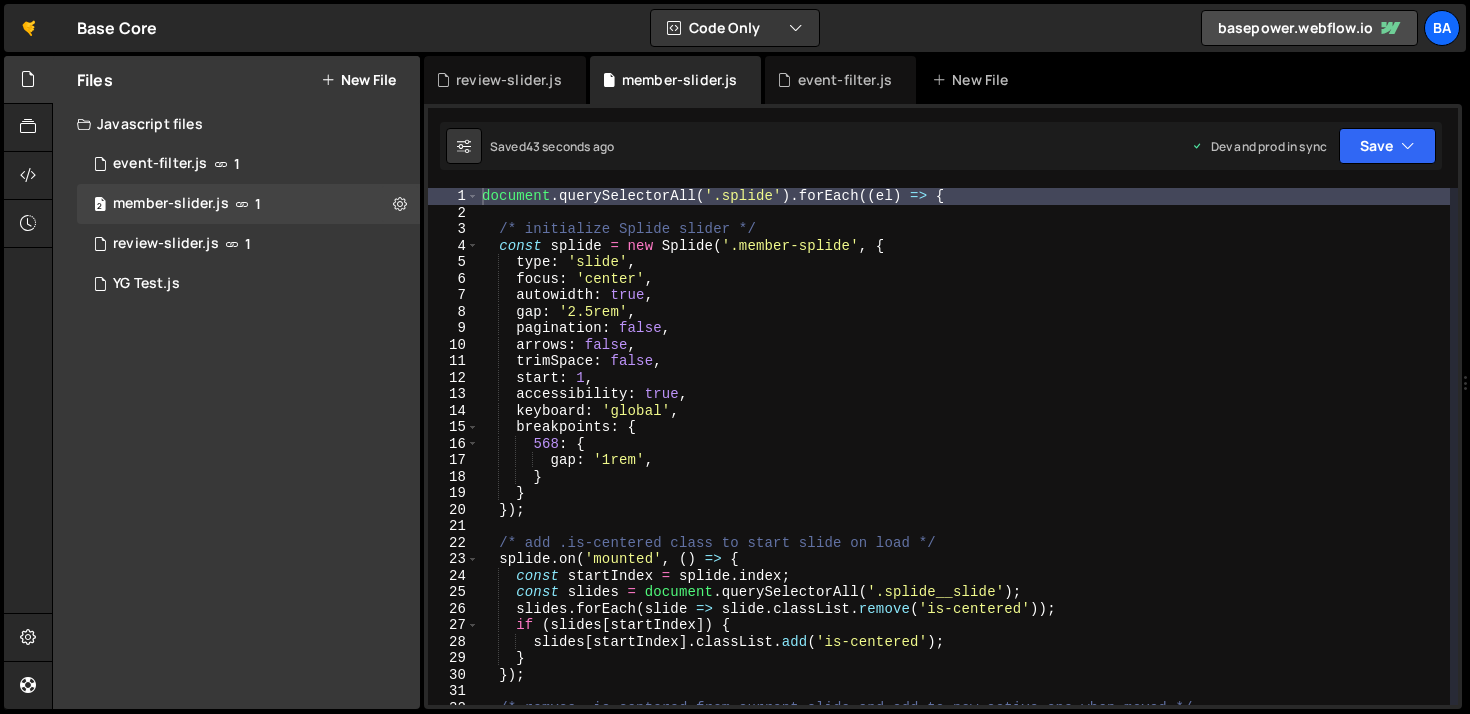 click on "document . querySelectorAll ( '.splide' ) . forEach (( el )   =>   {    /* initialize Splide slider */    const   splide   =   new   Splide ( '.member-splide' ,   {       type :   'slide' ,       focus :   'center' ,       autowidth :   true ,       gap :   '2.5rem' ,       pagination :   false ,       arrows :   false ,       trimSpace :   false ,       start :   1 ,       accessibility :   true ,       keyboard :   'global' ,       breakpoints :   {          568 :   {             gap :   '1rem' ,          }       }    }) ;    /* add .is-centered class to start slide on load */    splide . on ( 'mounted' ,   ( )   =>   {       const   startIndex   =   splide . index ;       const   slides   =   document . querySelectorAll ( '.splide__slide' ) ;       slides . forEach ( slide   =>   slide . classList . remove ( 'is-centered' )) ;       if   ( slides [ startIndex ])   {          slides [ startIndex ] . classList . add ( 'is-centered' ) ;       }    }) ;       splide . on ( 'move' ,   ( newIndex )   =>   {" at bounding box center (964, 463) 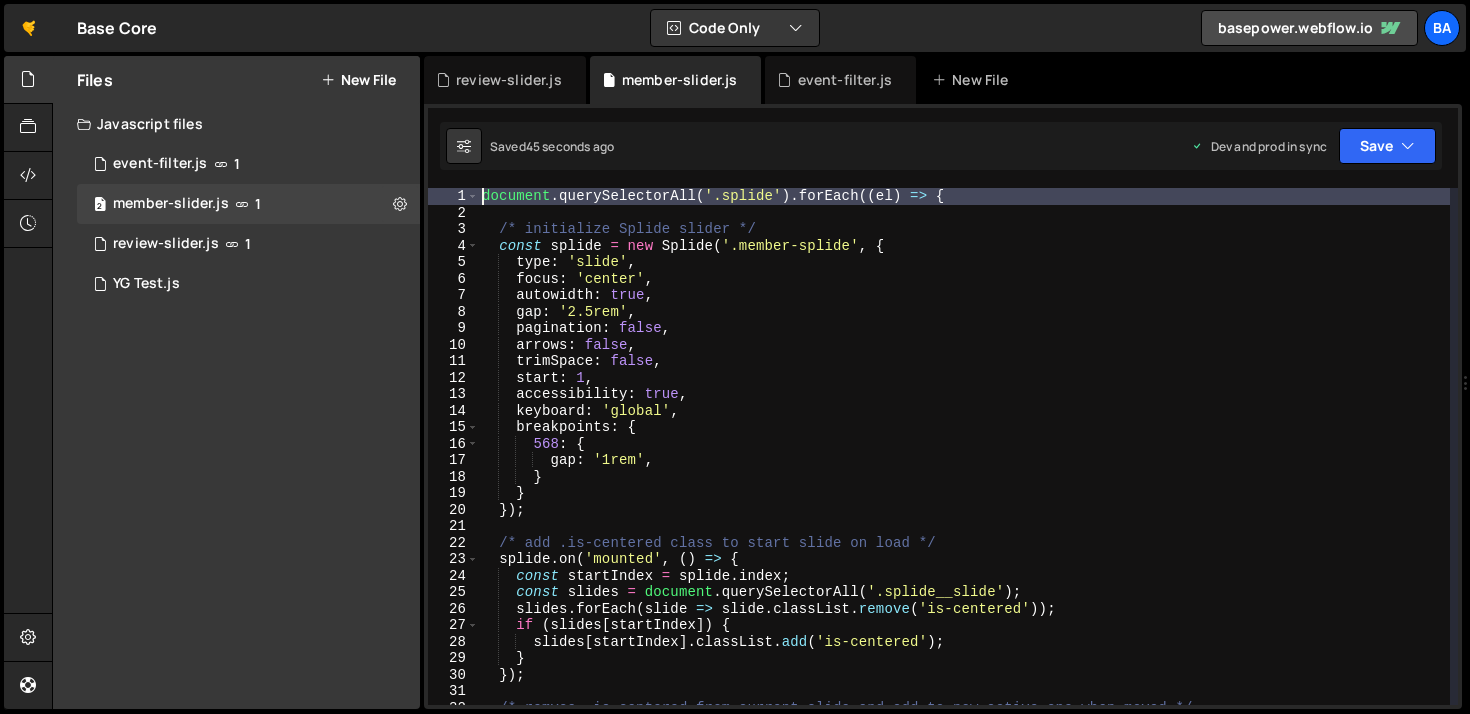 type on "document.querySelectorAll('.splide').forEach((el) => {" 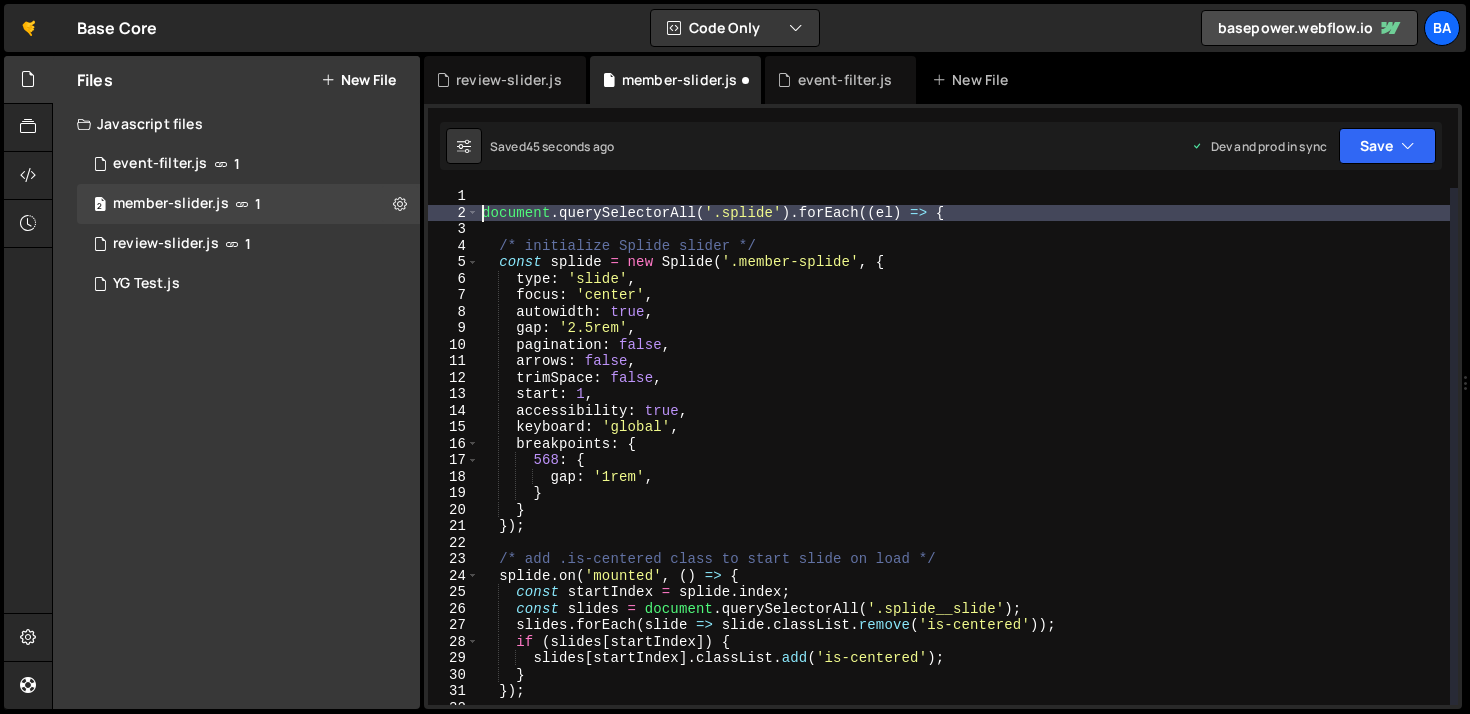 click on "Saved  45 seconds ago
Dev and prod in sync
Upgrade to Edit
Save
Save to Staging
S
Saved   S G" at bounding box center [941, 146] 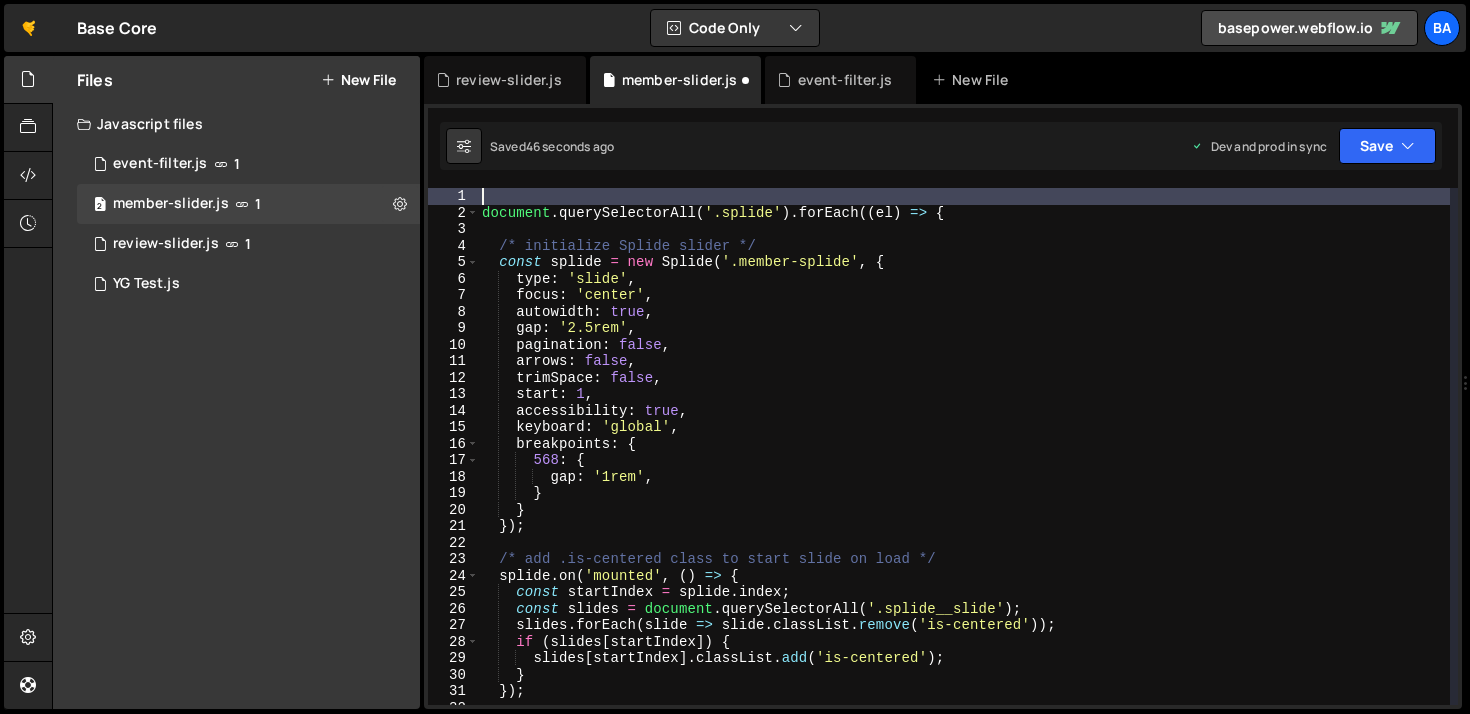 click on "document . querySelectorAll ( '.splide' ) . forEach (( el )   =>   {    /* initialize Splide slider */    const   splide   =   new   Splide ( '.member-splide' ,   {       type :   'slide' ,       focus :   'center' ,       autowidth :   true ,       gap :   '2.5rem' ,       pagination :   false ,       arrows :   false ,       trimSpace :   false ,       start :   1 ,       accessibility :   true ,       keyboard :   'global' ,       breakpoints :   {          568 :   {             gap :   '1rem' ,          }       }    }) ;    /* add .is-centered class to start slide on load */    splide . on ( 'mounted' ,   ( )   =>   {       const   startIndex   =   splide . index ;       const   slides   =   document . querySelectorAll ( '.splide__slide' ) ;       slides . forEach ( slide   =>   slide . classList . remove ( 'is-centered' )) ;       if   ( slides [ startIndex ])   {          slides [ startIndex ] . classList . add ( 'is-centered' ) ;       }    }) ;" at bounding box center [964, 463] 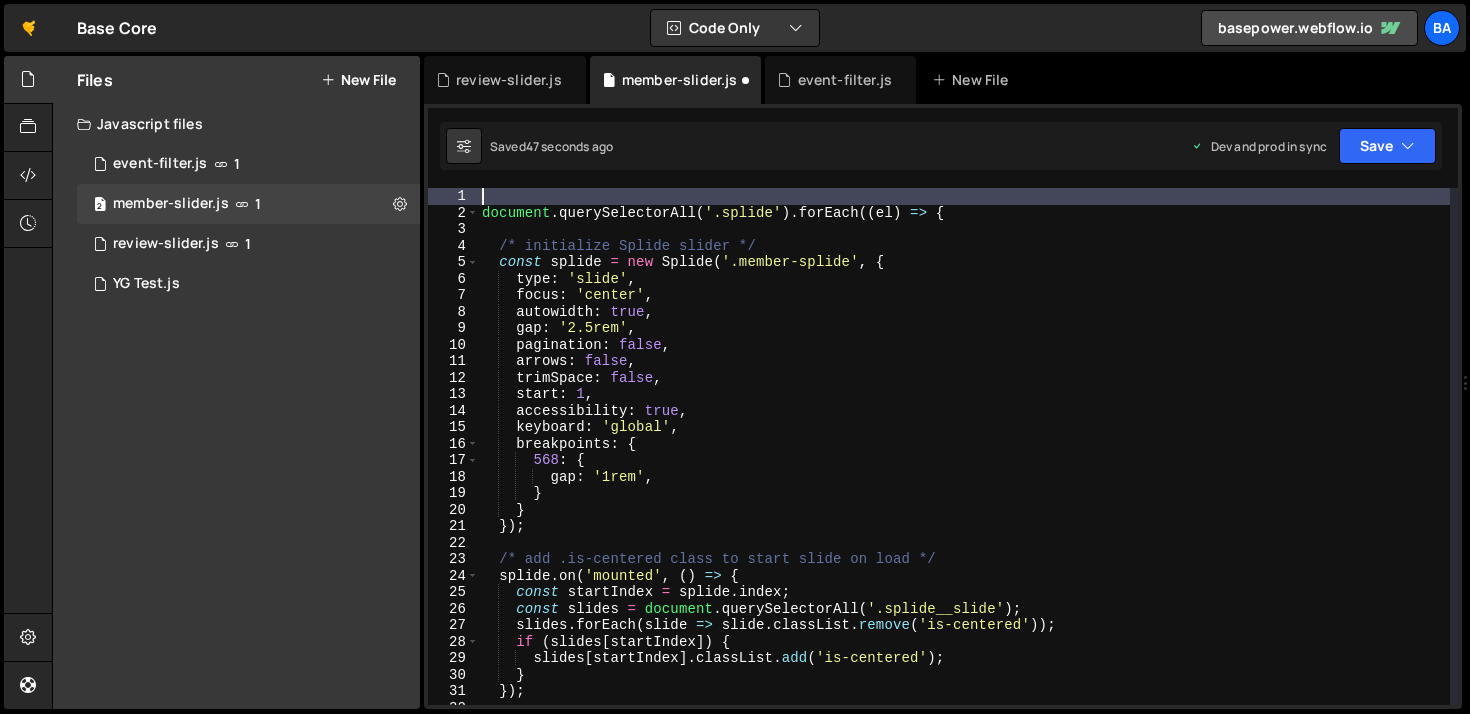 paste on "console.log("review slider loaded");" 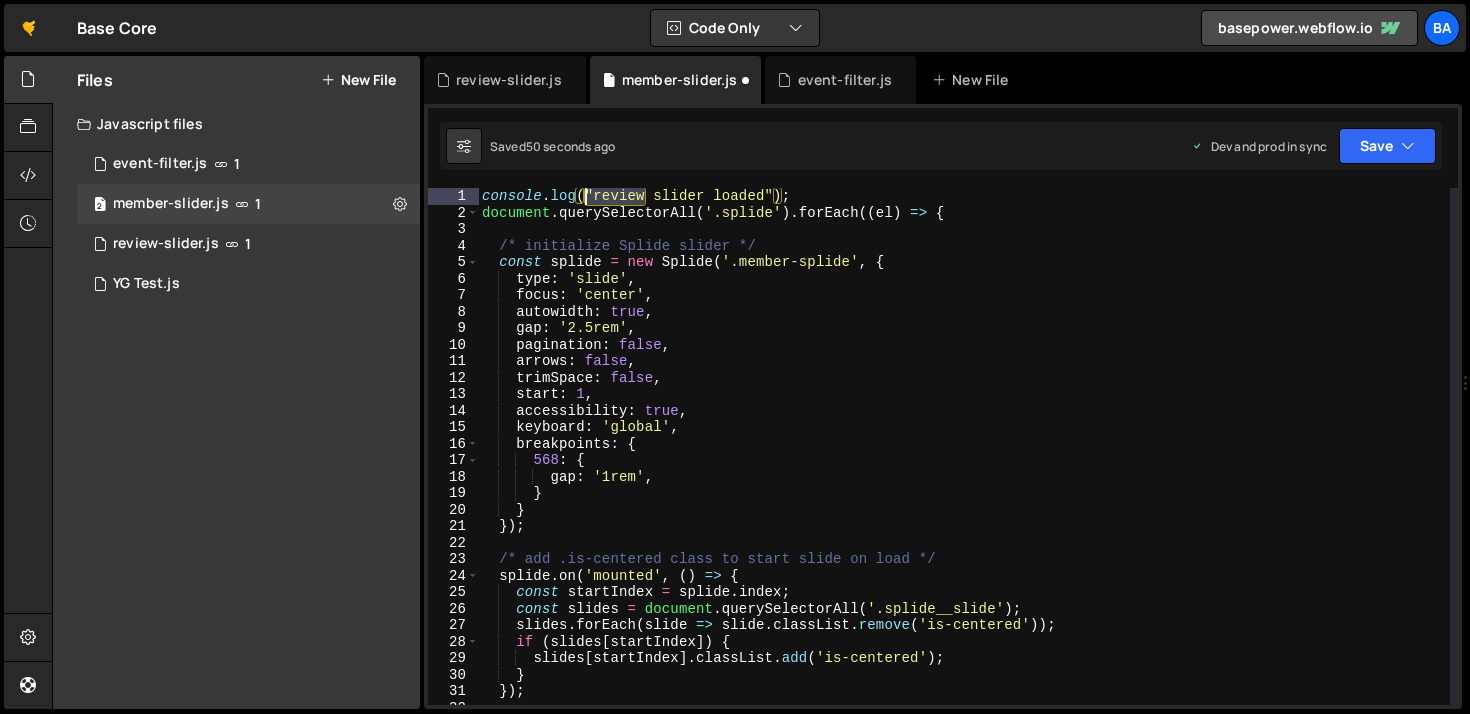 drag, startPoint x: 646, startPoint y: 198, endPoint x: 587, endPoint y: 201, distance: 59.07622 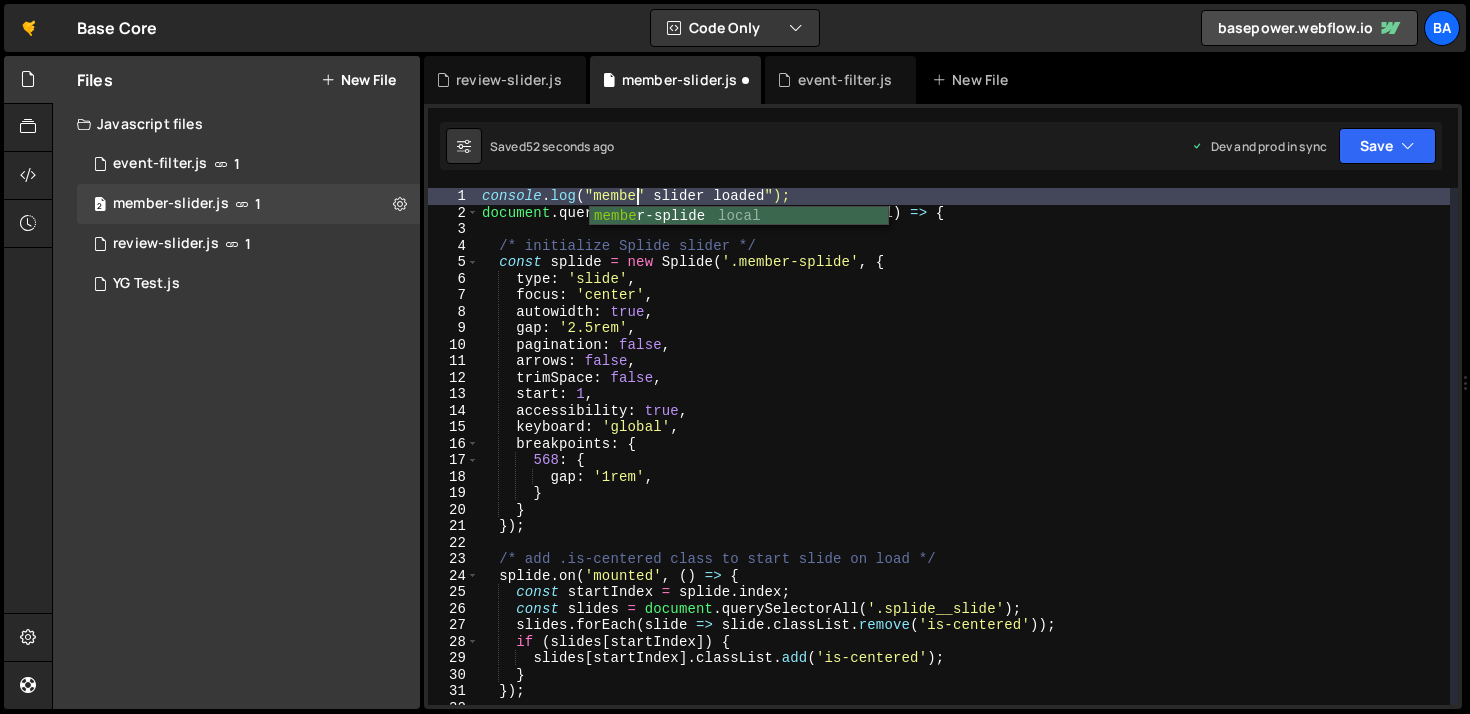 scroll, scrollTop: 0, scrollLeft: 11, axis: horizontal 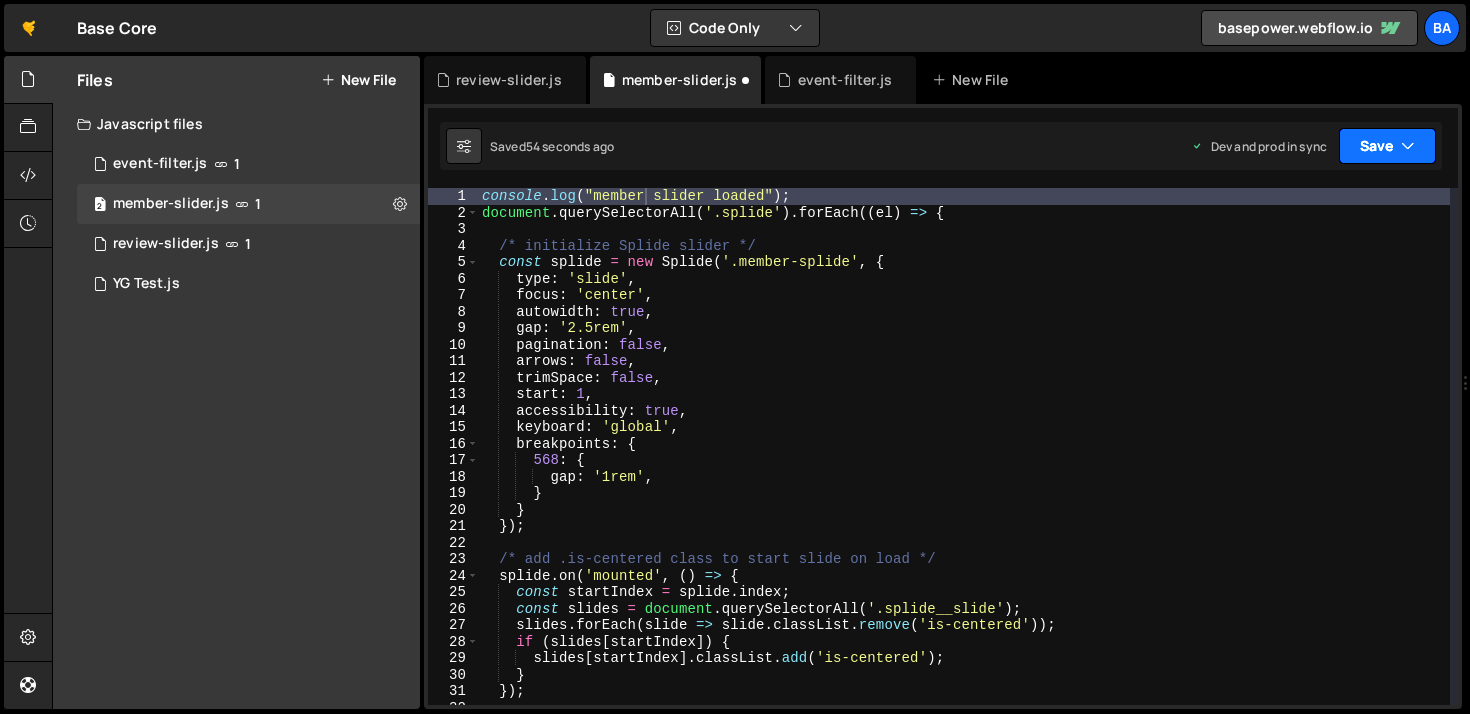 click on "Save" at bounding box center (1387, 146) 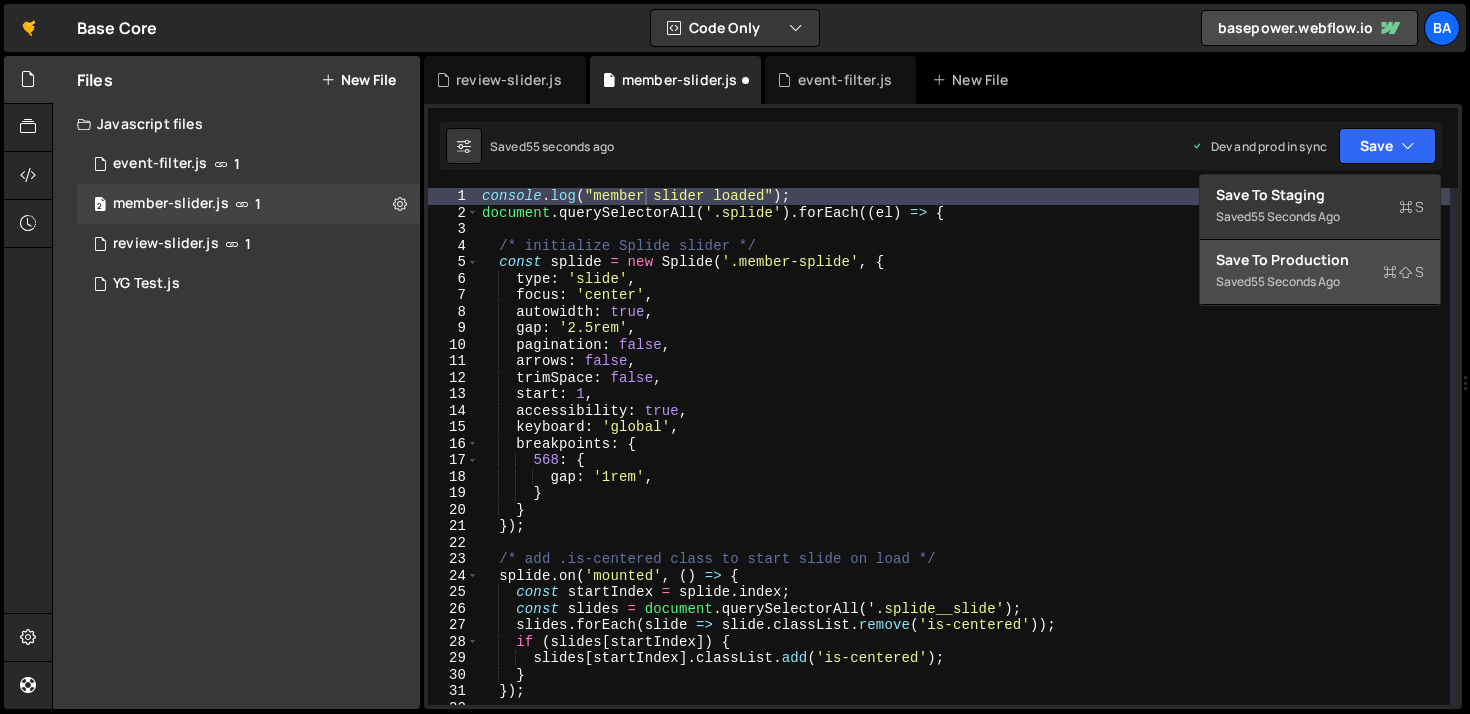 click on "Save to Production
S
Saved  55 seconds ago" at bounding box center (1320, 272) 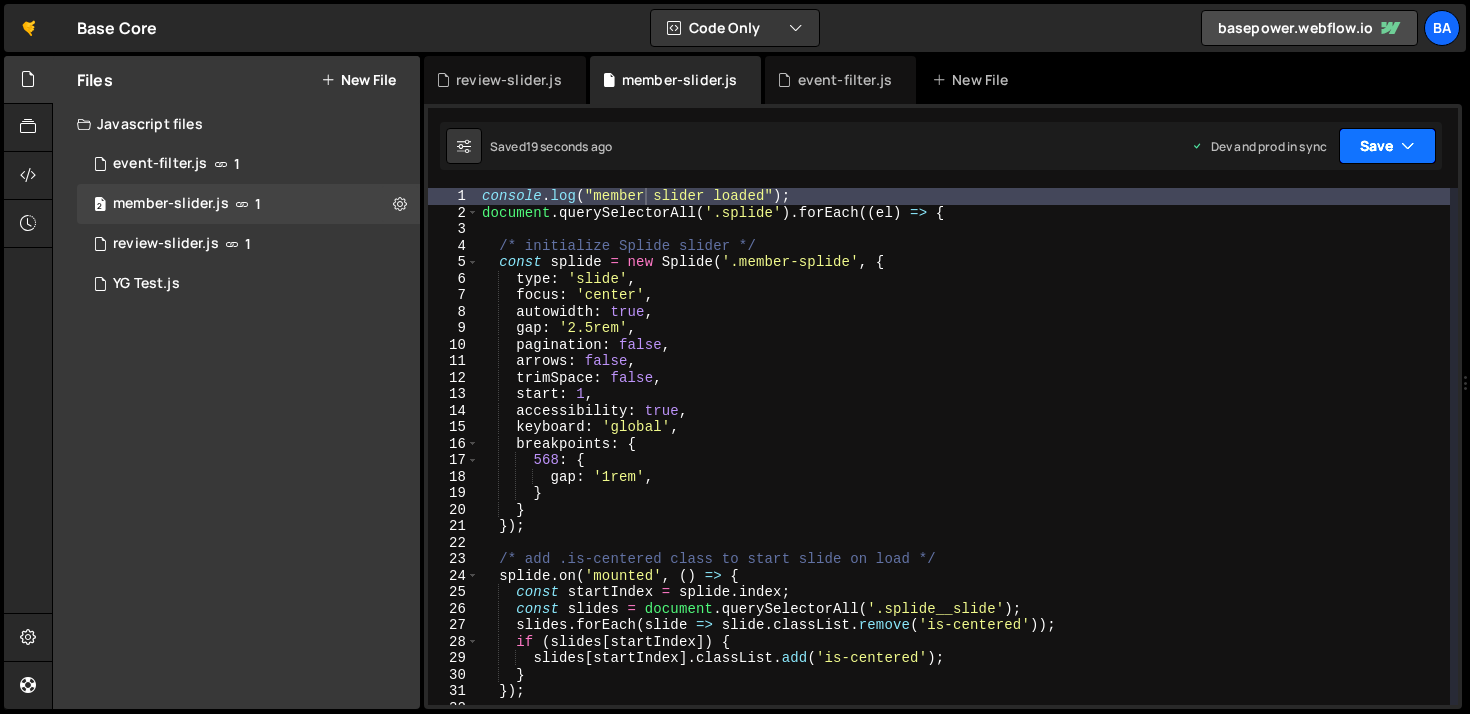 click on "Save" at bounding box center [1387, 146] 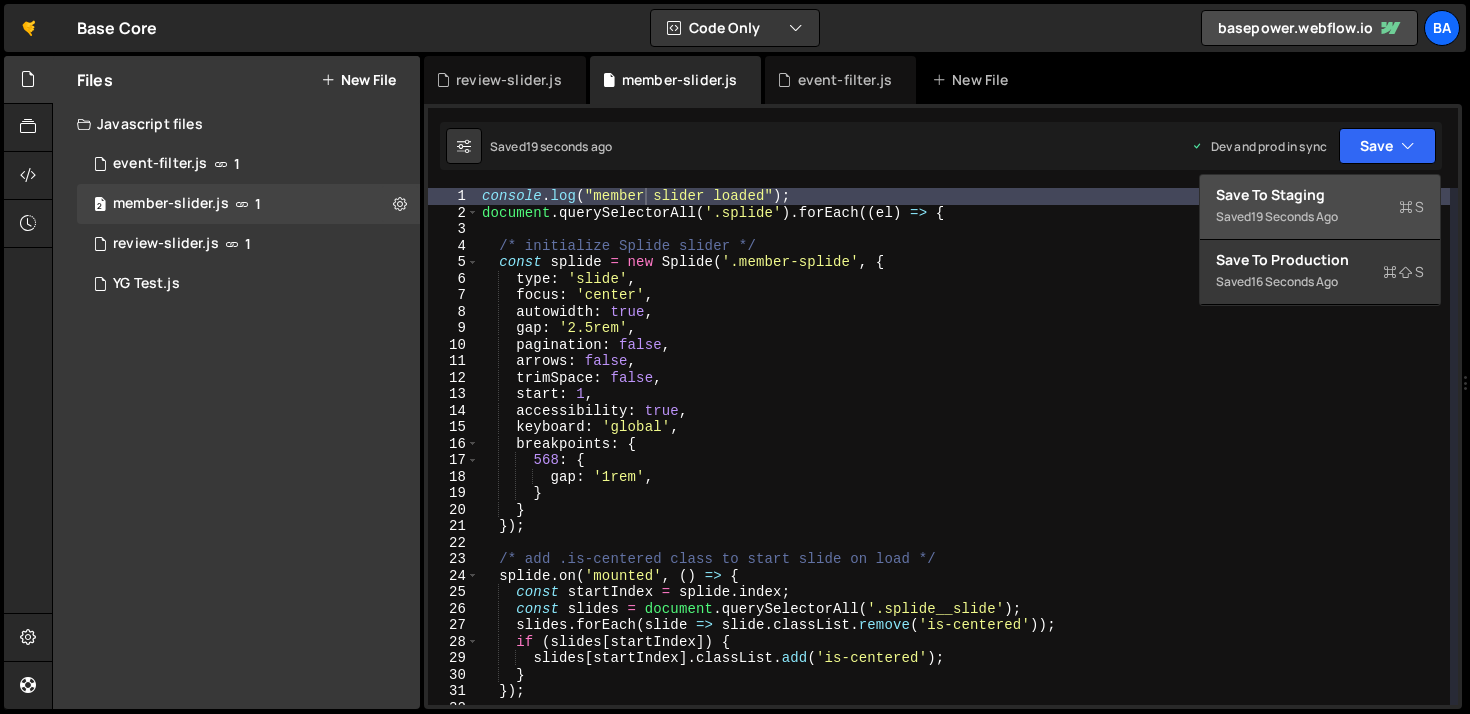 click on "Save to Staging
S" at bounding box center [1320, 195] 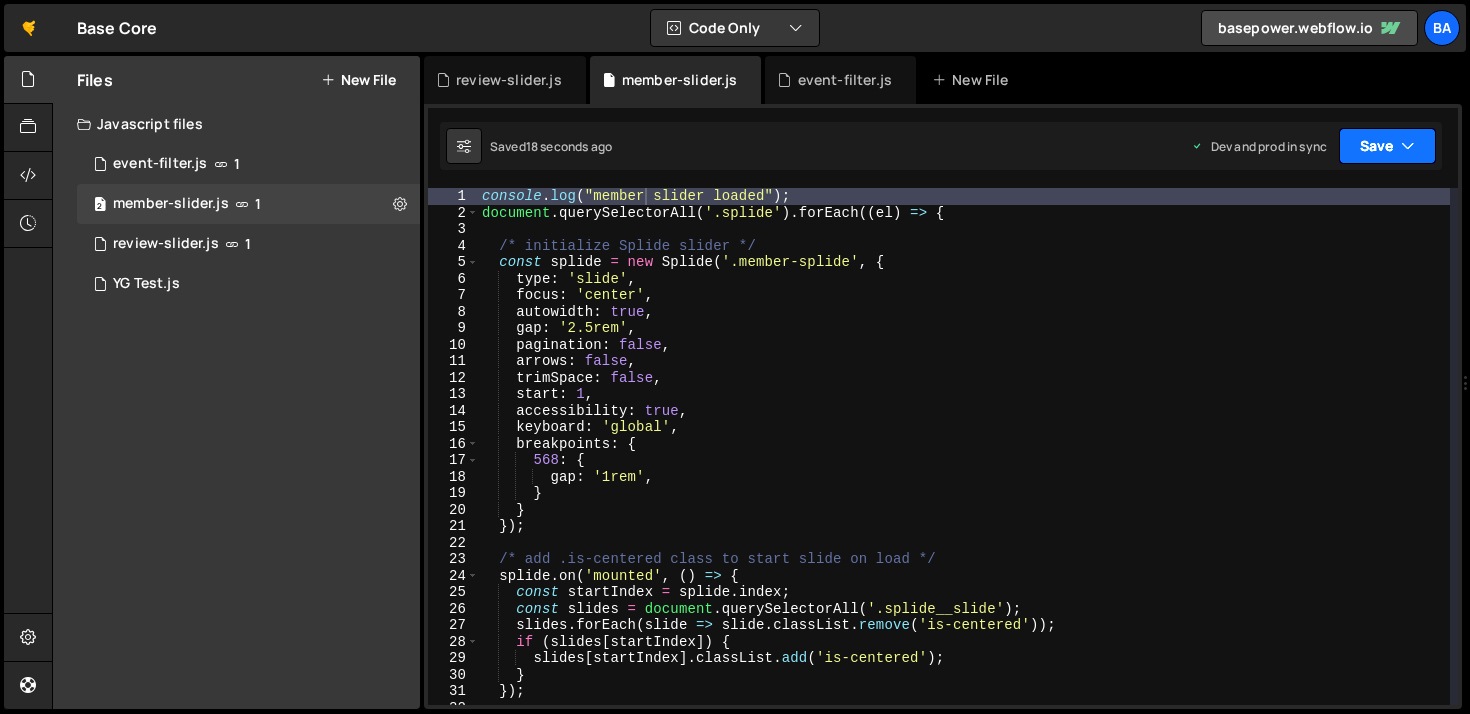 click on "Save" at bounding box center (1387, 146) 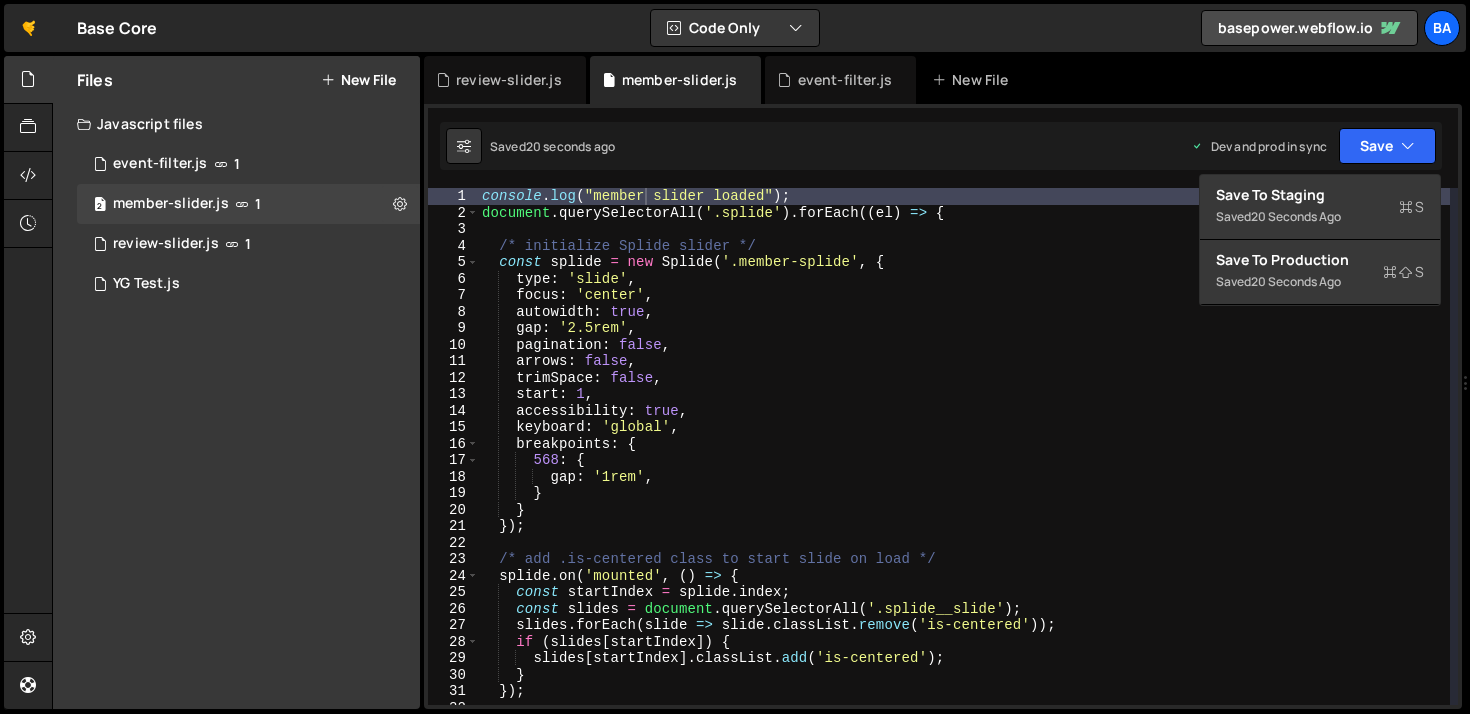 type on "trimSpace: false," 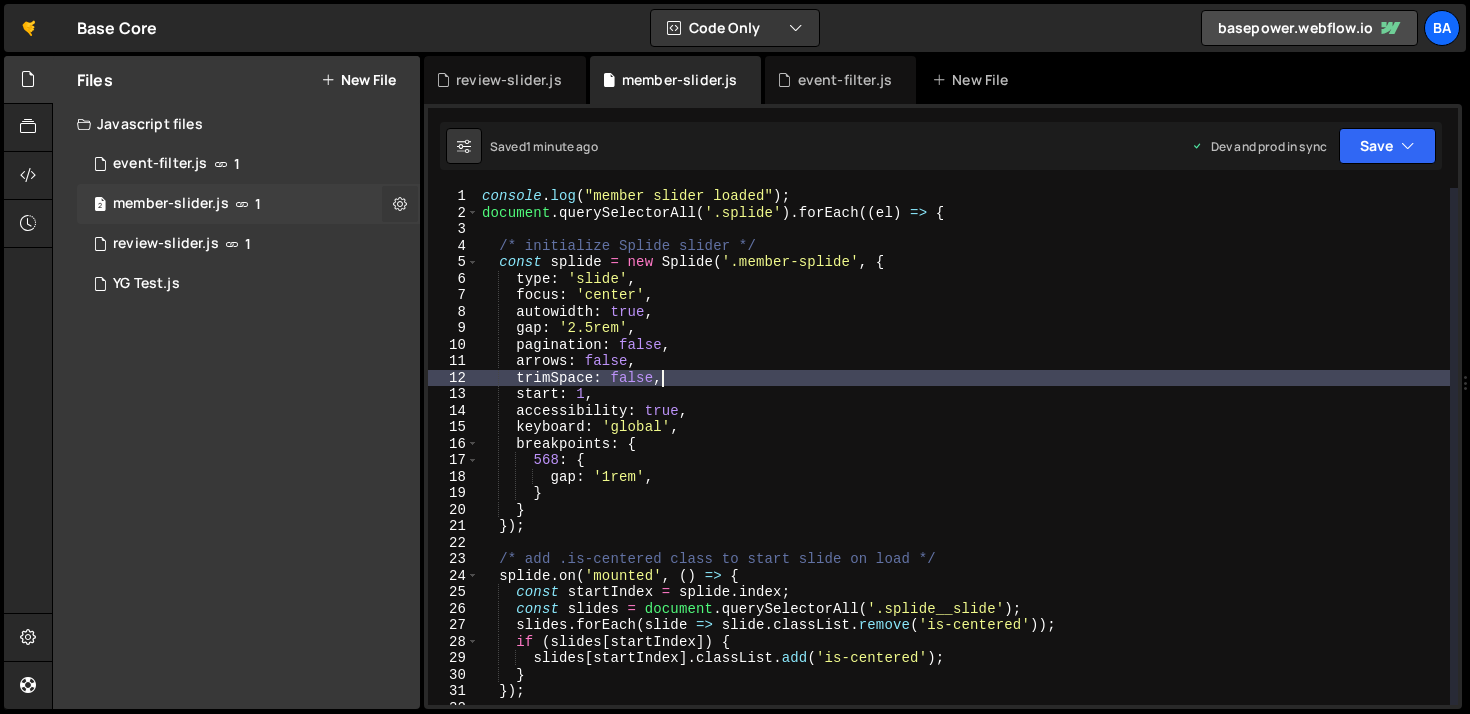 click at bounding box center [400, 204] 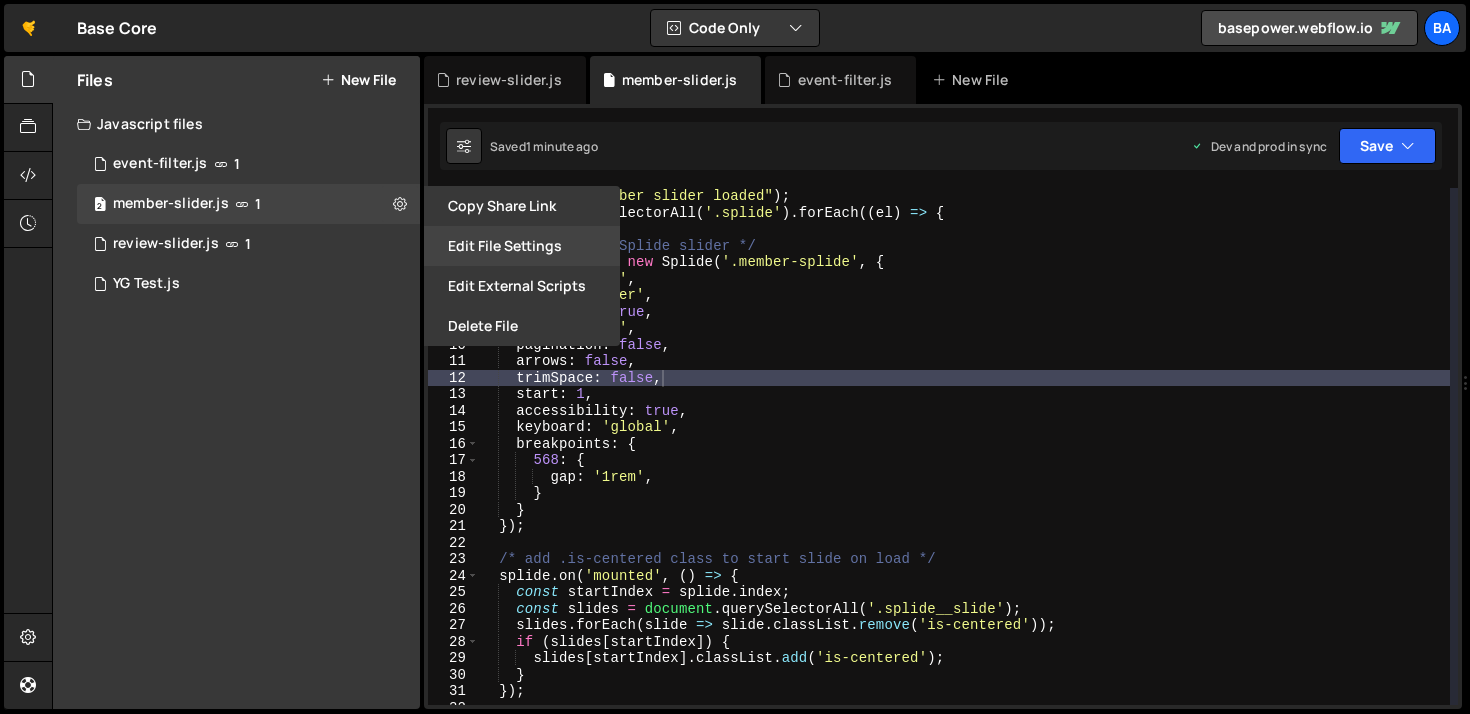 click on "Edit File Settings" at bounding box center (522, 246) 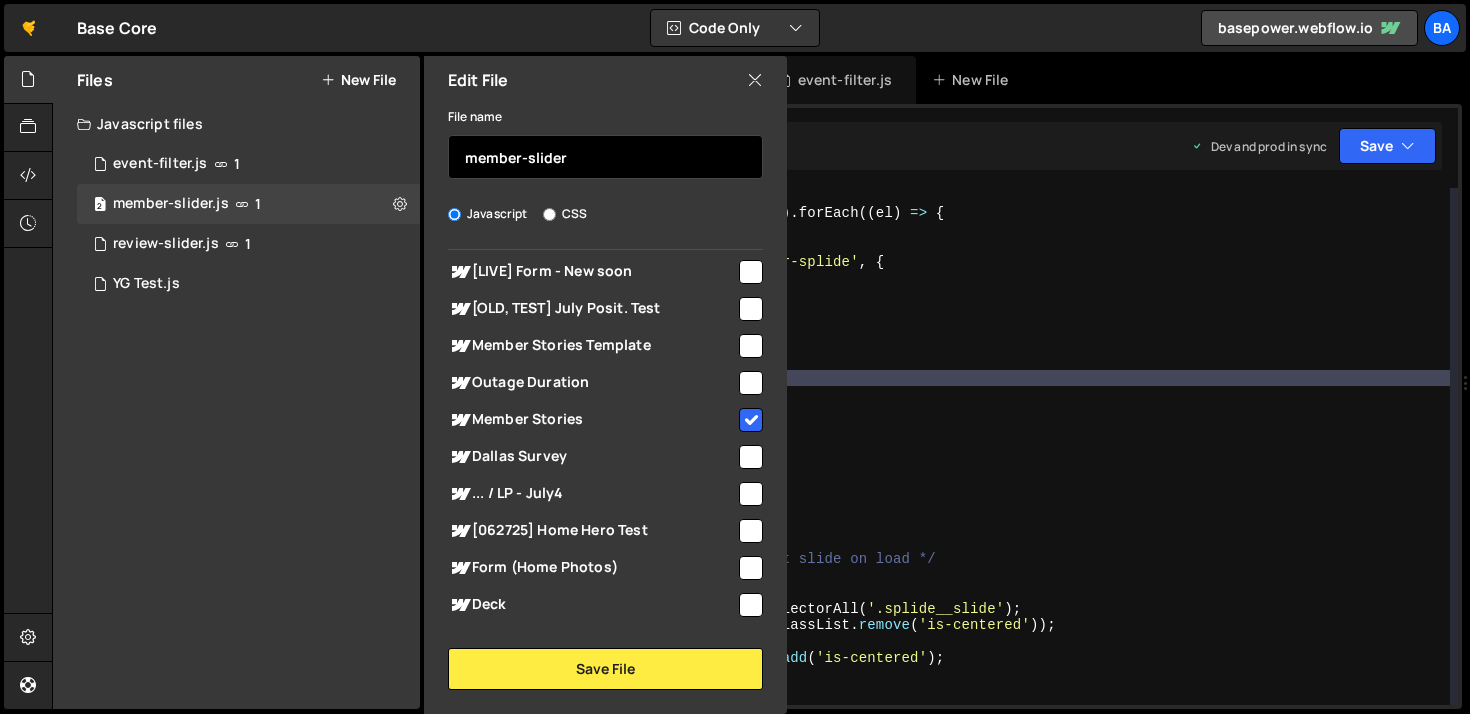click on "member-slider" at bounding box center [605, 157] 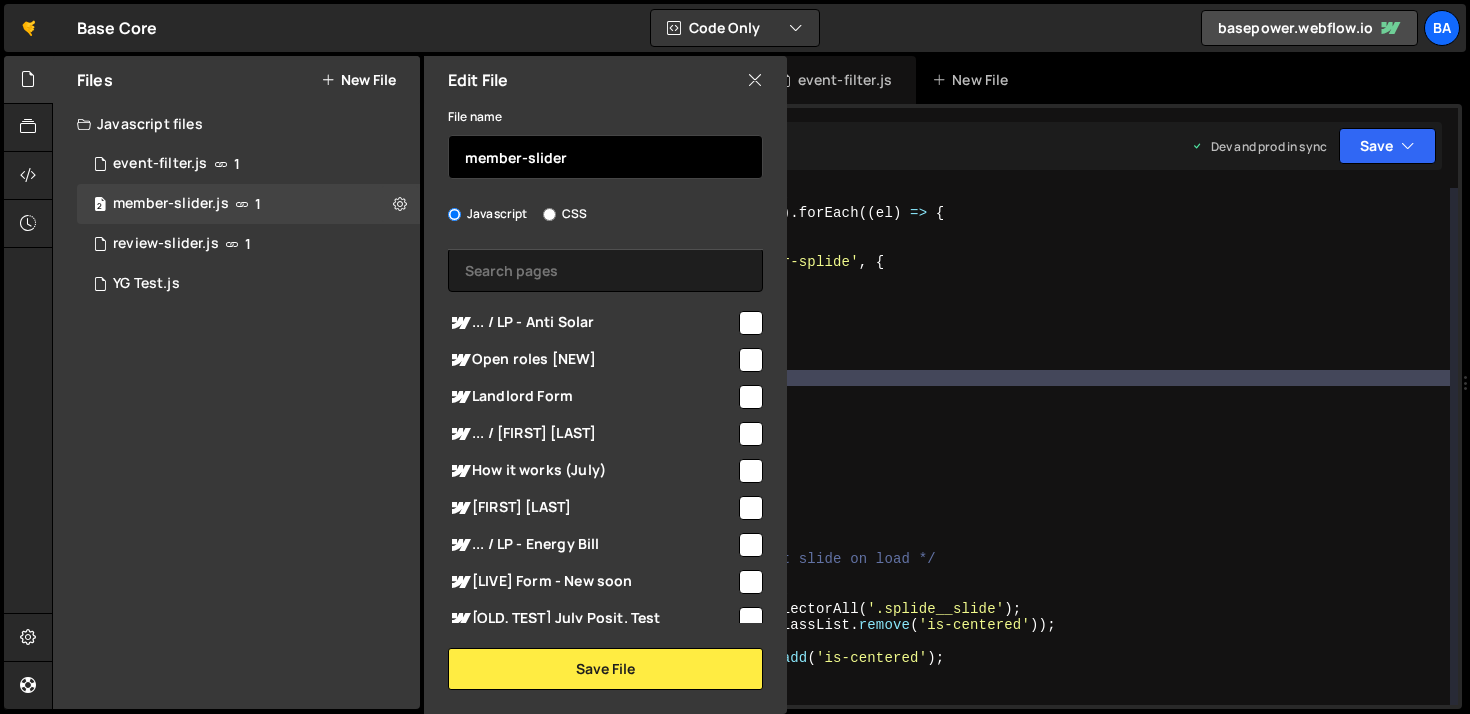 scroll, scrollTop: 0, scrollLeft: 0, axis: both 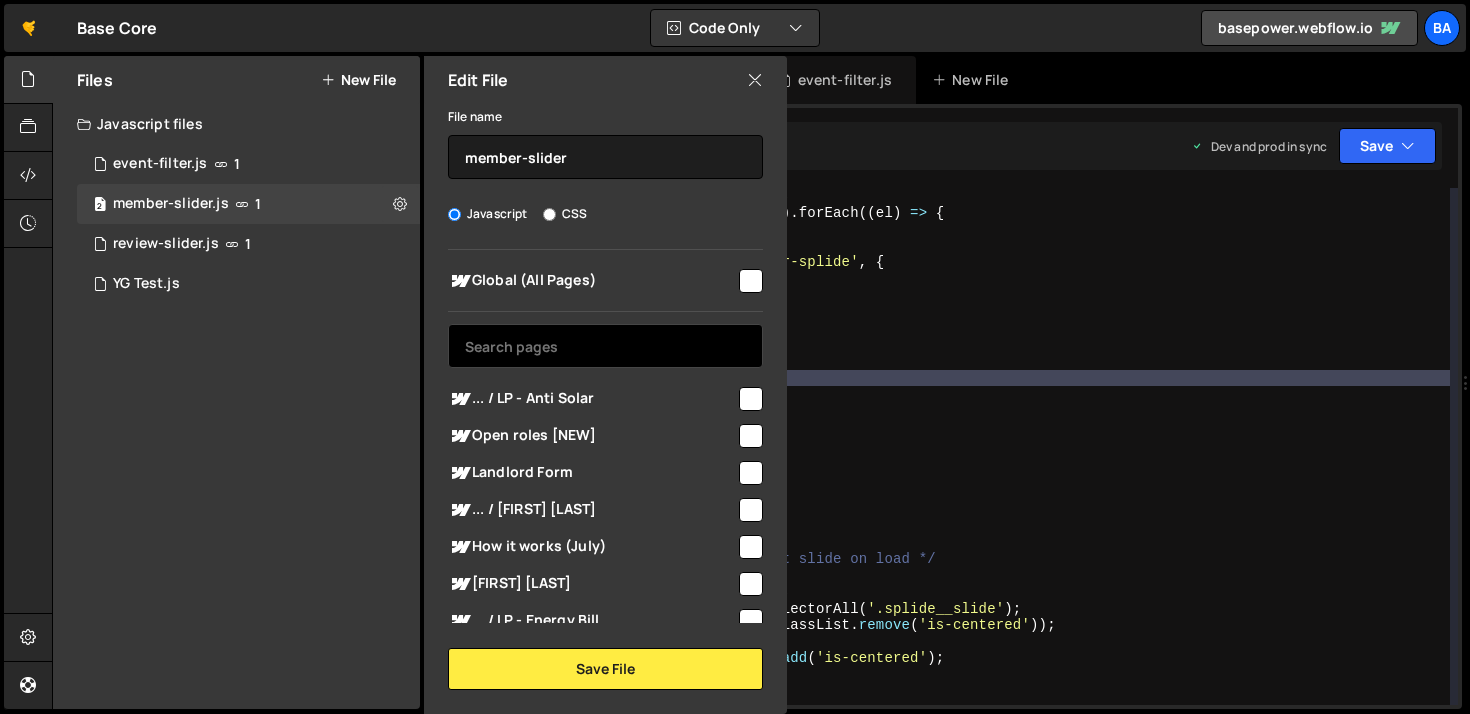 click at bounding box center [605, 346] 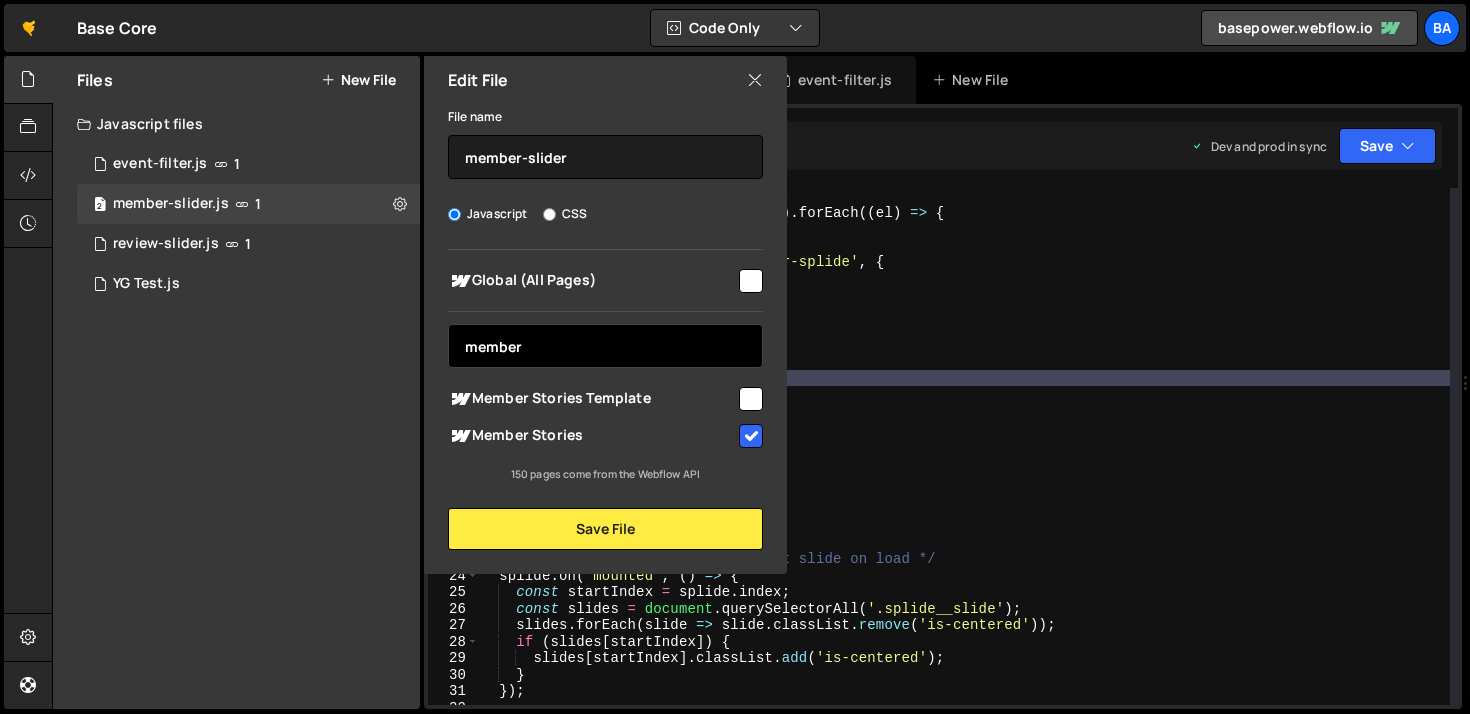 type on "member" 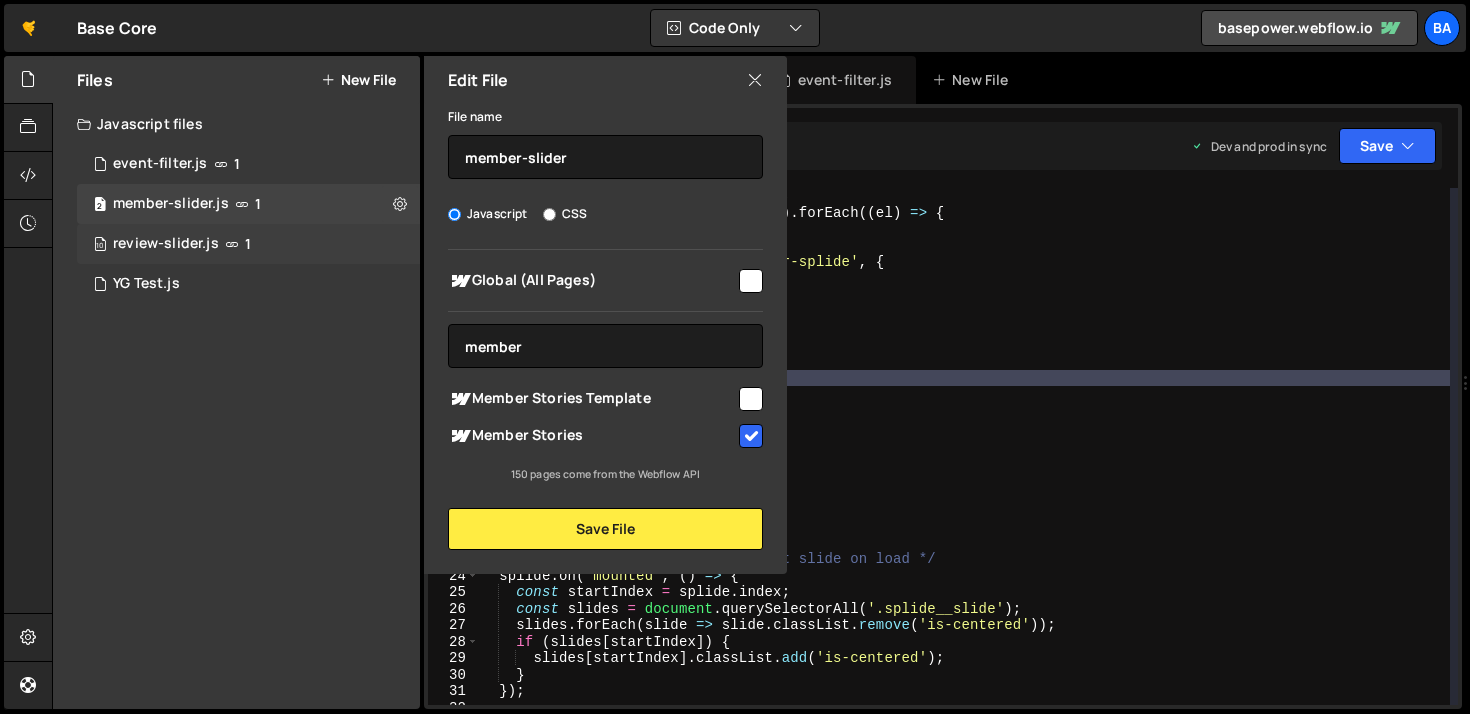 click on "review-slider.js" at bounding box center (166, 244) 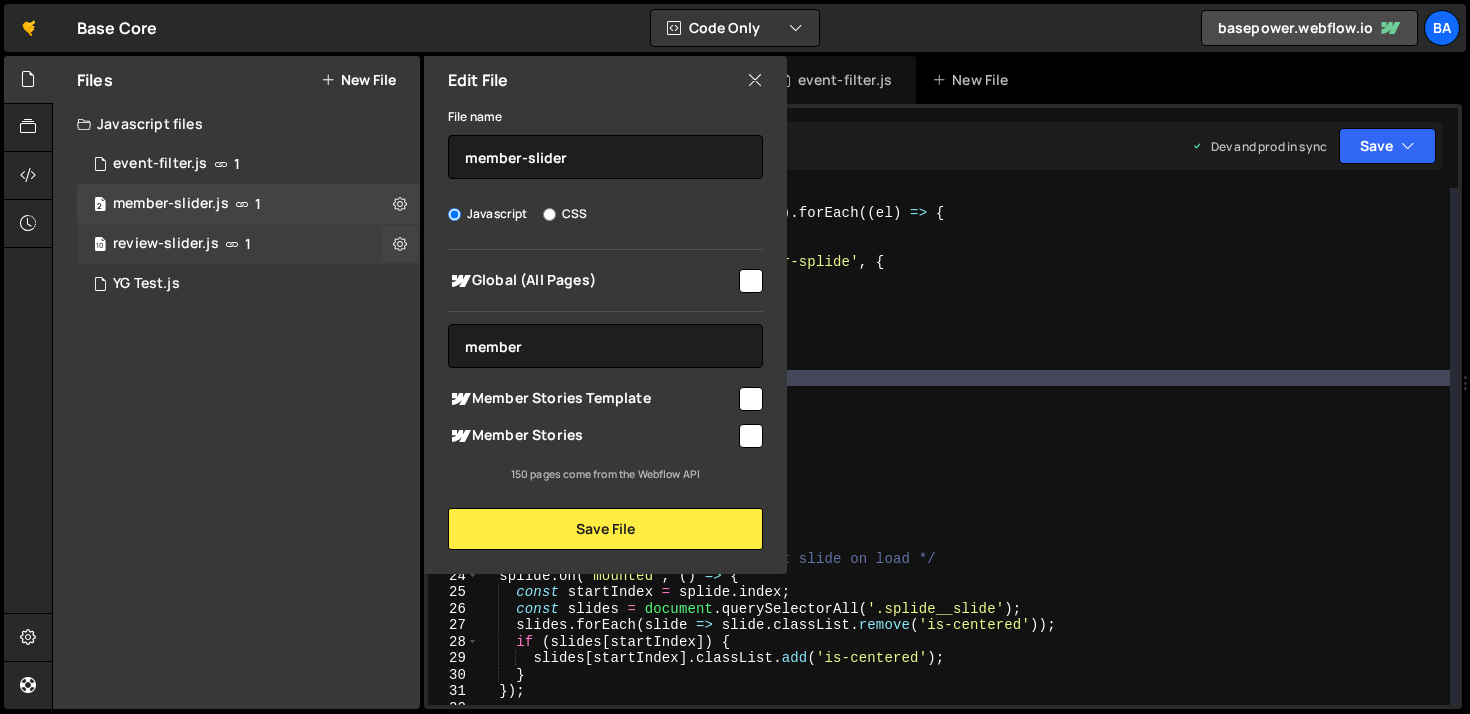 type 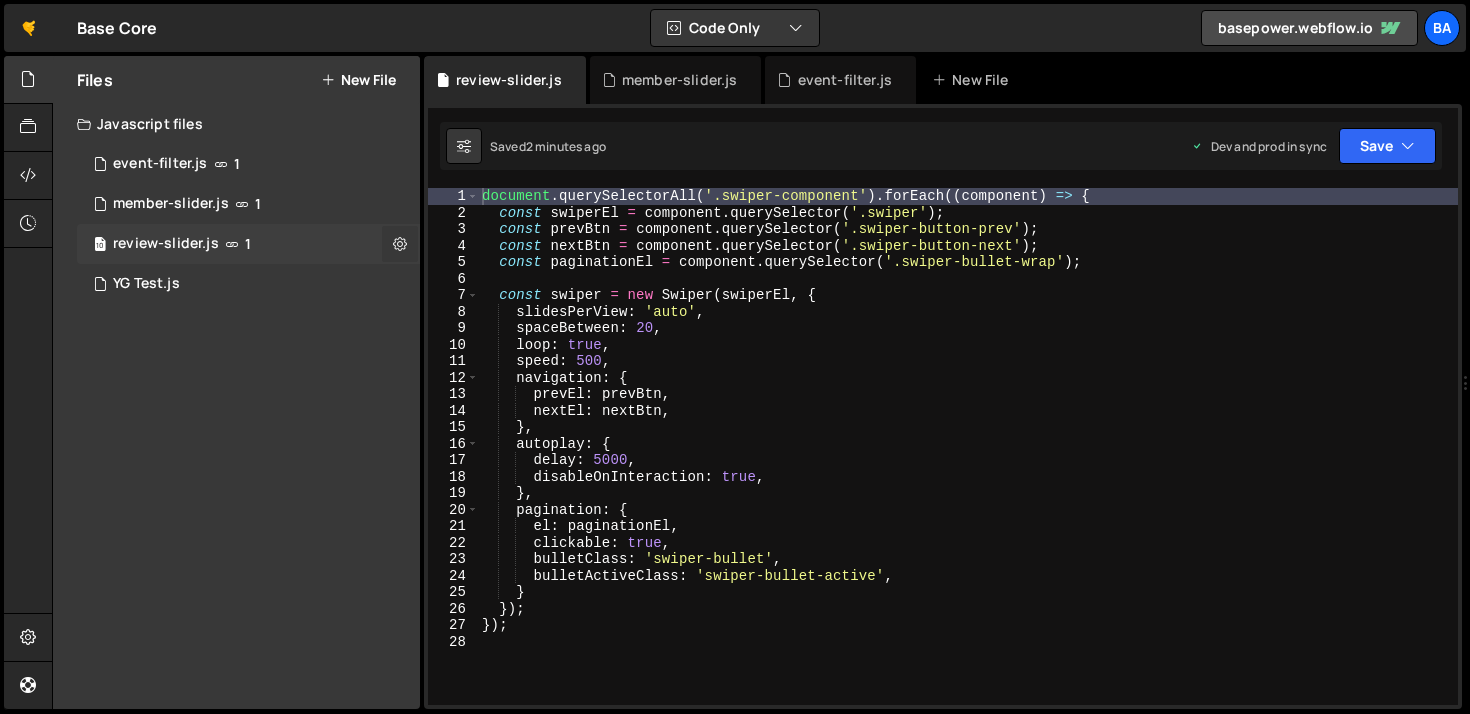click at bounding box center [400, 244] 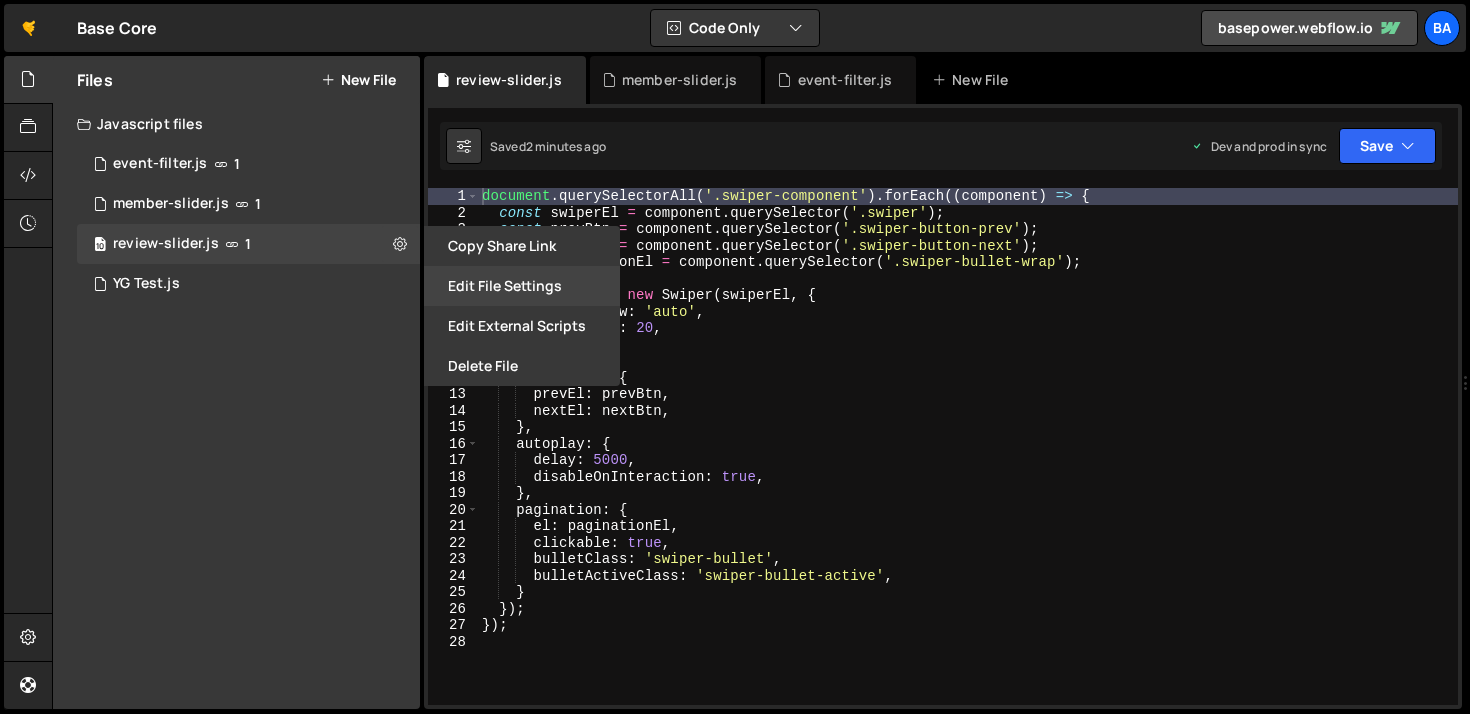 click on "Edit File Settings" at bounding box center (522, 286) 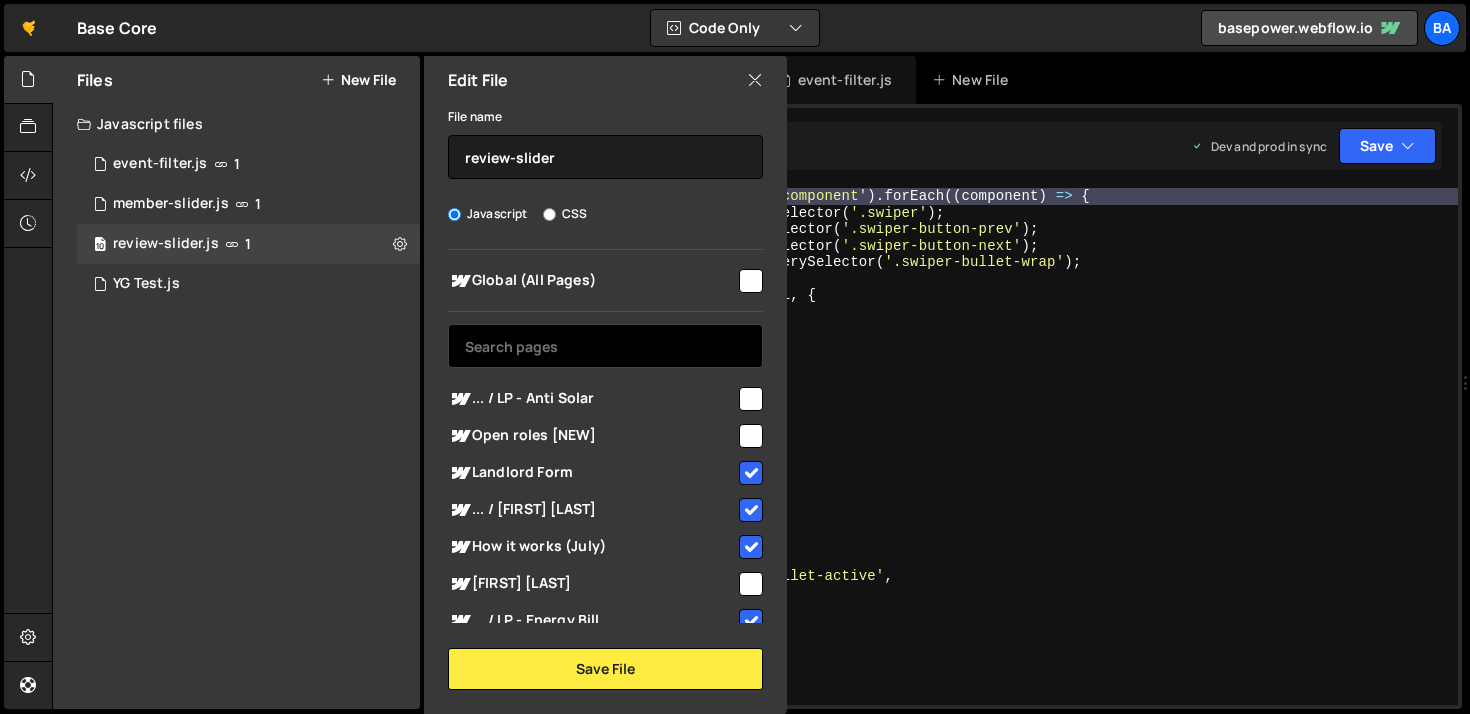 click at bounding box center [605, 346] 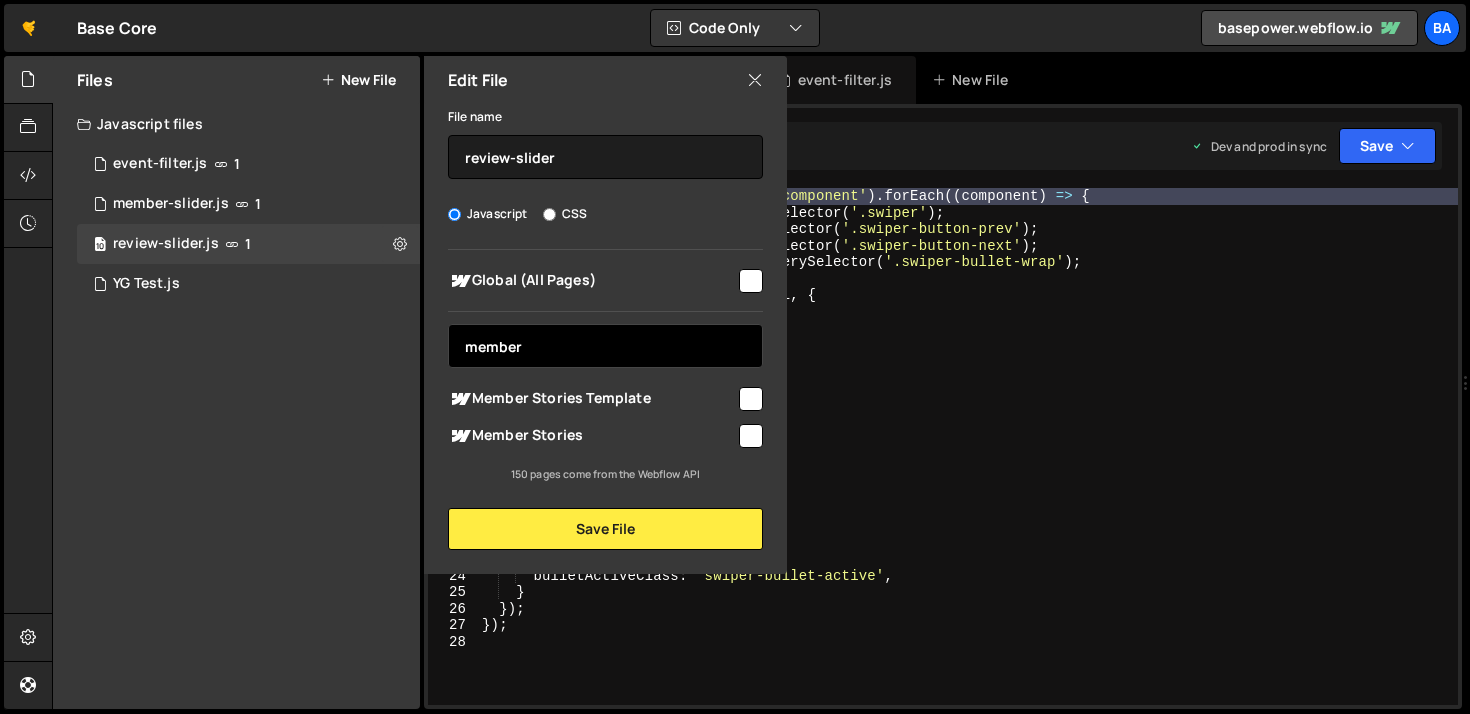 type on "member" 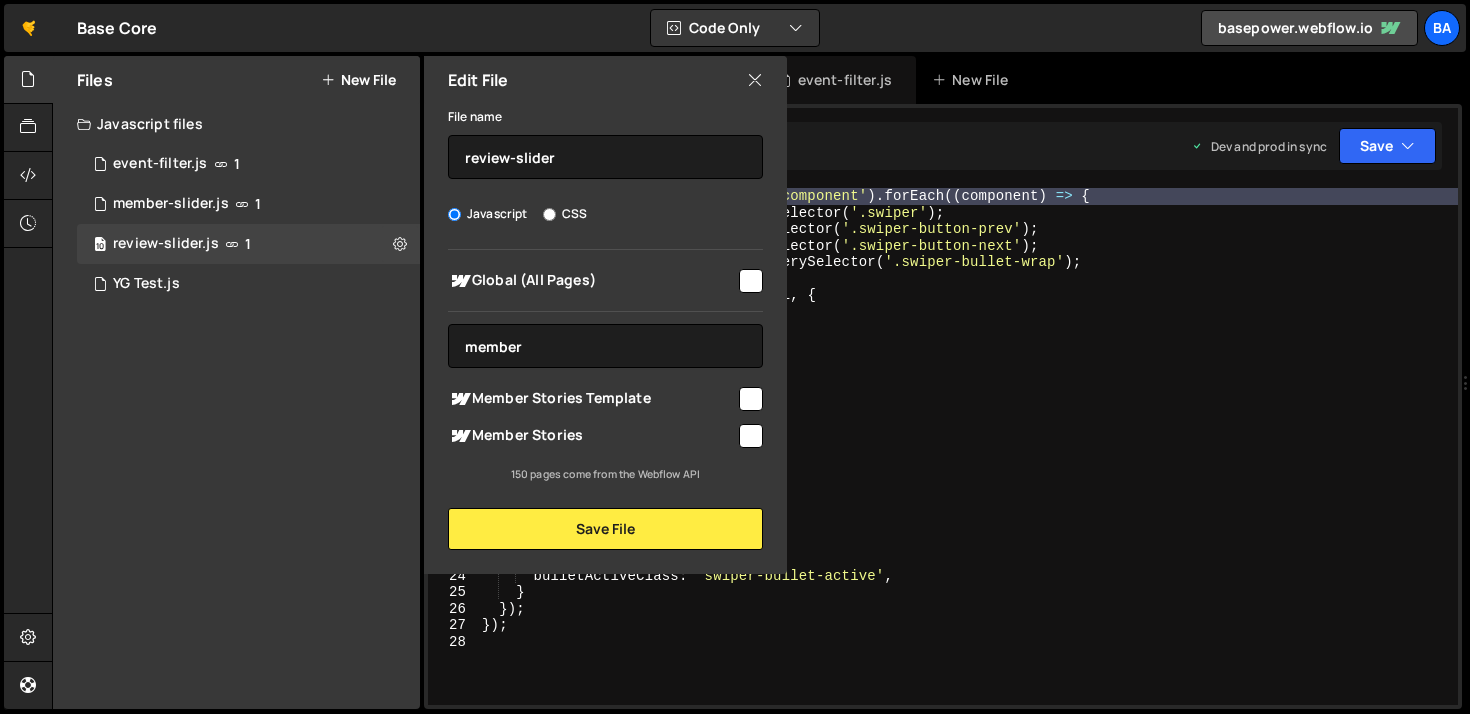 click at bounding box center [751, 436] 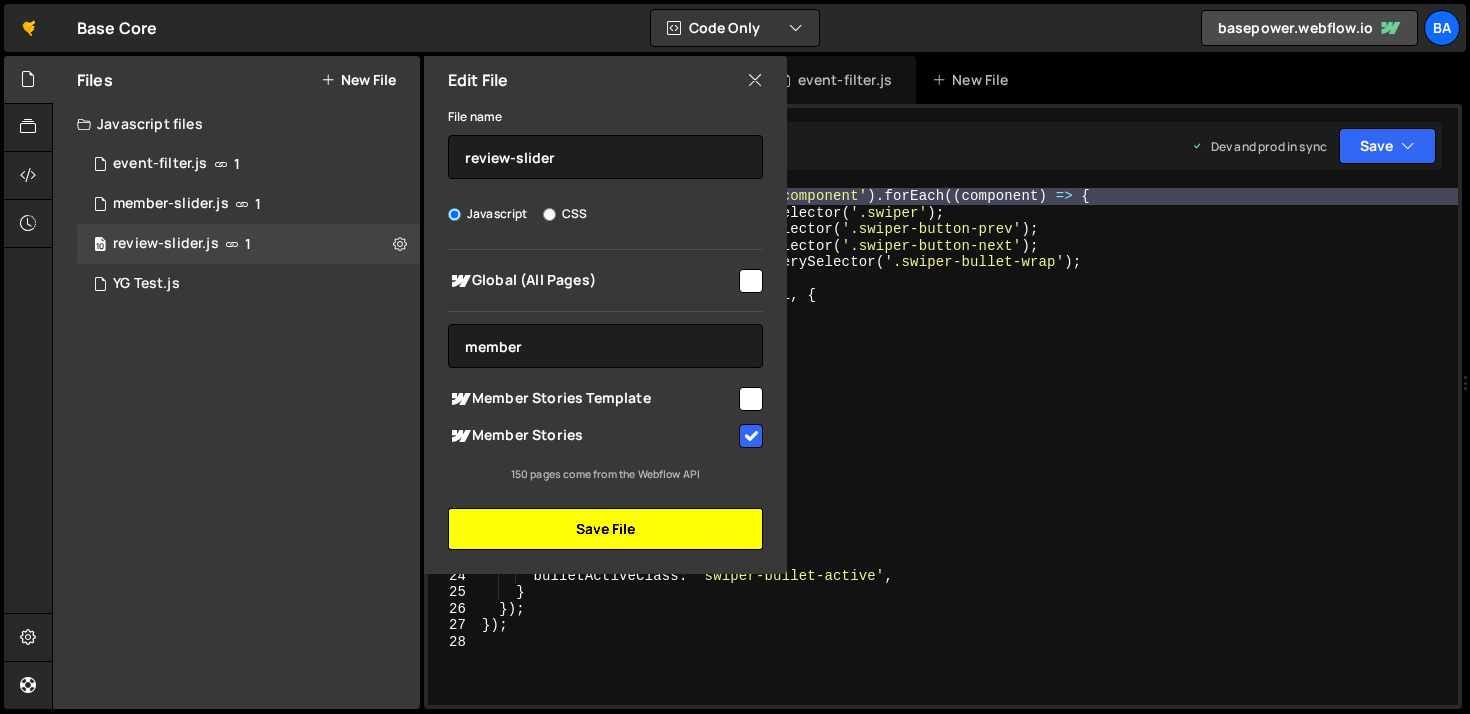 click on "Save File" at bounding box center [605, 529] 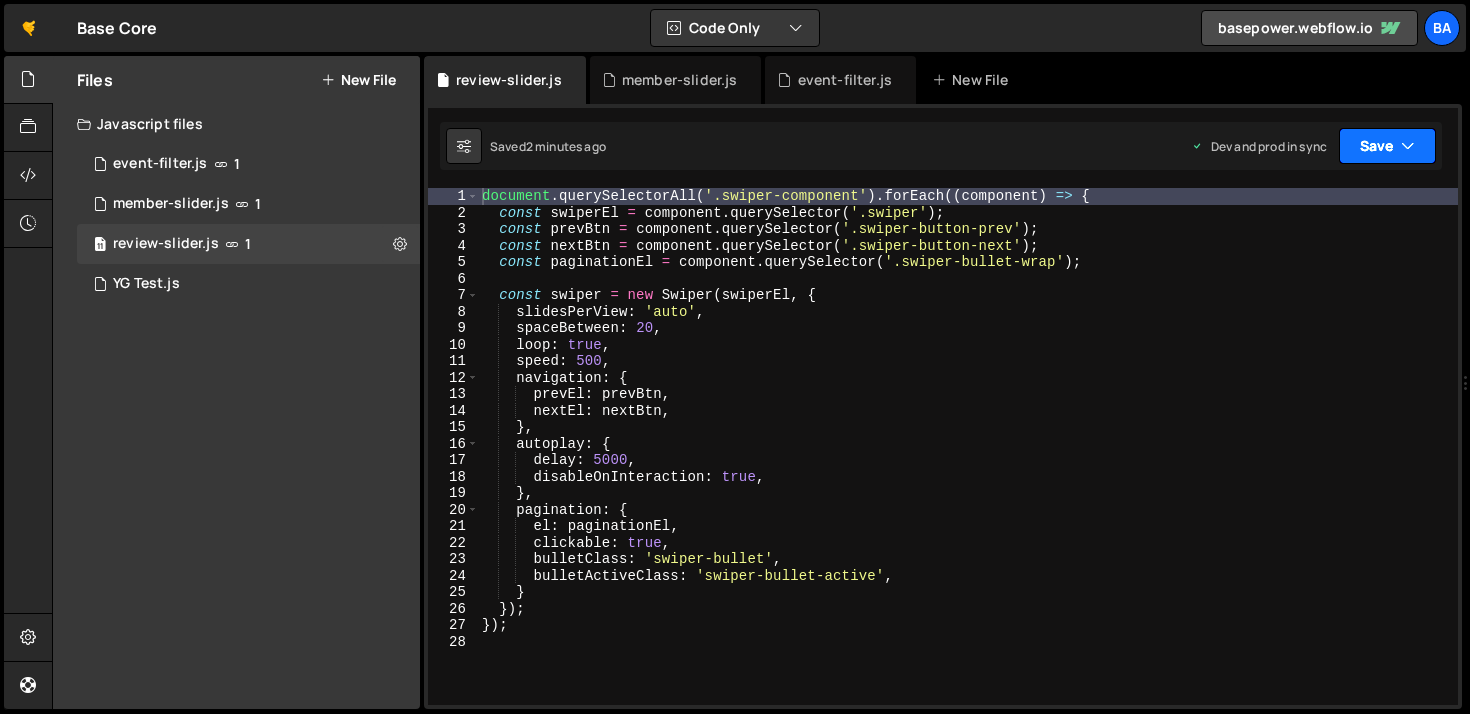 click on "Save" at bounding box center [1387, 146] 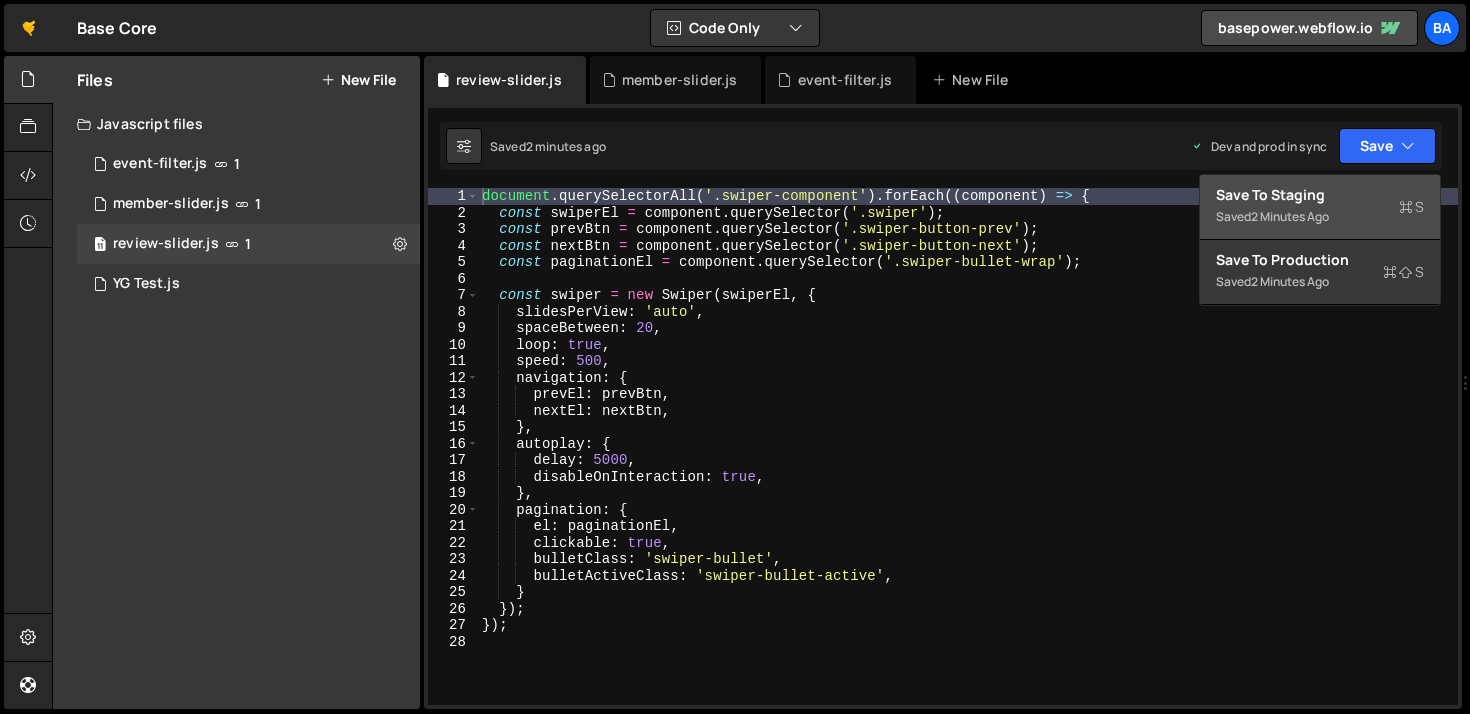 click on "Save to Staging
S" at bounding box center [1320, 195] 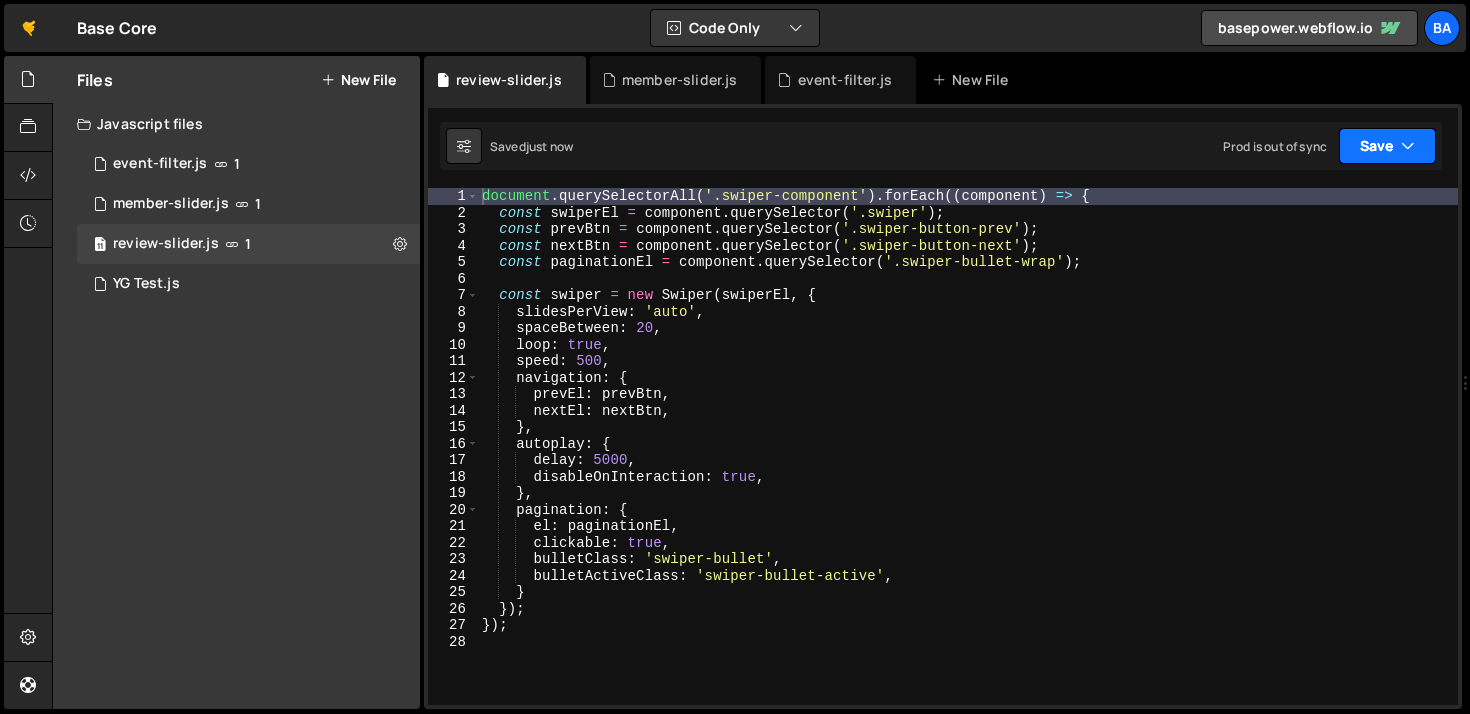 click on "Save" at bounding box center (1387, 146) 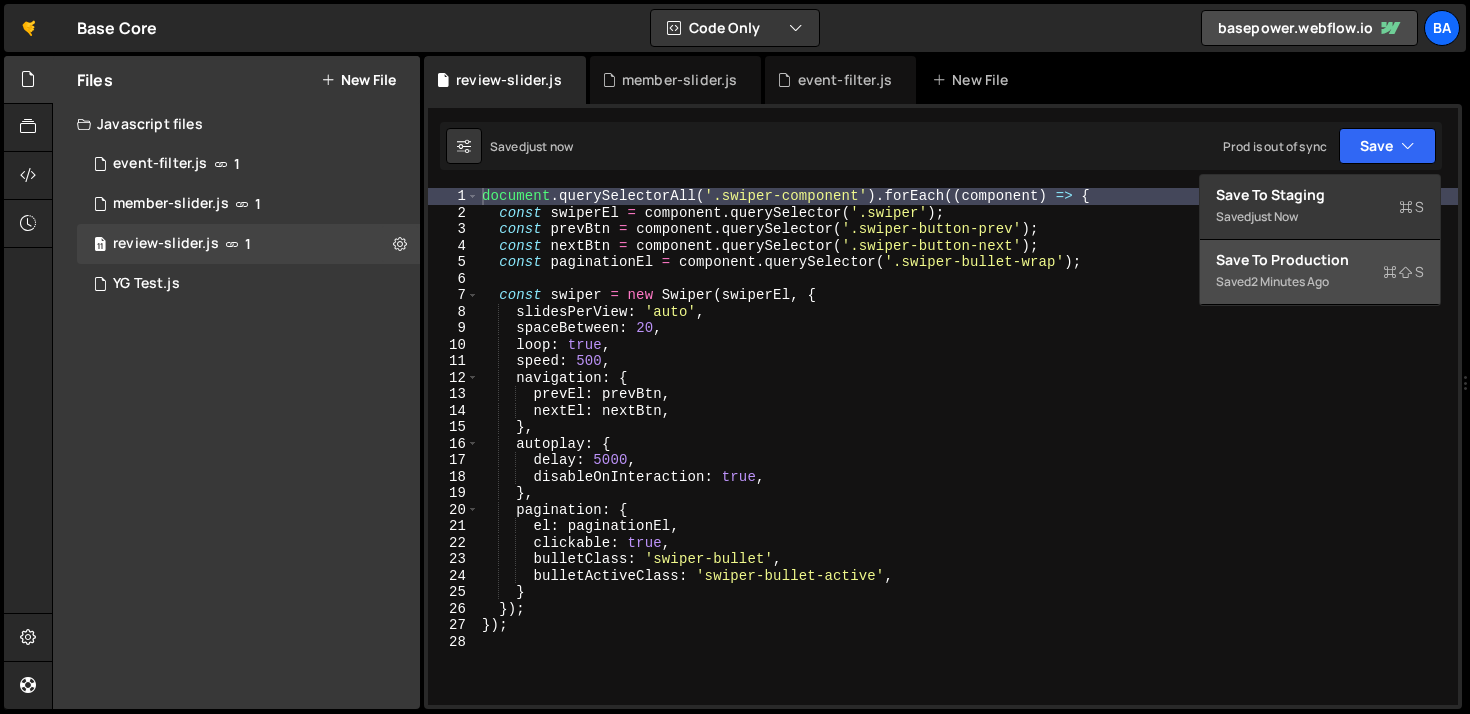 click on "2 minutes ago" at bounding box center (1290, 281) 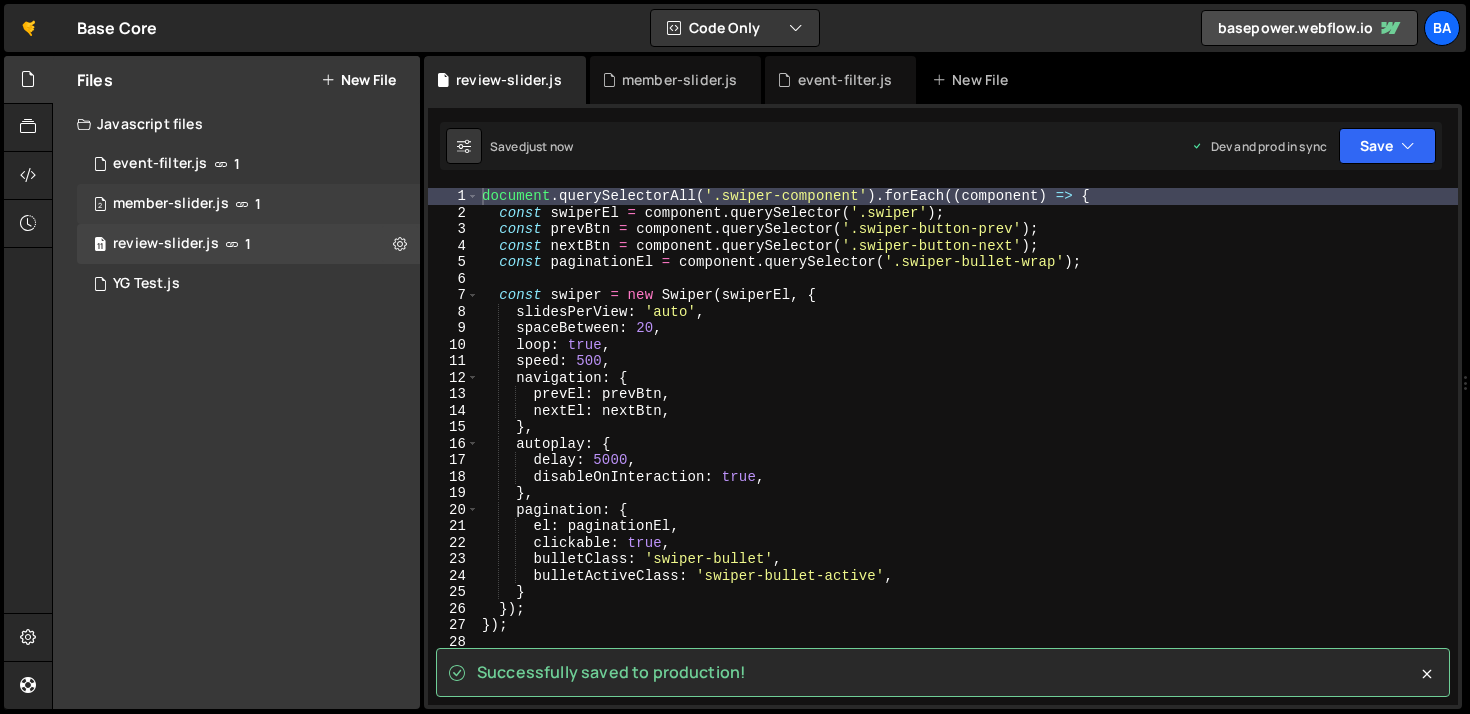 click on "2
member-slider.js
1" at bounding box center (248, 204) 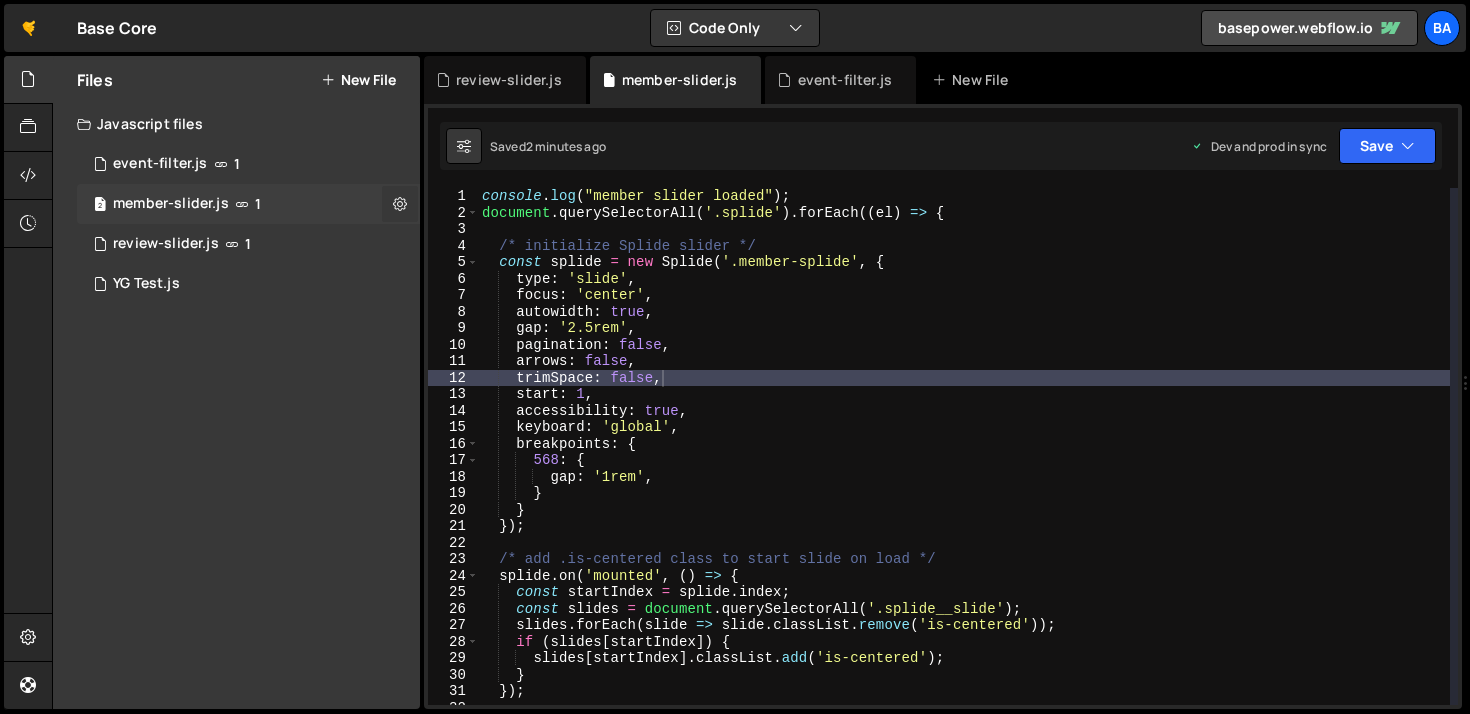 click at bounding box center [400, 204] 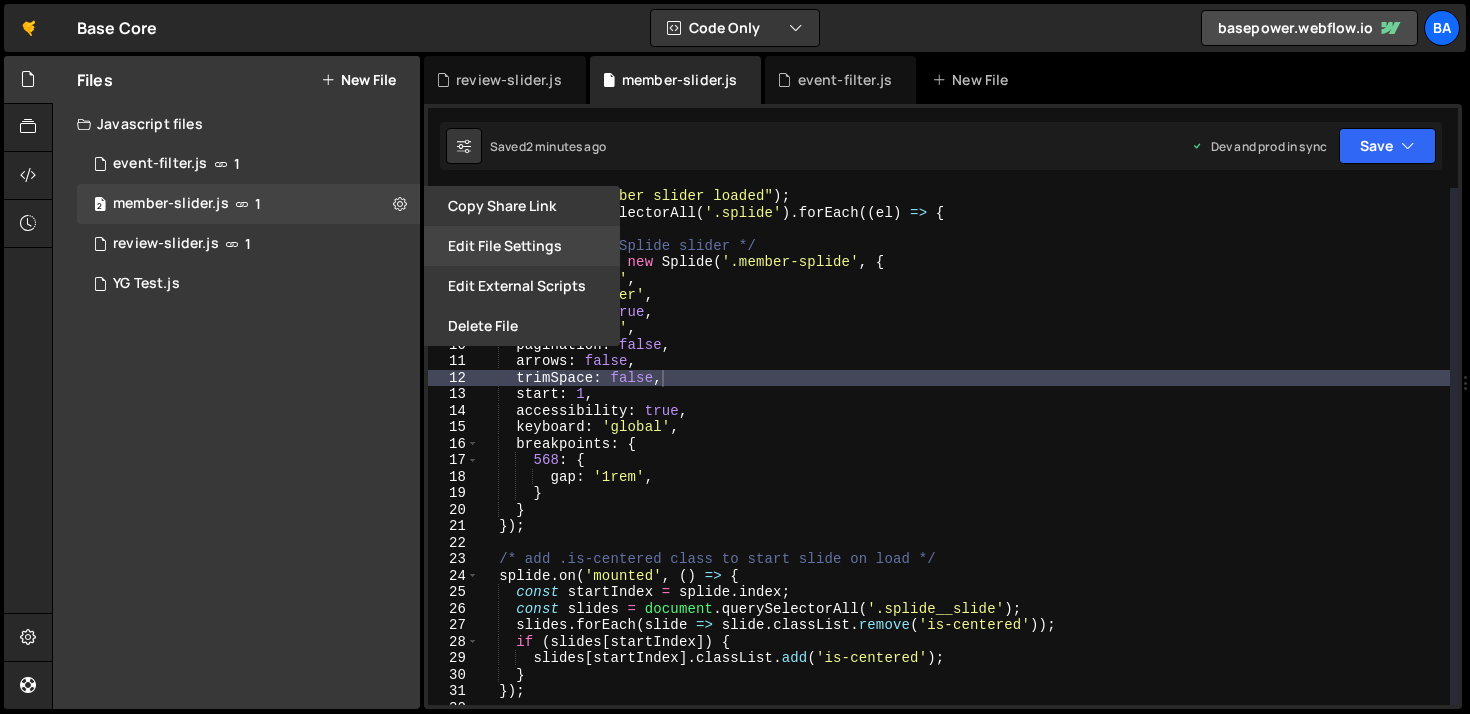 click on "Edit File Settings" at bounding box center (522, 246) 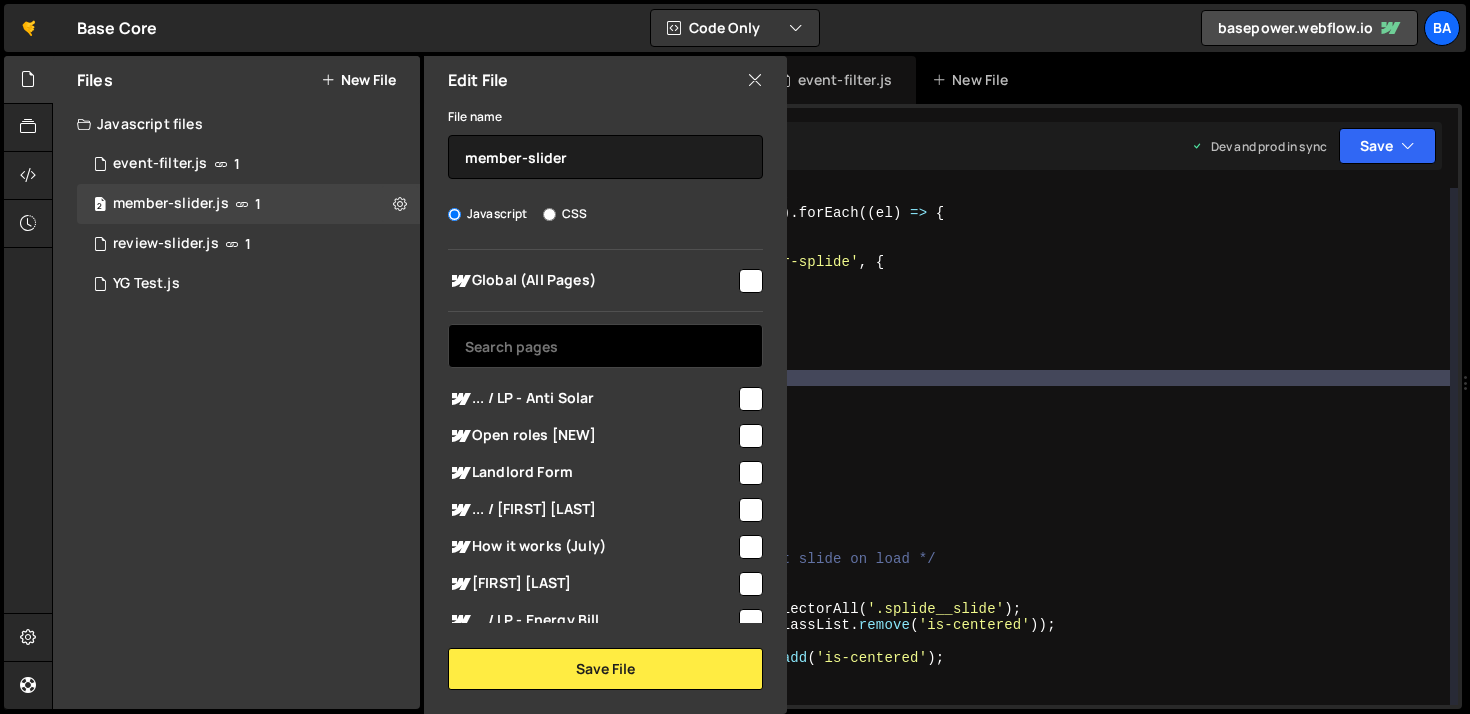 click at bounding box center [605, 346] 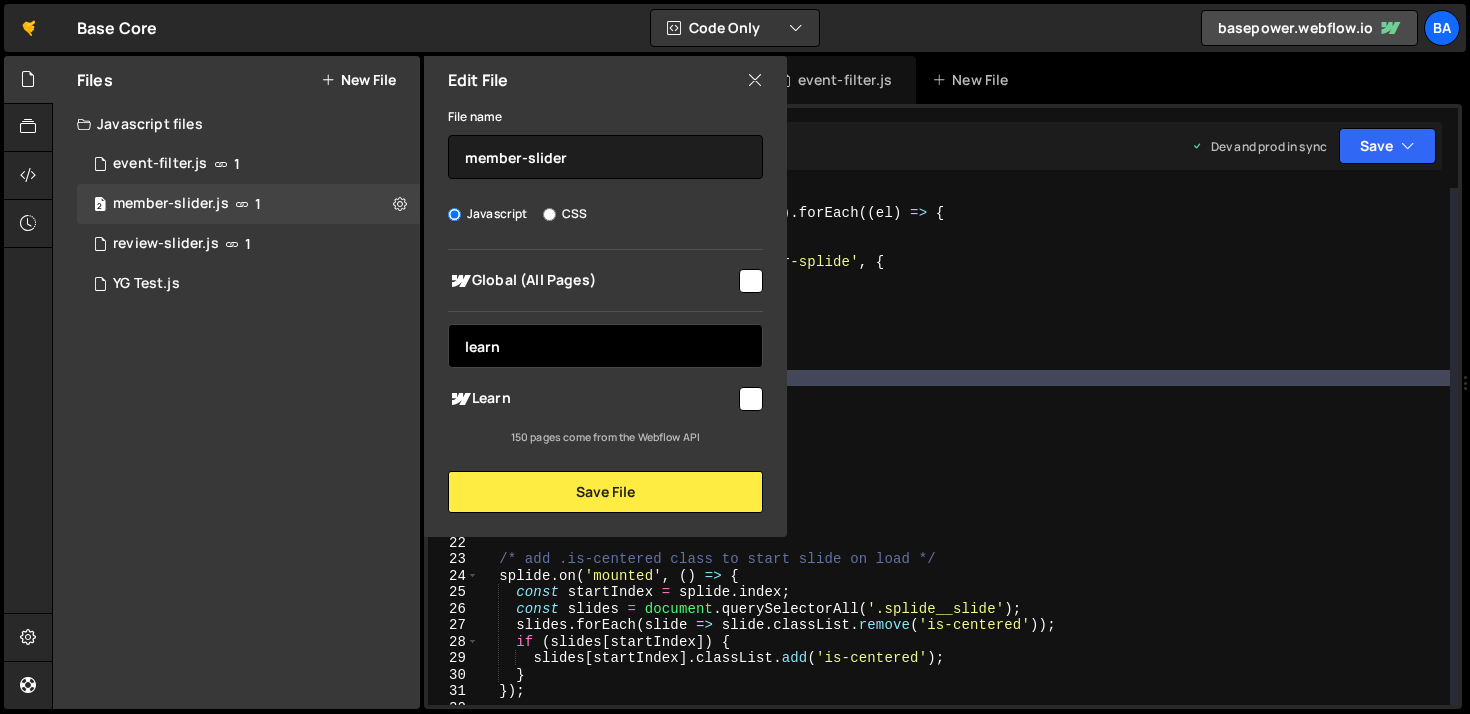 type on "learn" 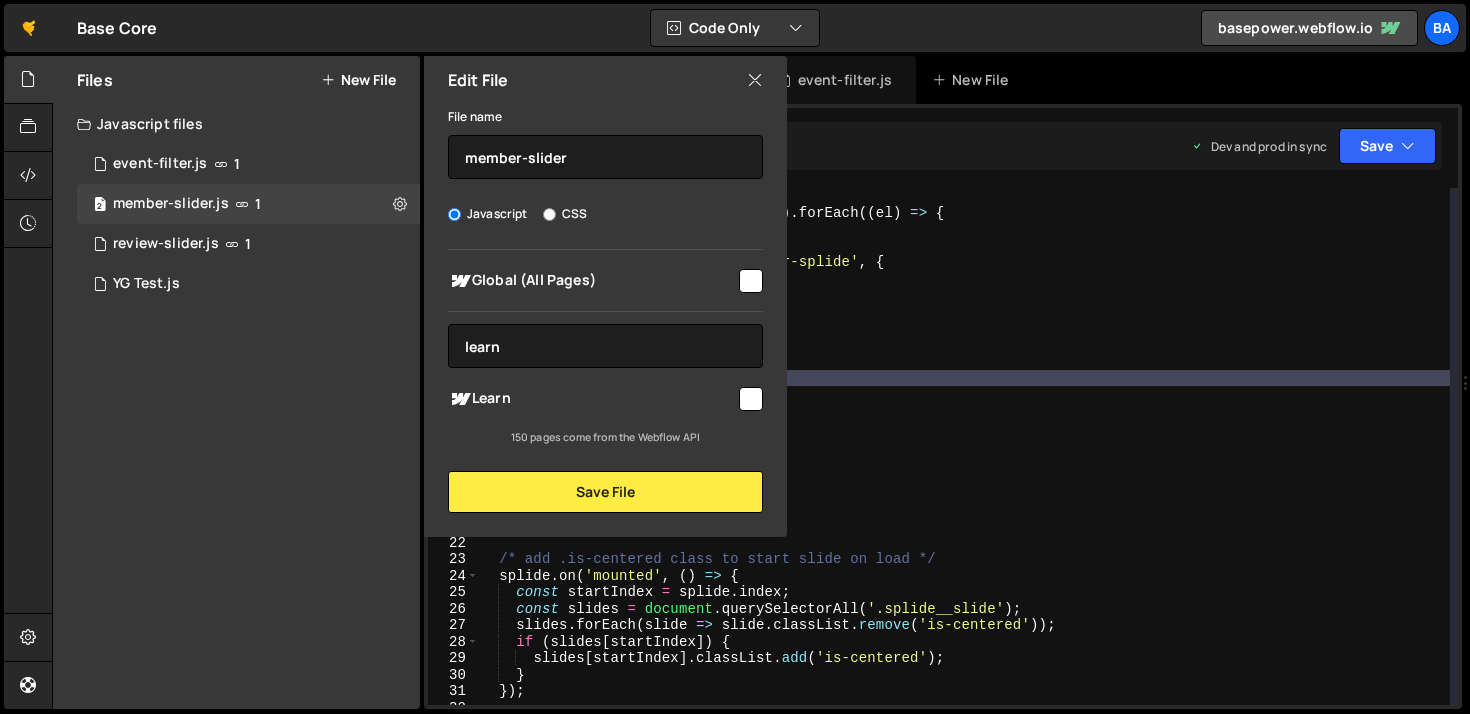 click at bounding box center (751, 399) 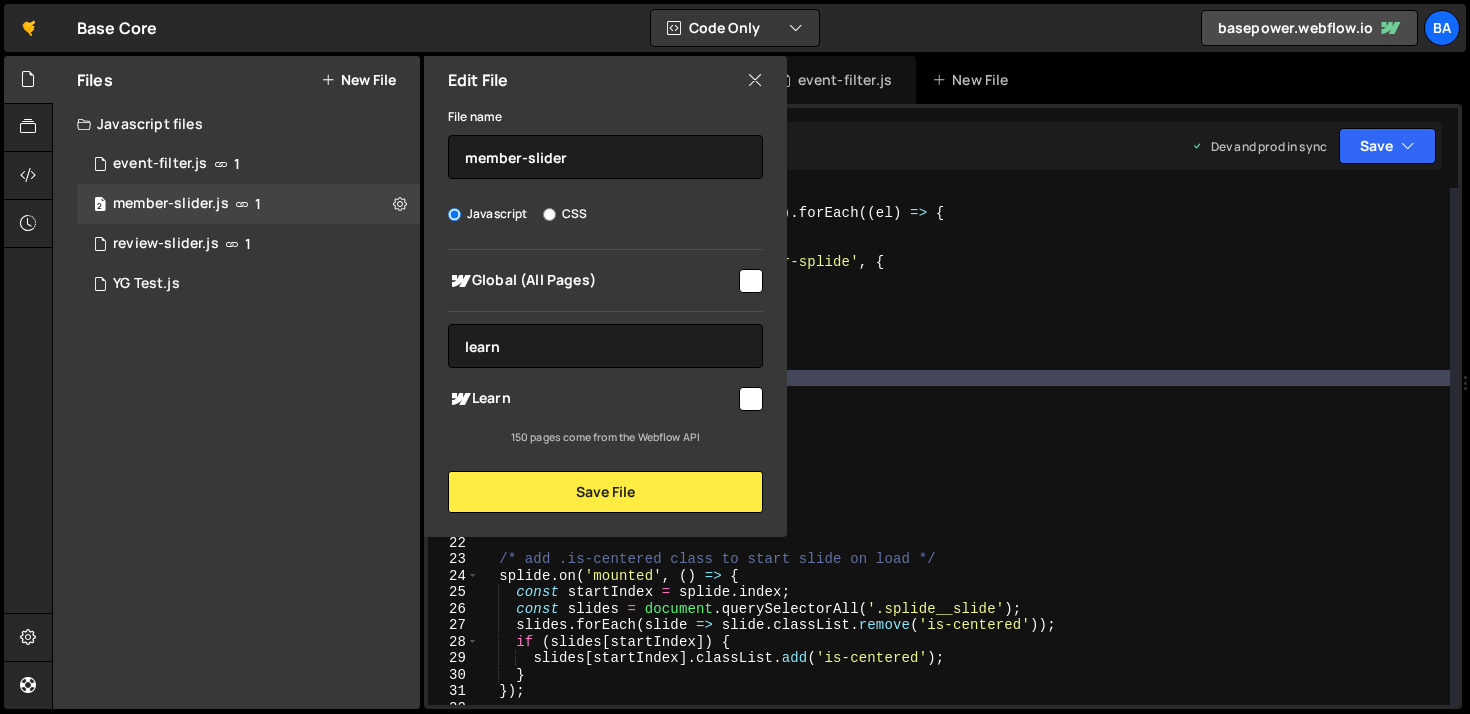 checkbox on "true" 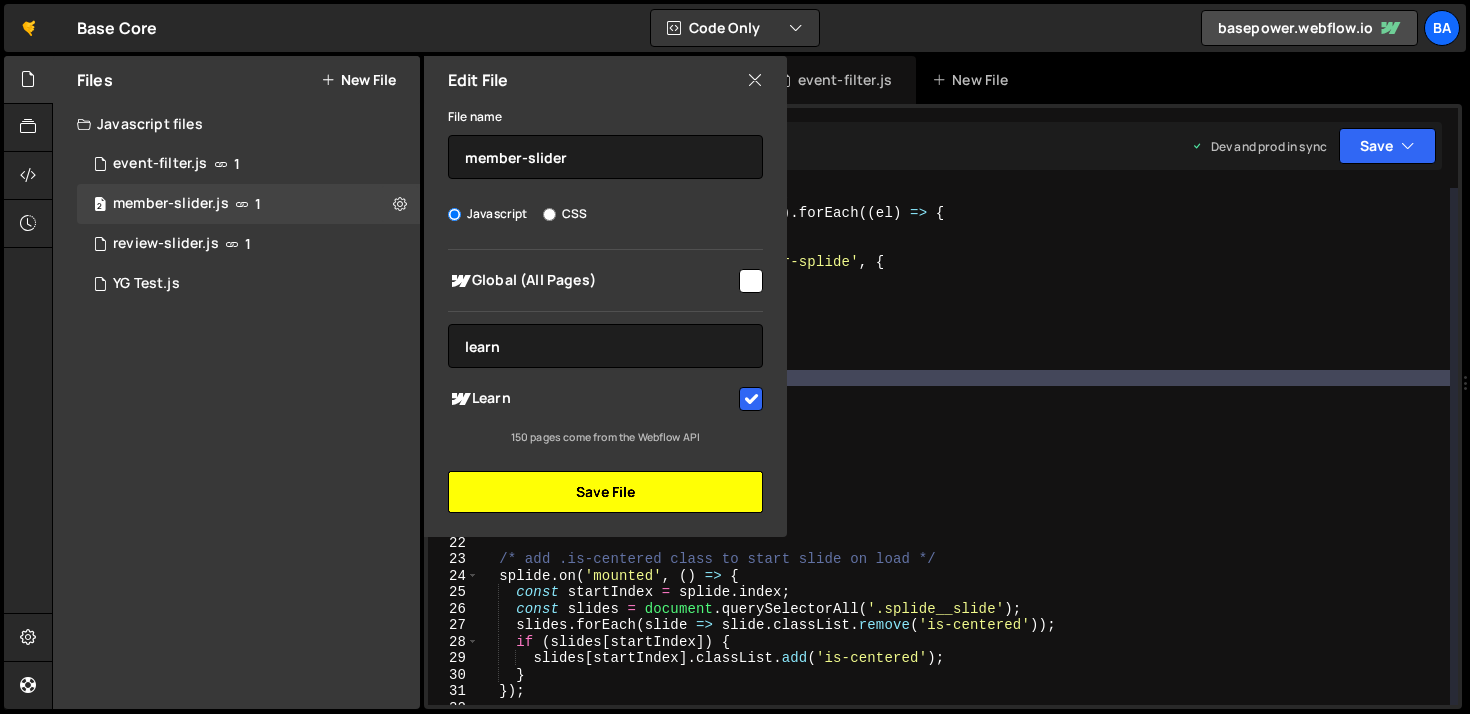 click on "Save File" at bounding box center (605, 492) 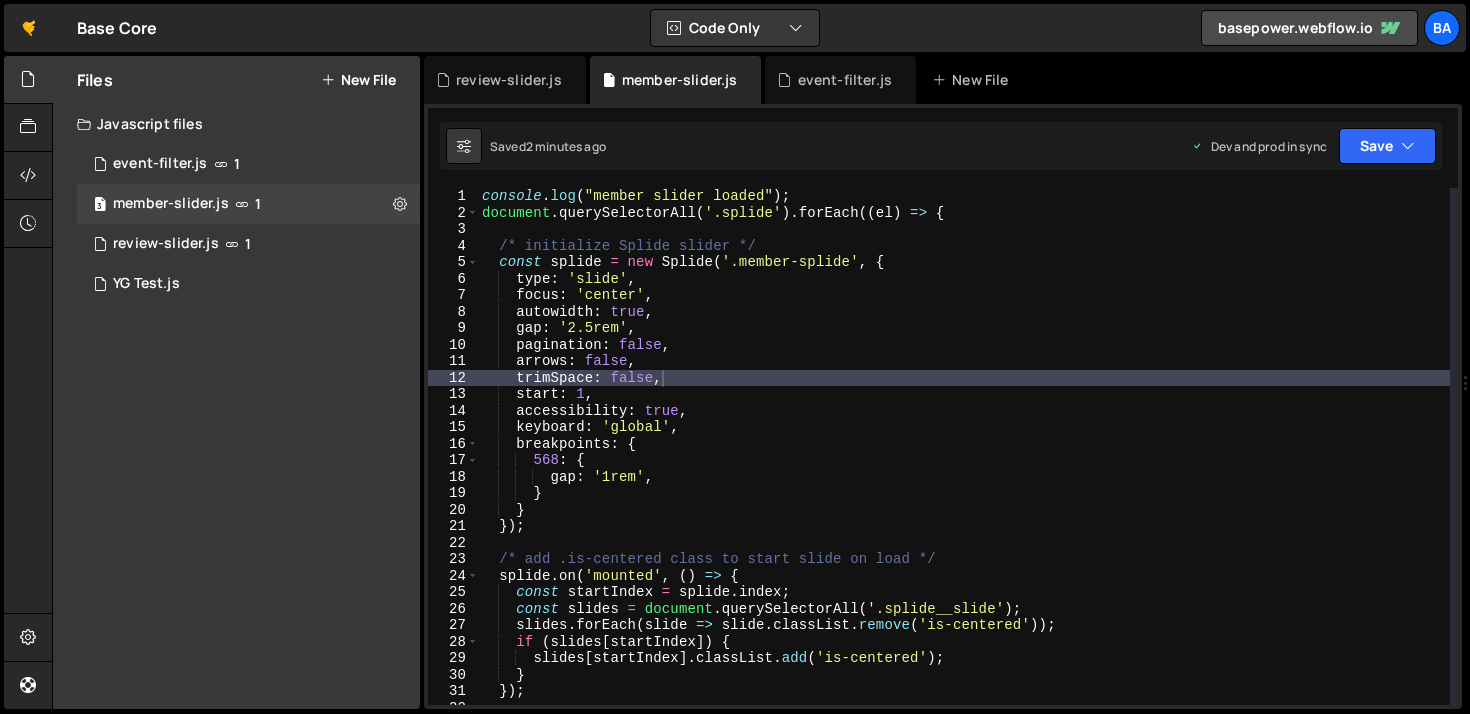 click on "1 2 3 4 5 6 7 8 9 10 11 12 13 14 15 16 17 18 19 20 21 22 23 24 25 26 27 28 29 30 31 32 33 /* Initiate Flatpickr */ flatpickr ( "#filterStartDate" ,   {    dateFormat :   "Y-m-d" ,    allowInput :   true ,    disableMobile :   true ,    defaultDate :   null ,    onReady :   function   ( selectedDates ,  dateStr ,  instance )   {       instance . input . placeholder   =   "Start date" ;    } ,    onChange :   function   ( )   {       document . getElementById ( "filterStartDate" ) . dispatchEvent ( new   Event (          'change' ,   {   bubbles :   true   })) ;    } }) ; flatpickr ( "#filterEndDate" ,   {    dateFormat :   "Y-m-d" ,    disableMobile :   true ,    allowInput :   true ,    defaultDate :   null ,    onReady :   function   ( selectedDates ,  dateStr ,  instance )   {       instance . input . placeholder   =   "End date" ;    } ,    onChange :   function   ( )   {       document . getElementById ( "filterEndDate" ) . dispatchEvent ( new   Event (          'change' ," at bounding box center (943, 406) 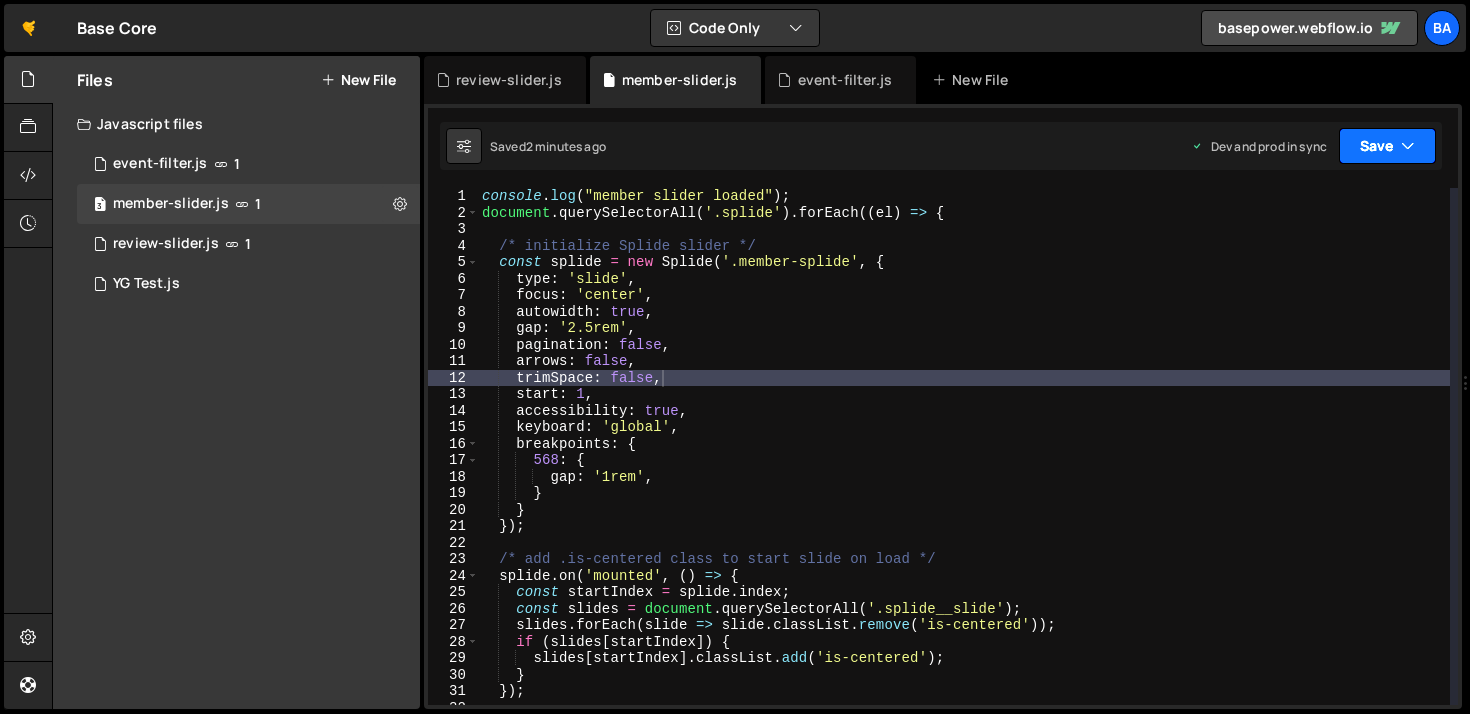 click on "Save" at bounding box center (1387, 146) 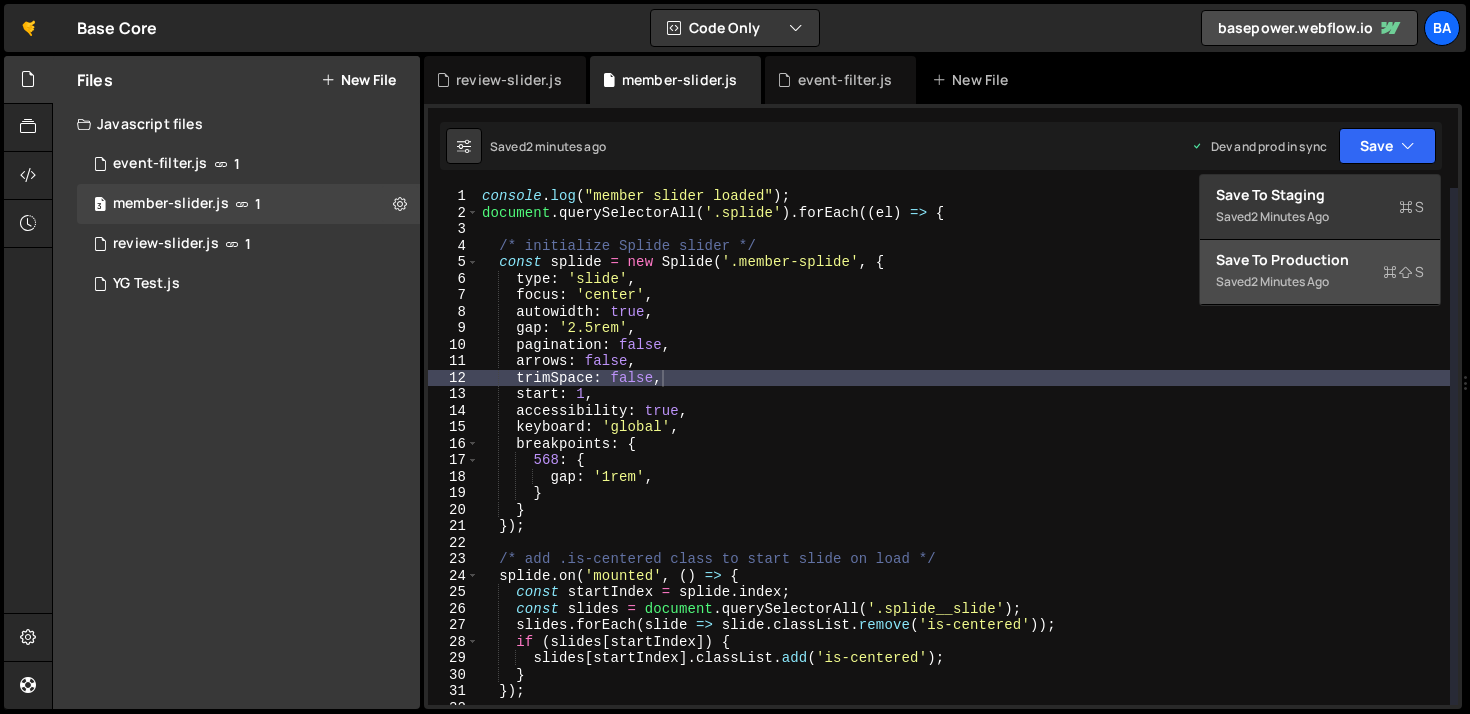 click on "Saved  2 minutes ago" at bounding box center [1320, 282] 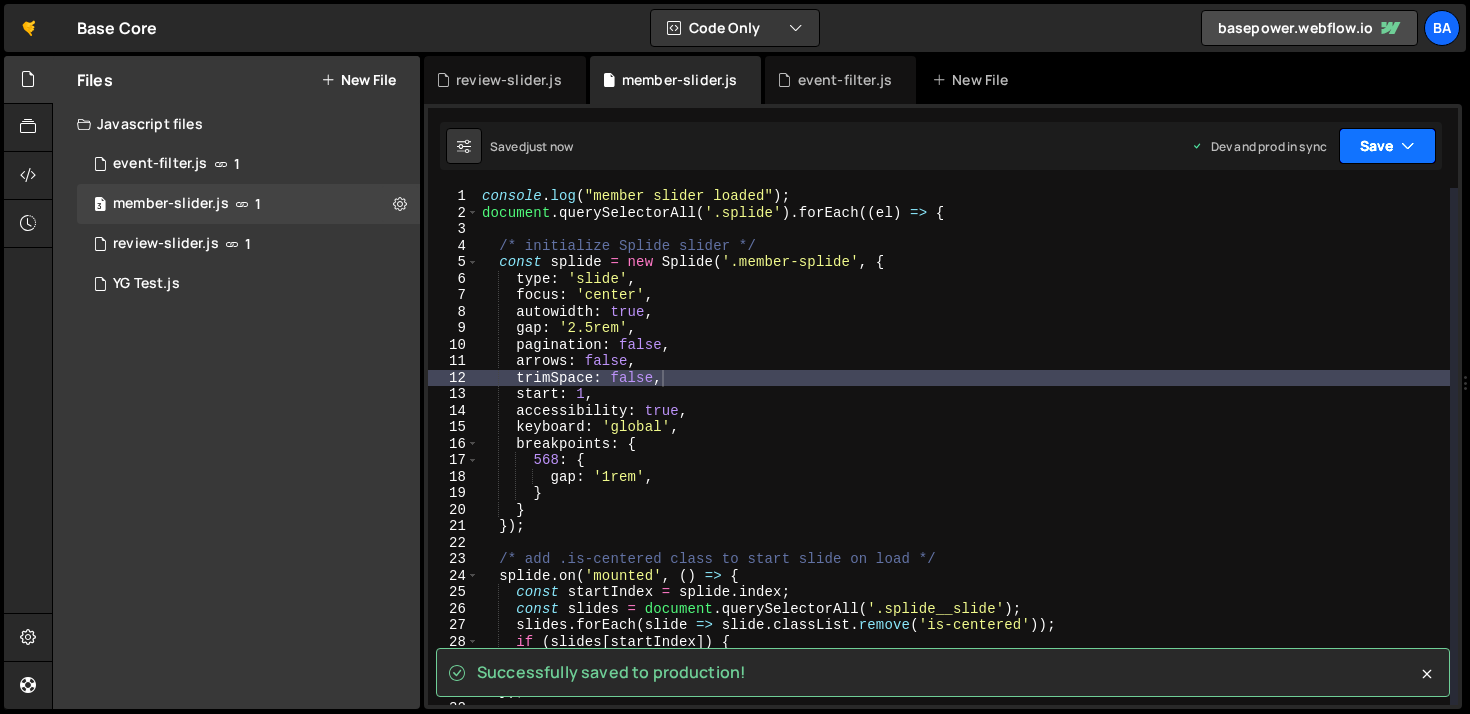 click at bounding box center [1408, 146] 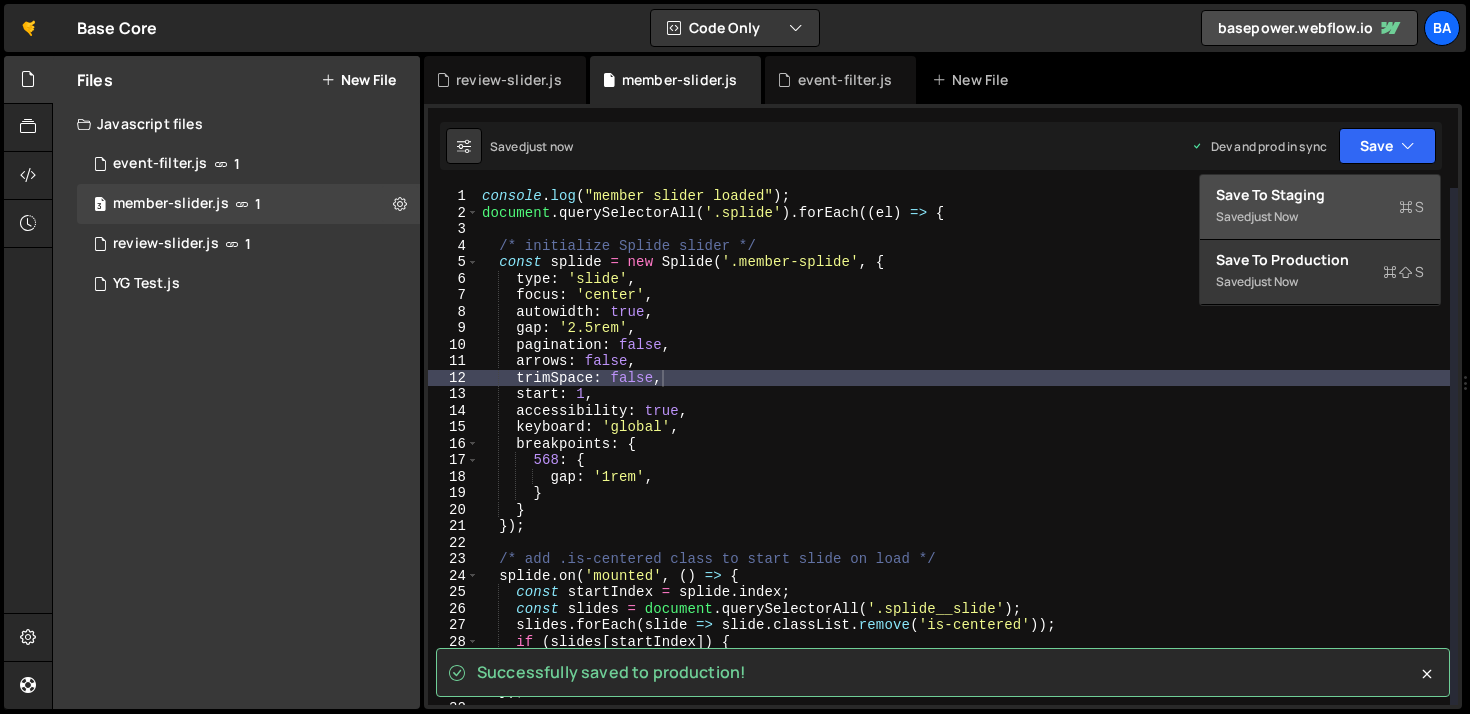 click on "Saved  just now" at bounding box center [1320, 217] 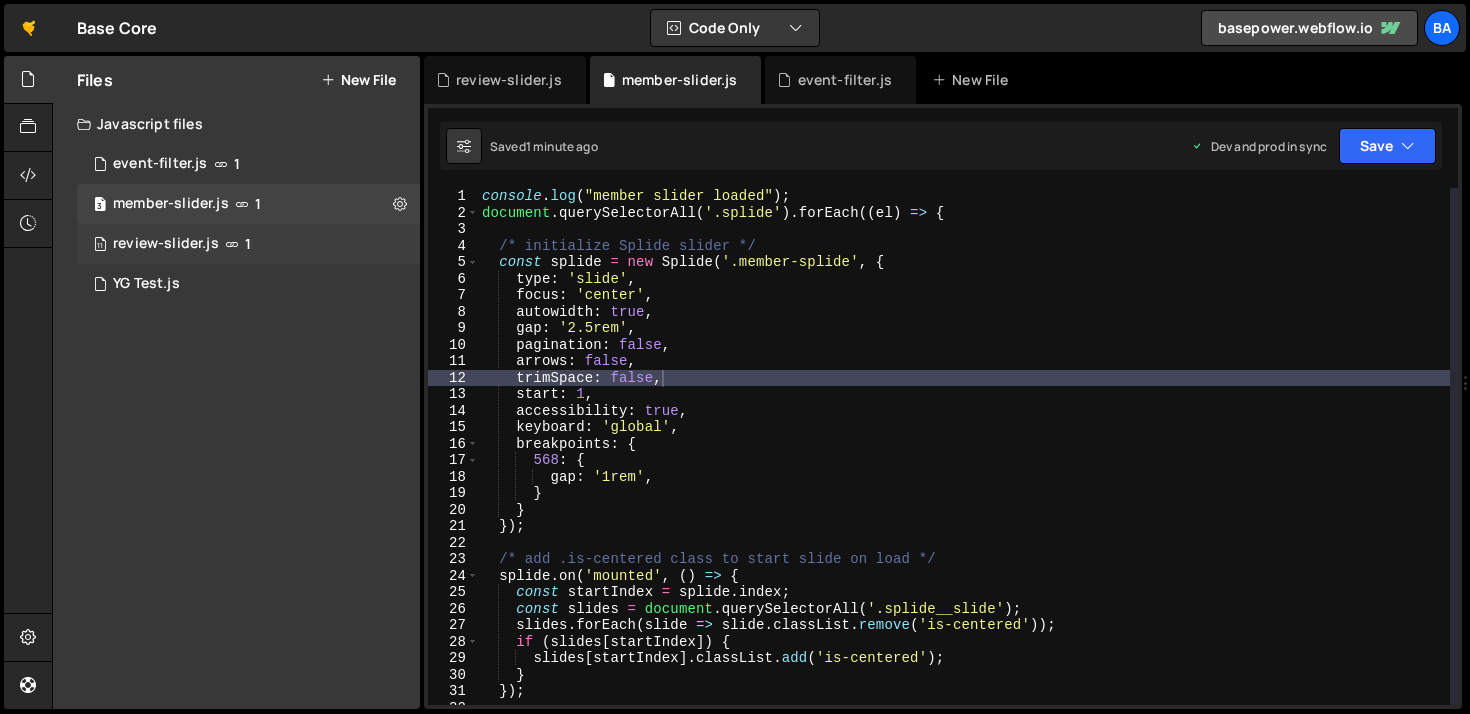 click on "review-slider.js" at bounding box center (166, 244) 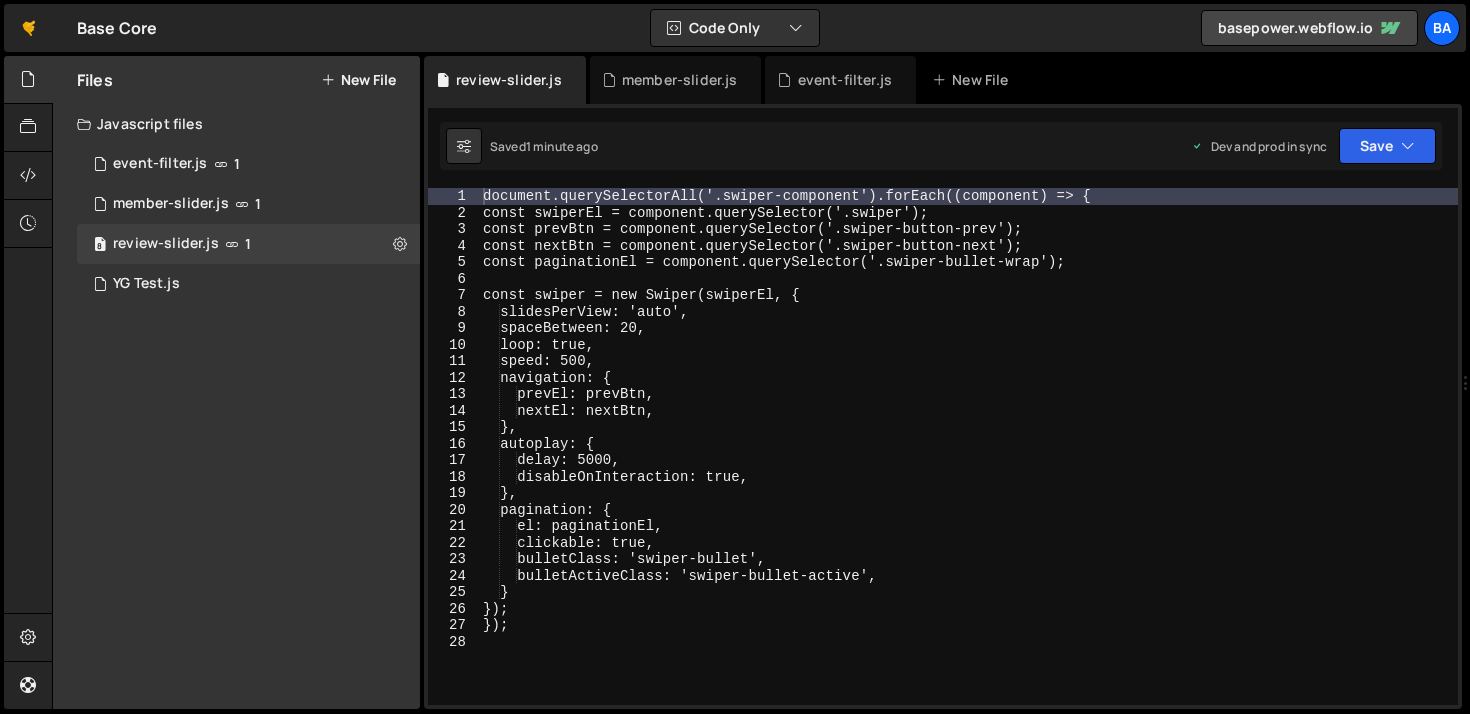 scroll, scrollTop: 0, scrollLeft: 0, axis: both 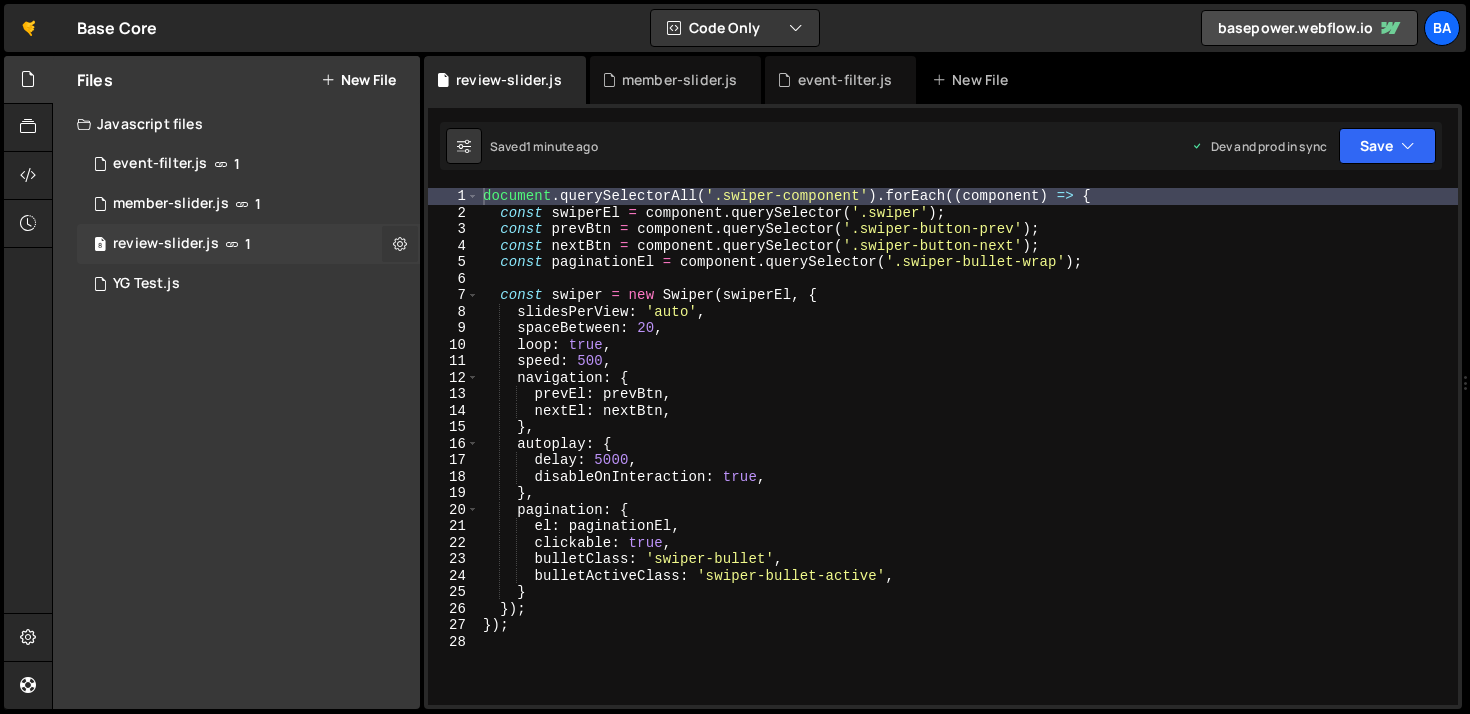 click at bounding box center (400, 244) 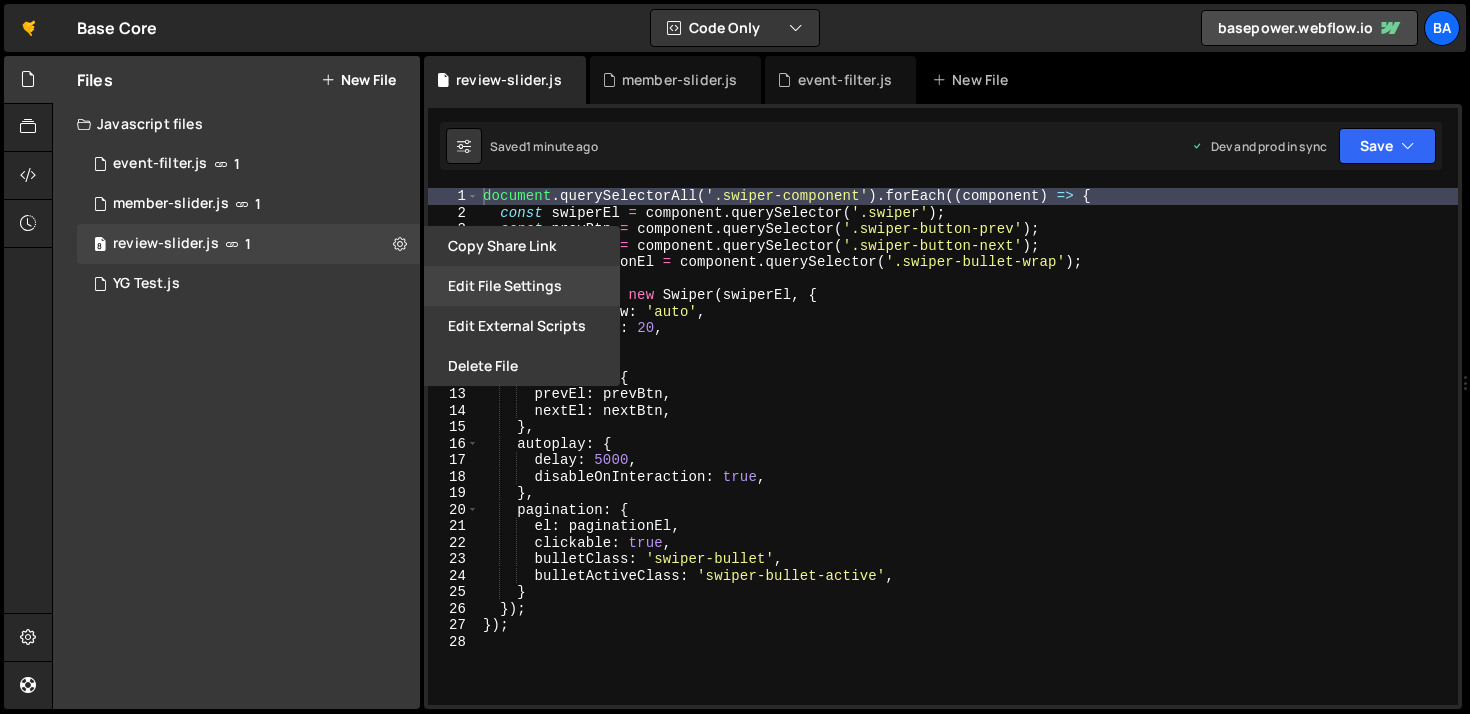 click on "Edit File Settings" at bounding box center [522, 286] 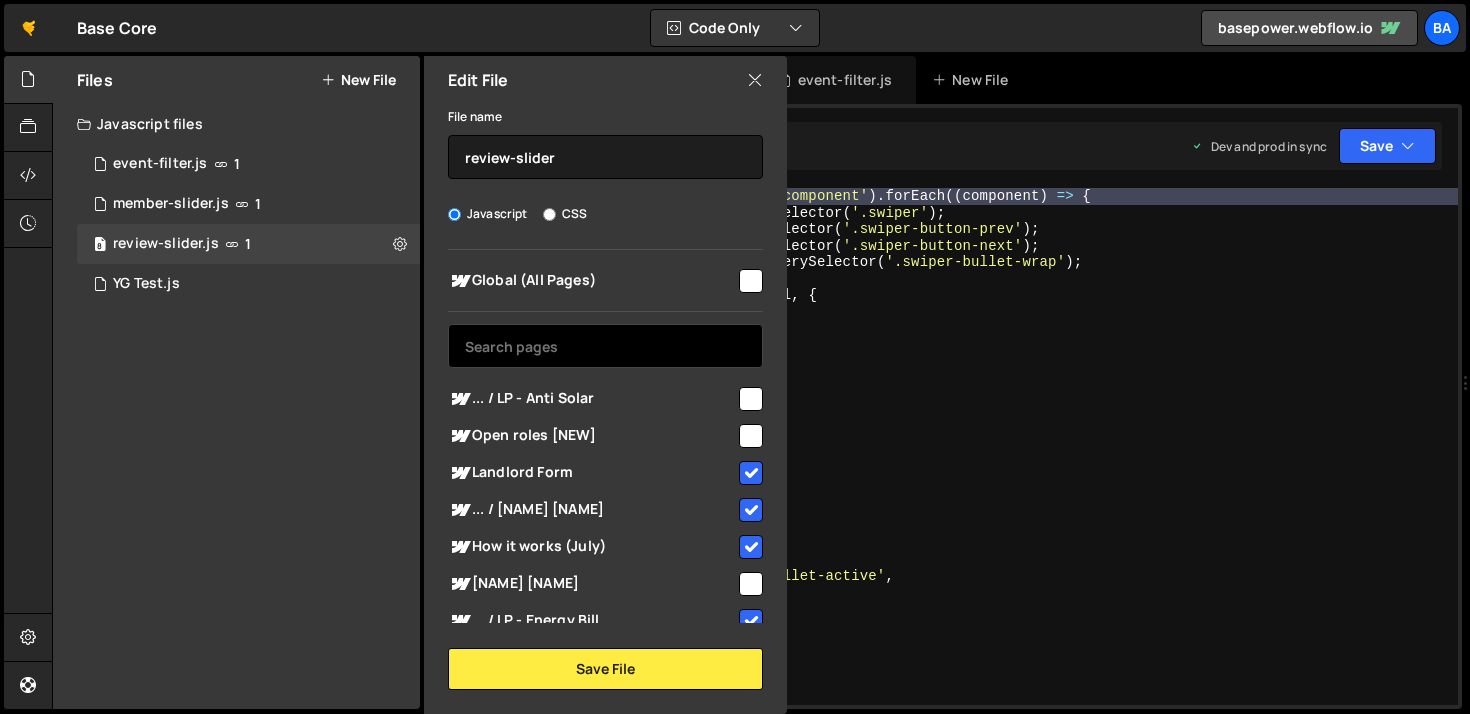 click at bounding box center [605, 346] 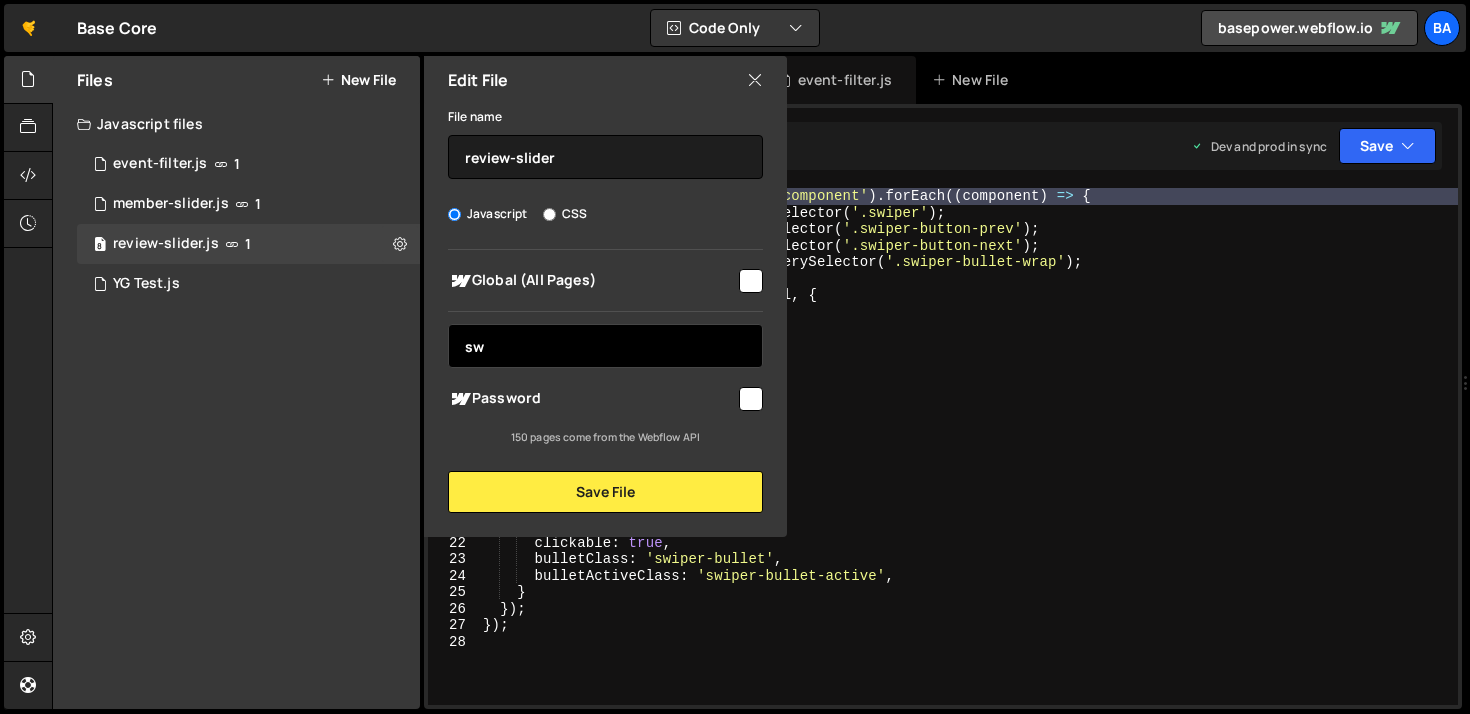 type on "s" 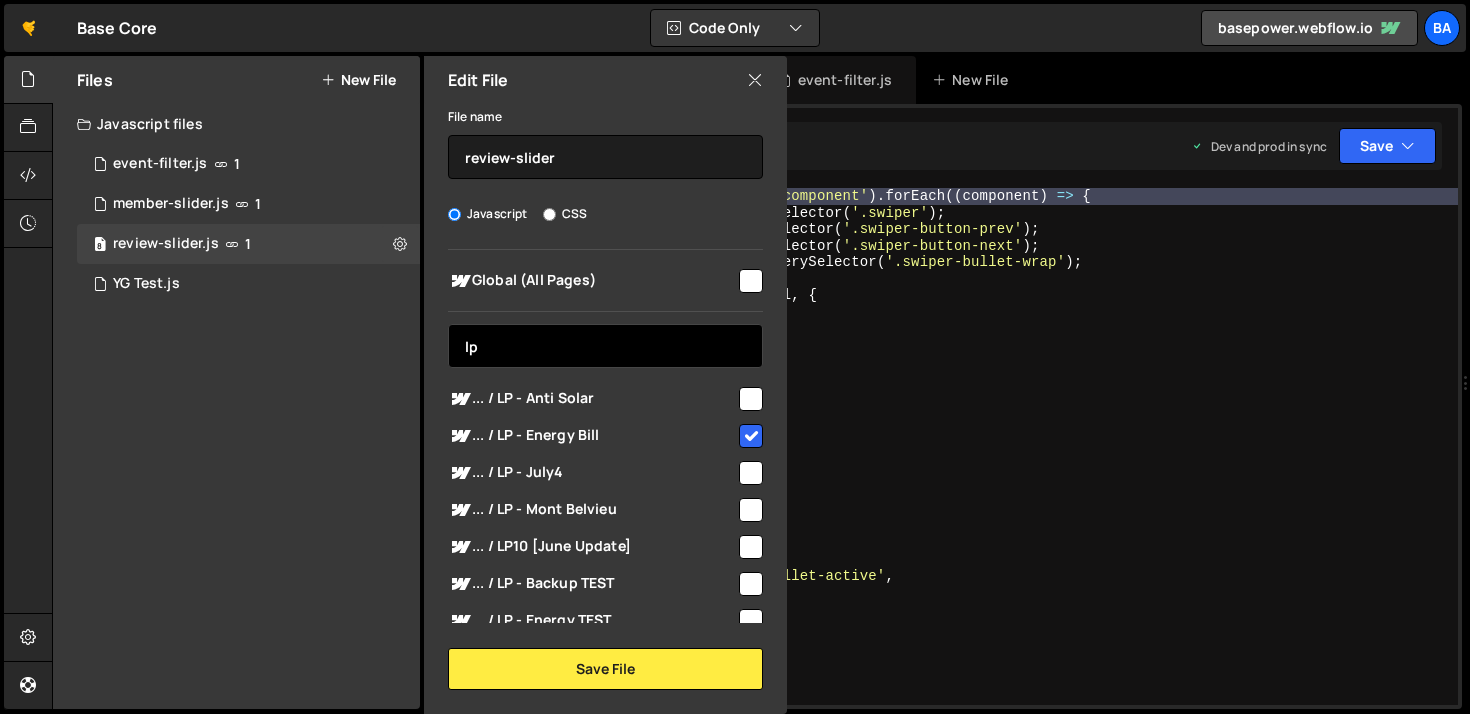 type on "lp" 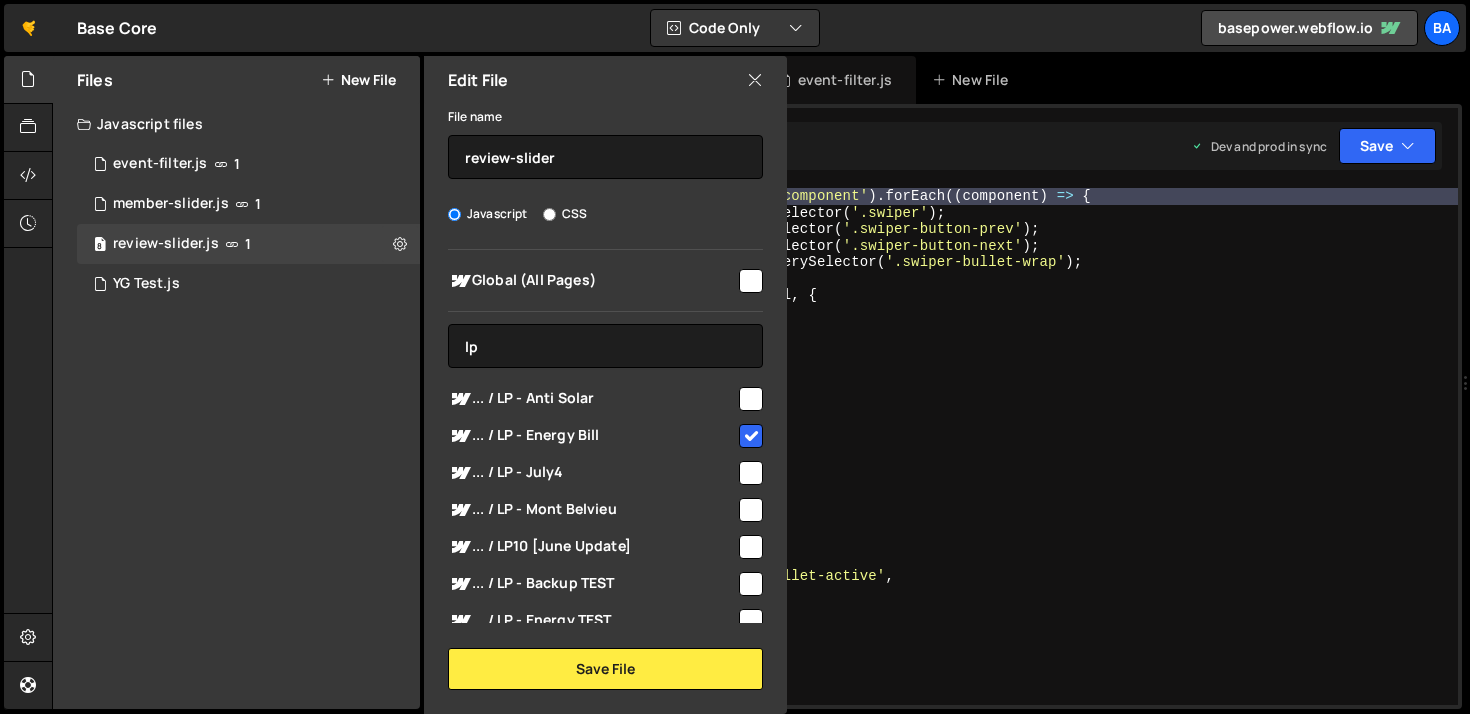 click at bounding box center [751, 399] 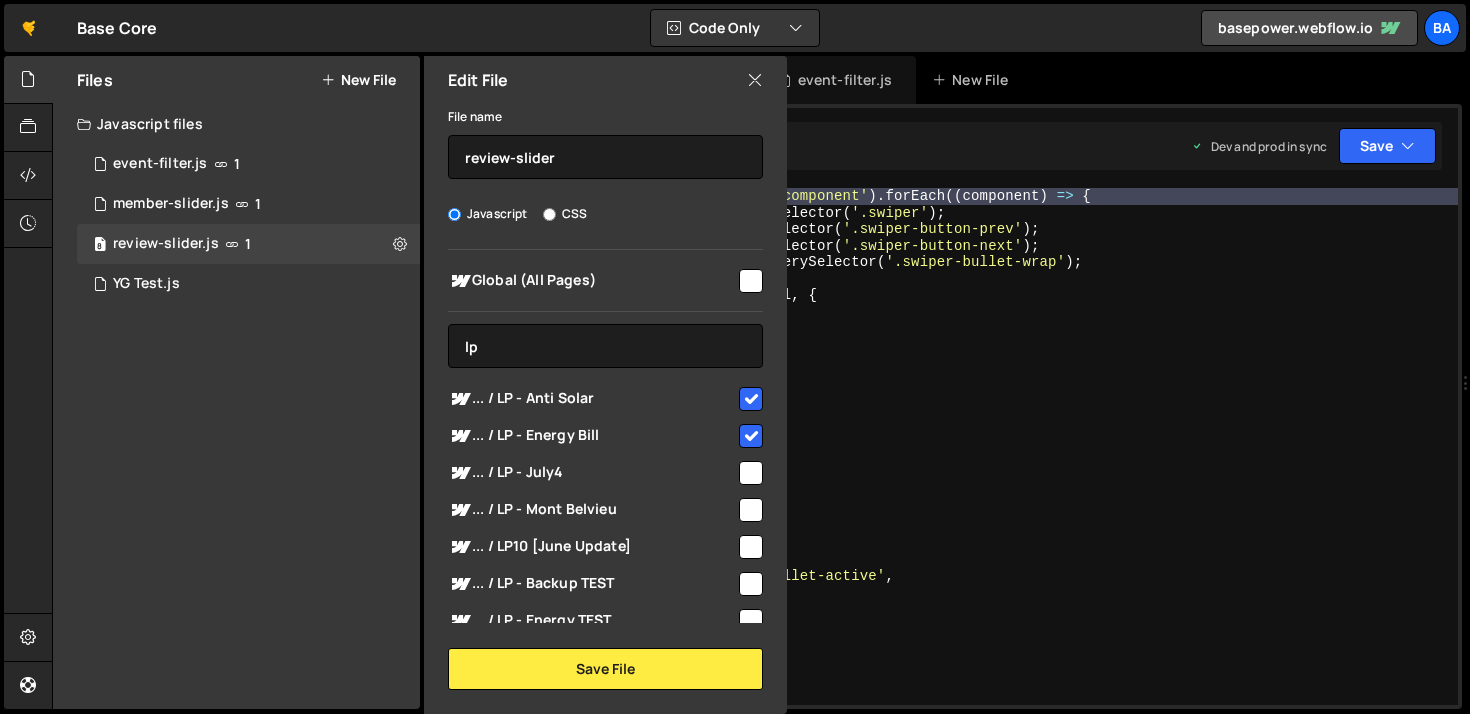 click at bounding box center (751, 473) 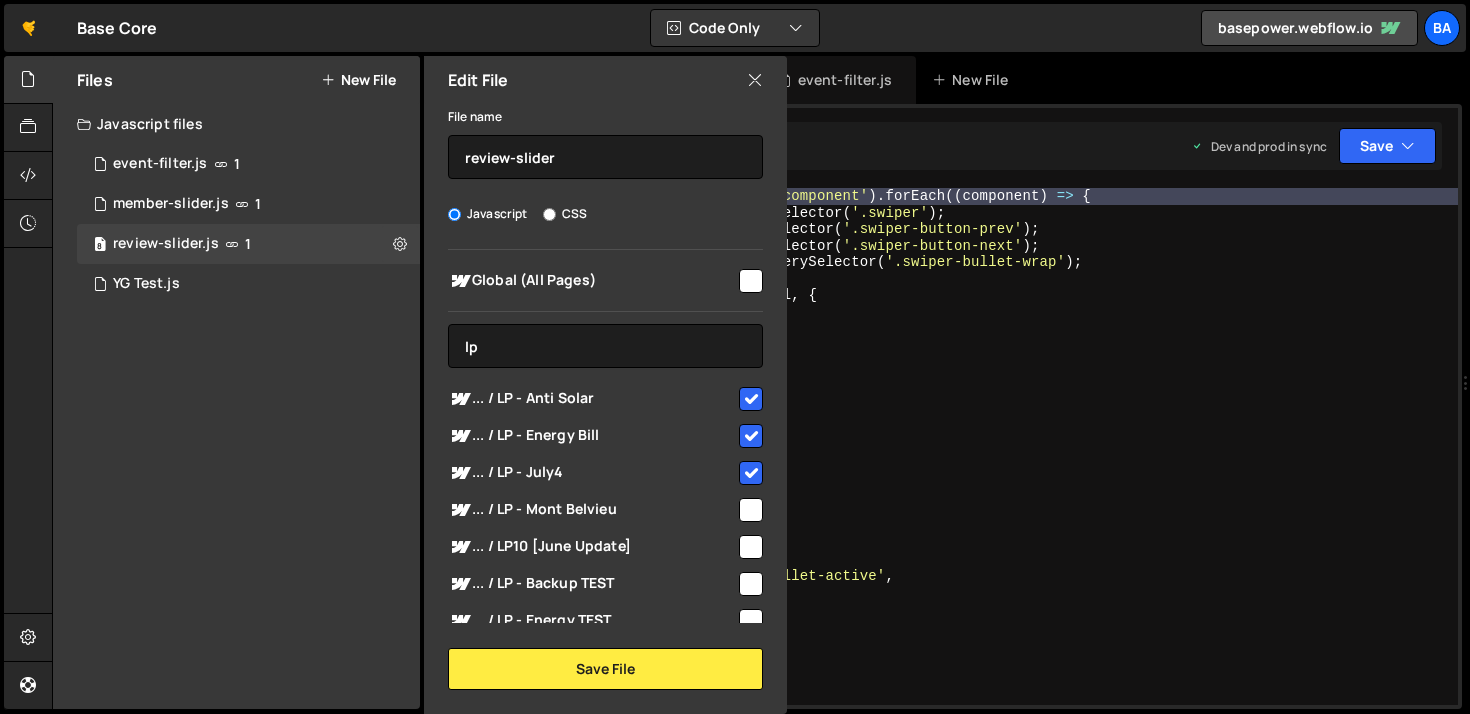 scroll, scrollTop: 23, scrollLeft: 0, axis: vertical 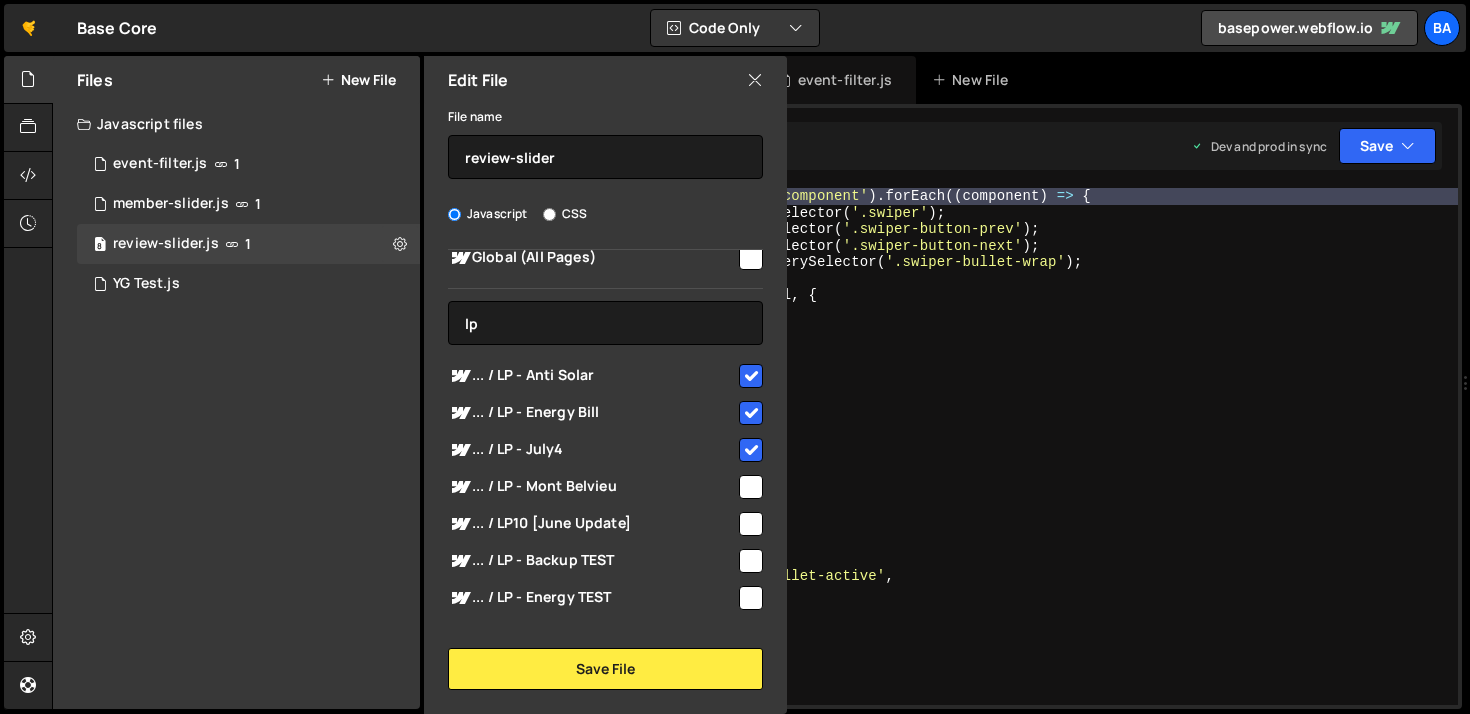 click at bounding box center (751, 487) 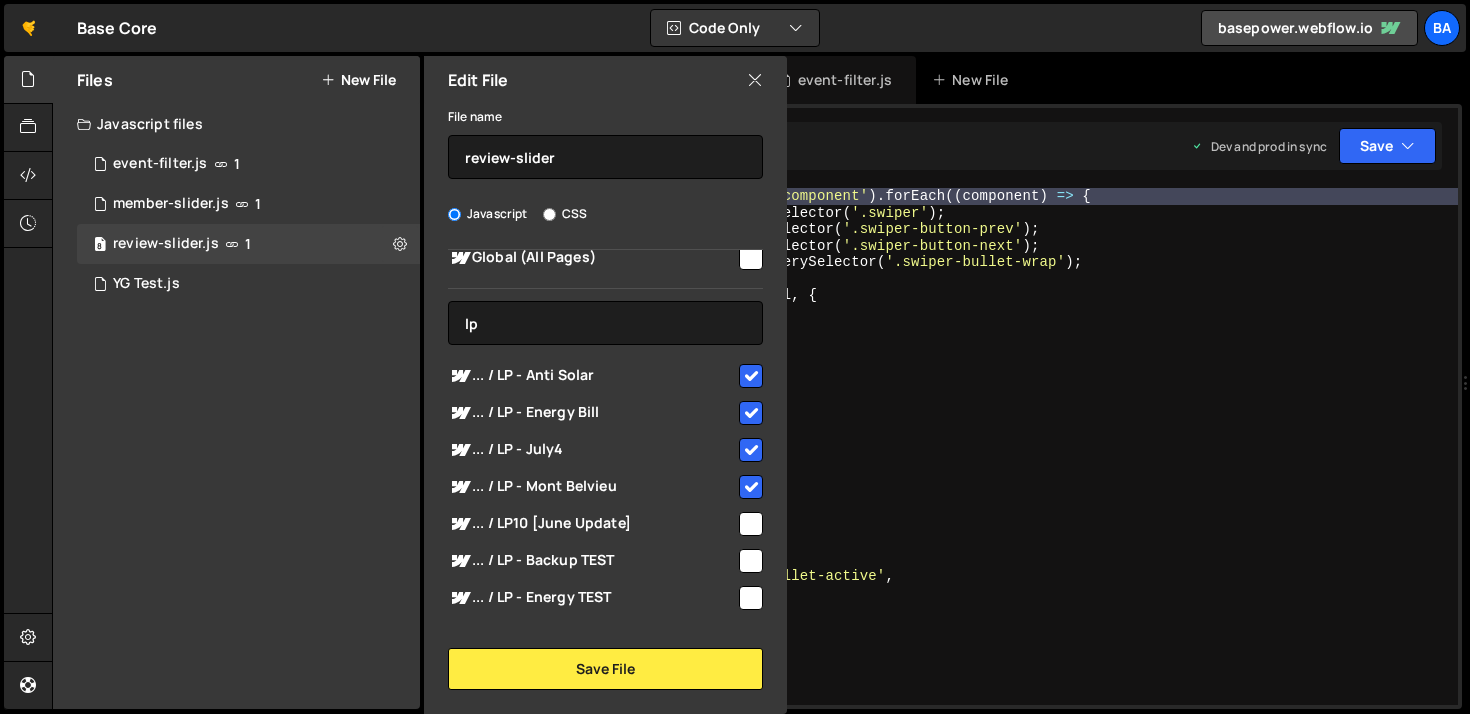 click at bounding box center (751, 524) 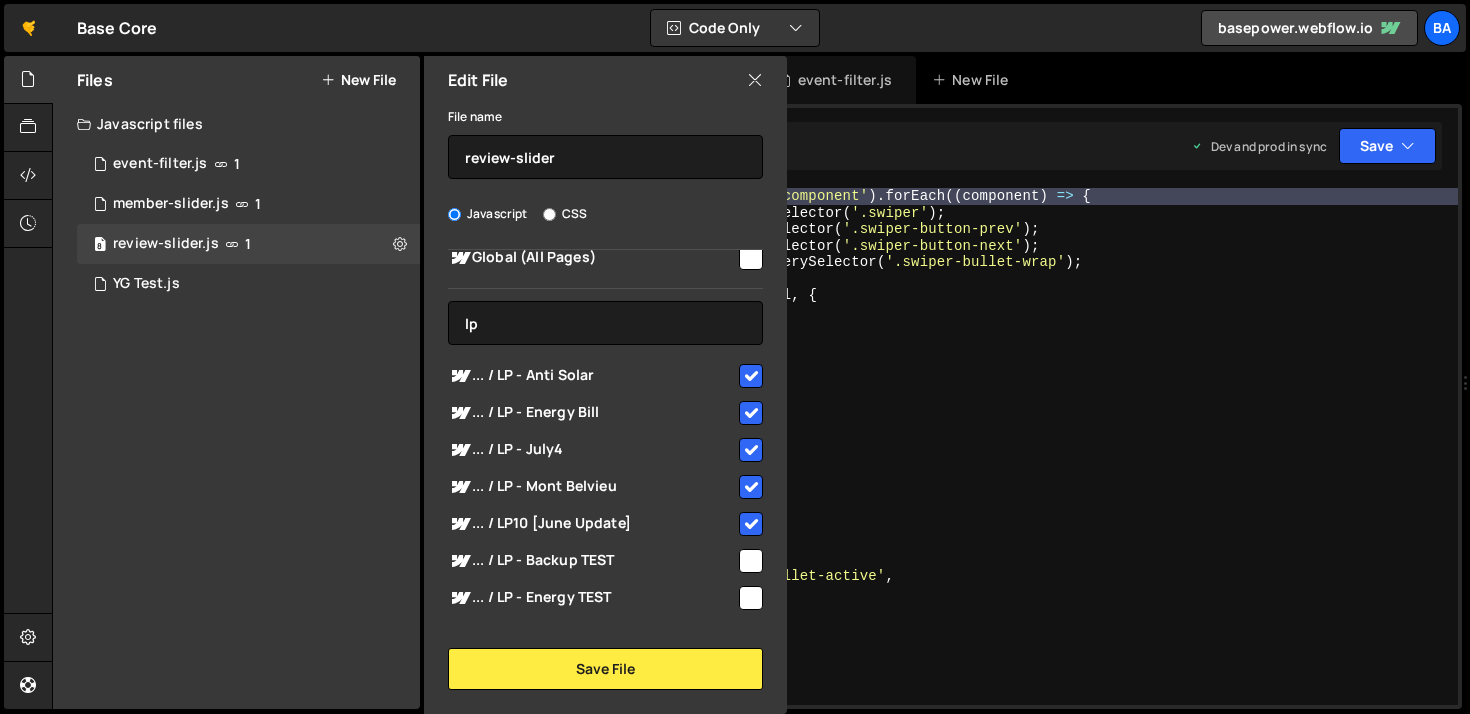 click at bounding box center [751, 561] 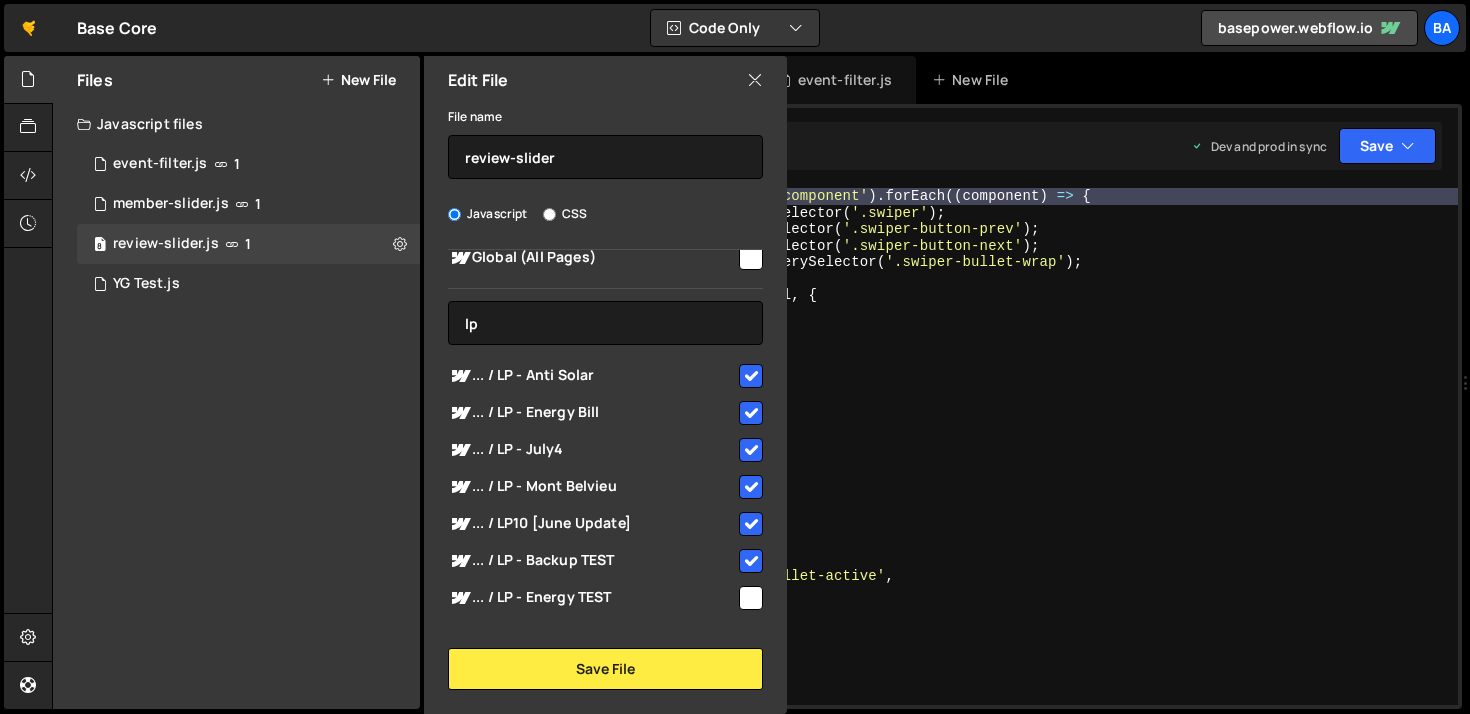 click at bounding box center (751, 598) 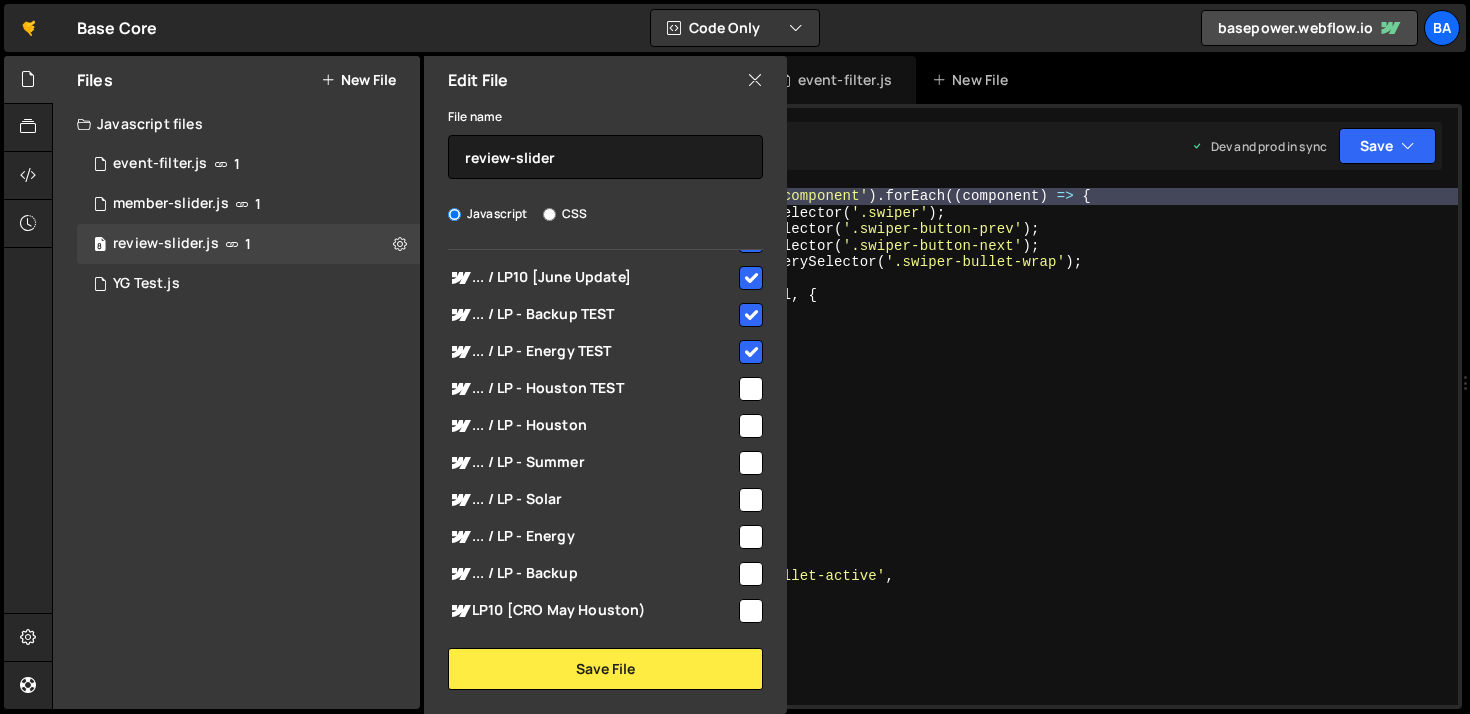 scroll, scrollTop: 271, scrollLeft: 0, axis: vertical 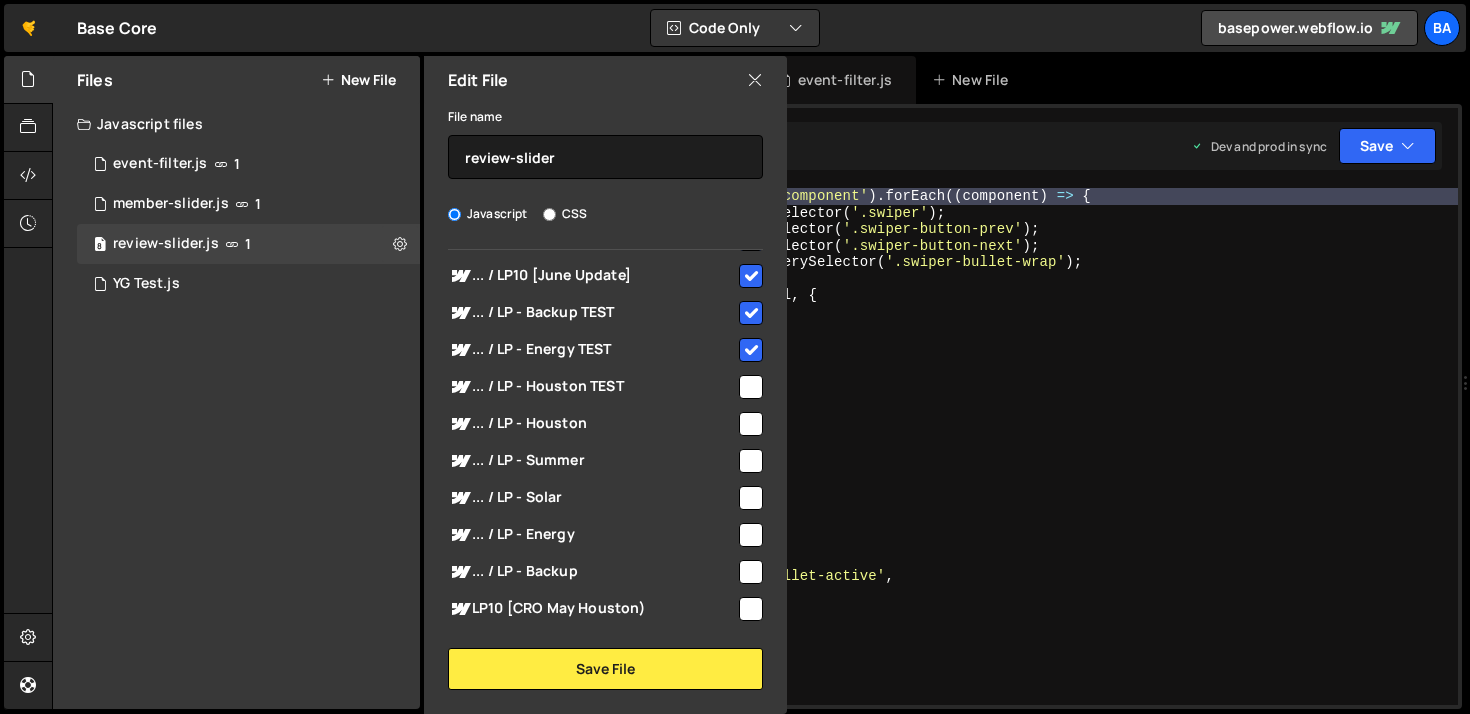 click at bounding box center [751, 387] 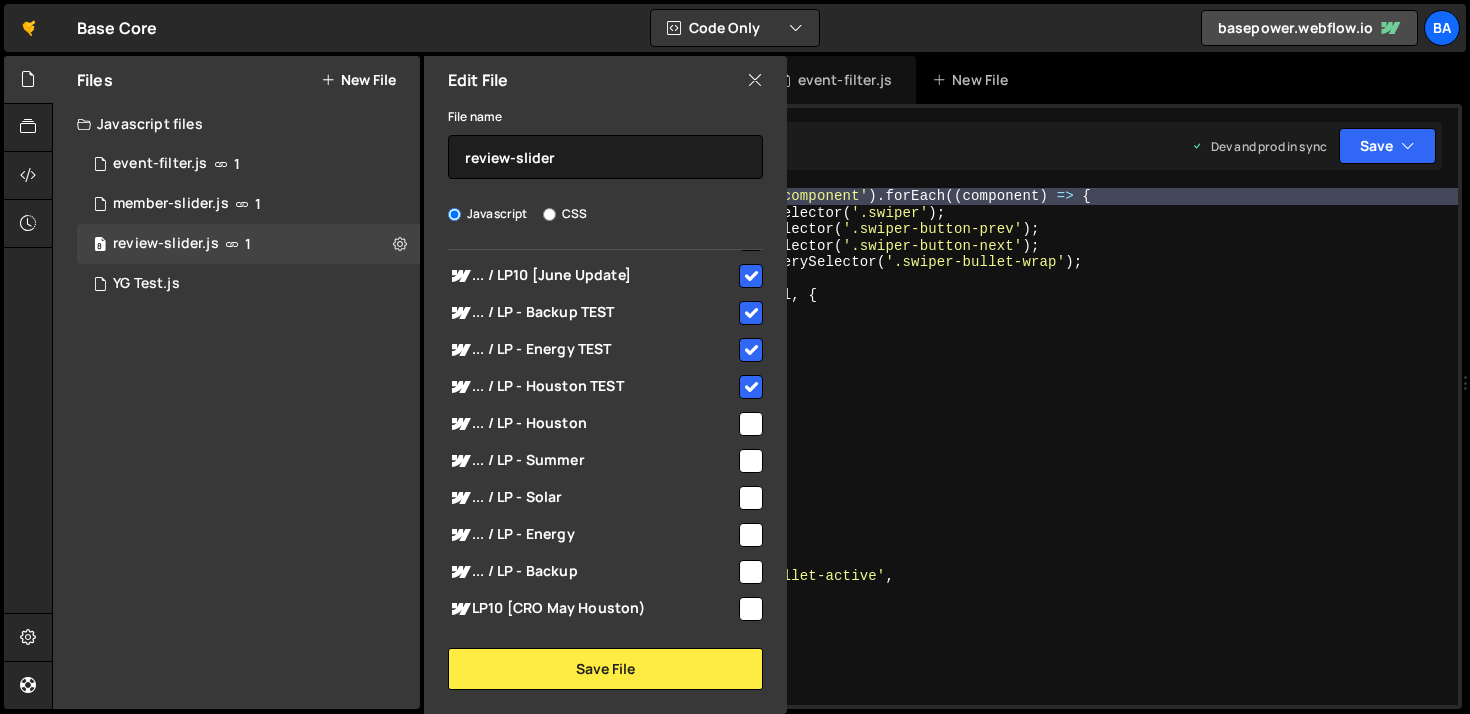 click at bounding box center [751, 424] 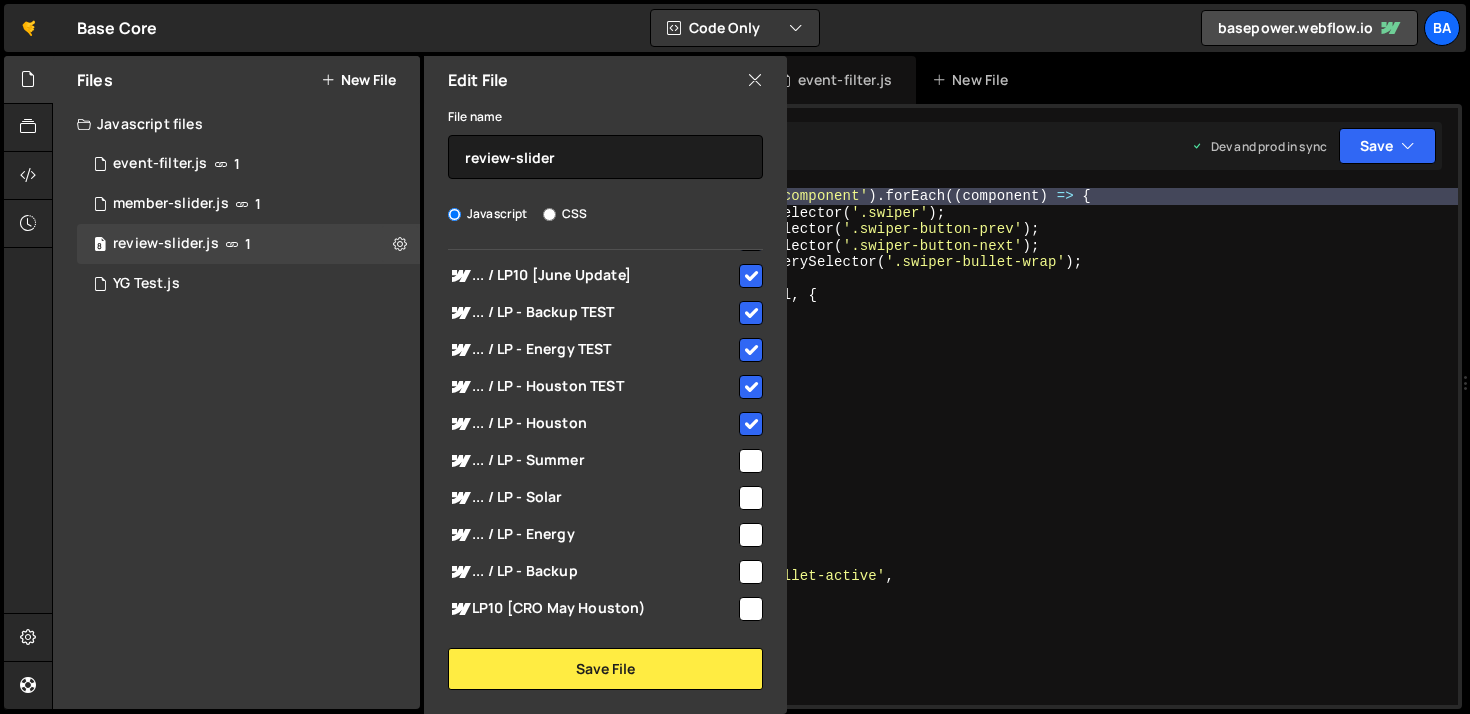 click at bounding box center [751, 461] 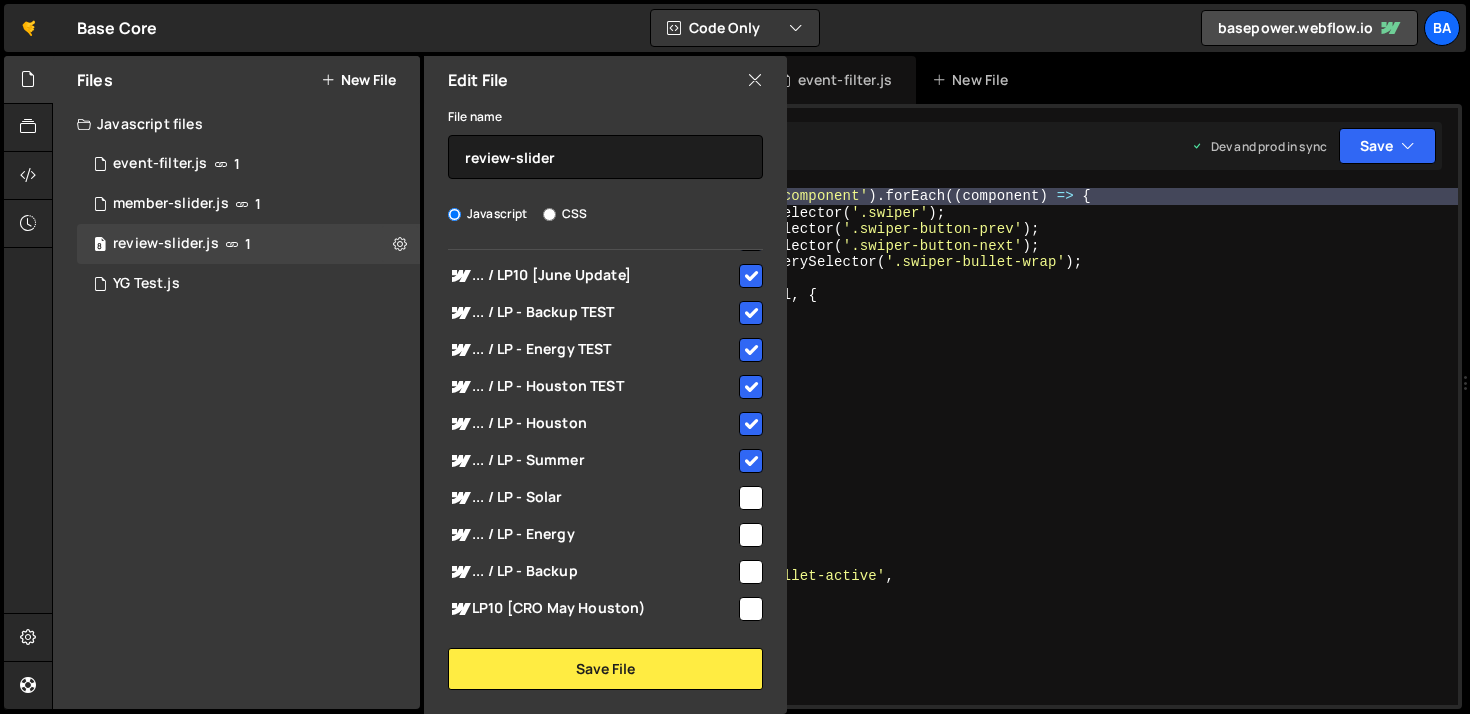 click at bounding box center (751, 498) 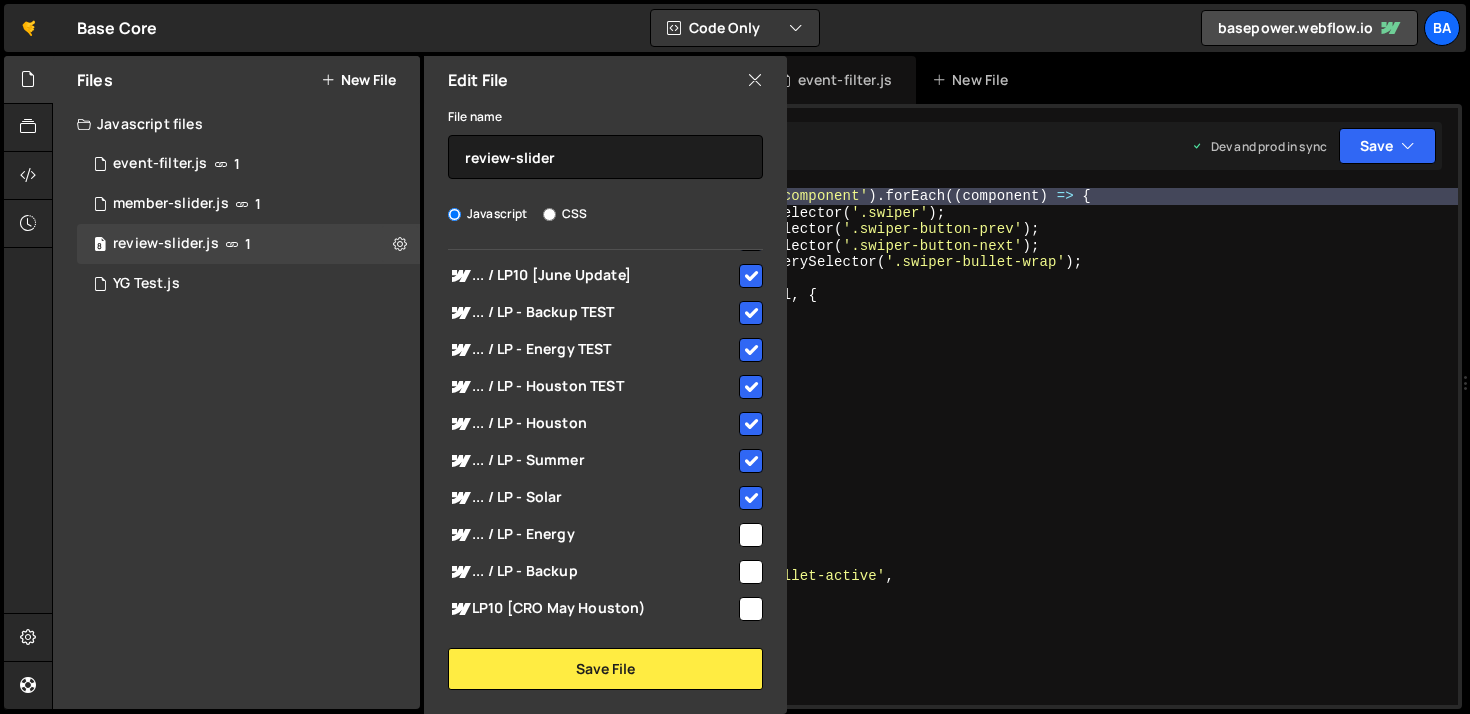 click at bounding box center (751, 535) 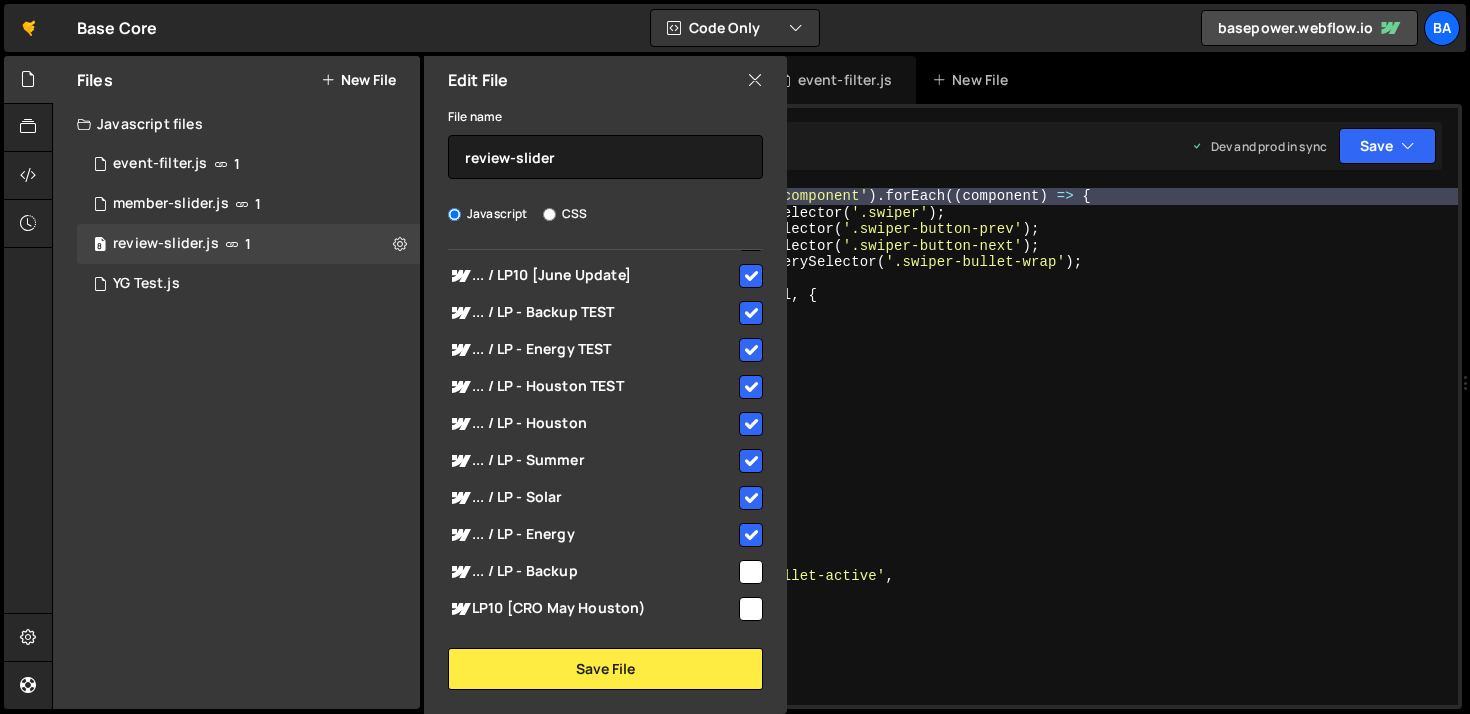 click at bounding box center [751, 572] 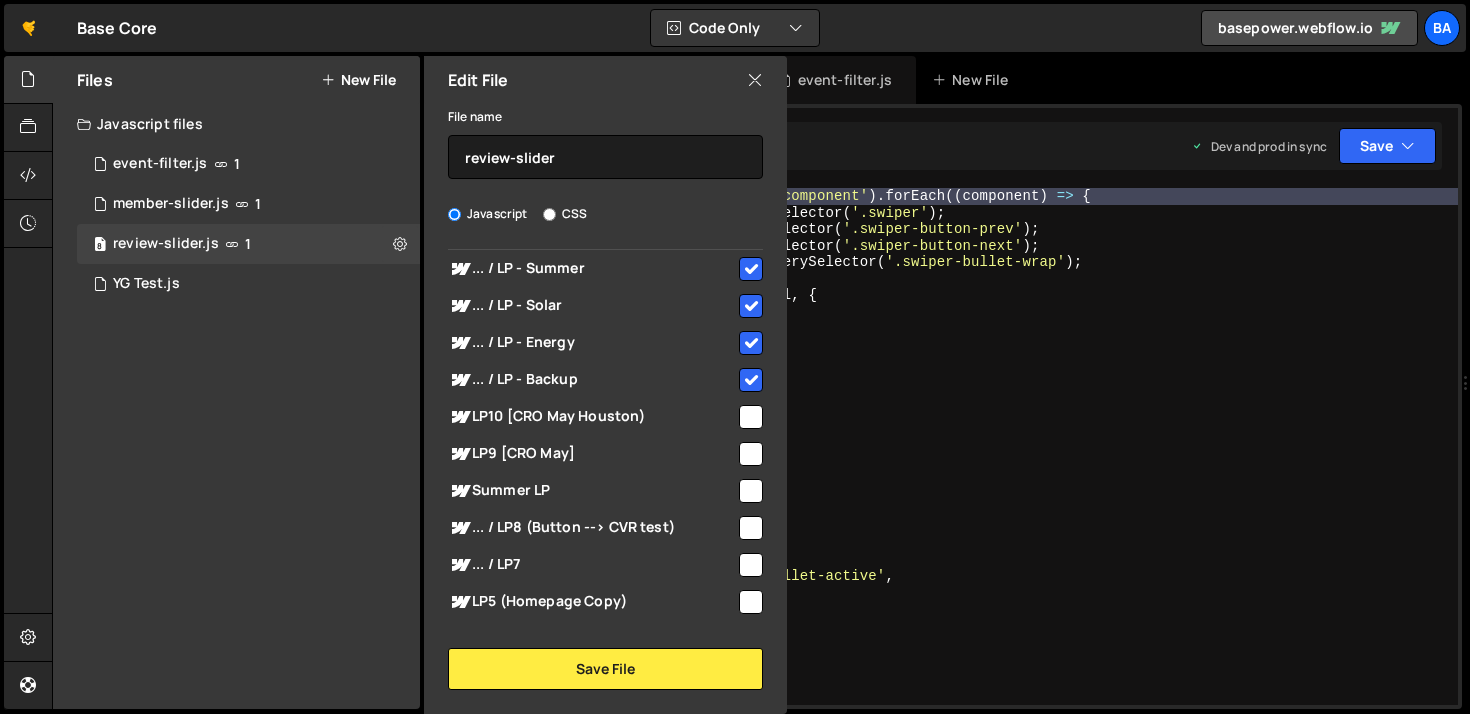 scroll, scrollTop: 470, scrollLeft: 0, axis: vertical 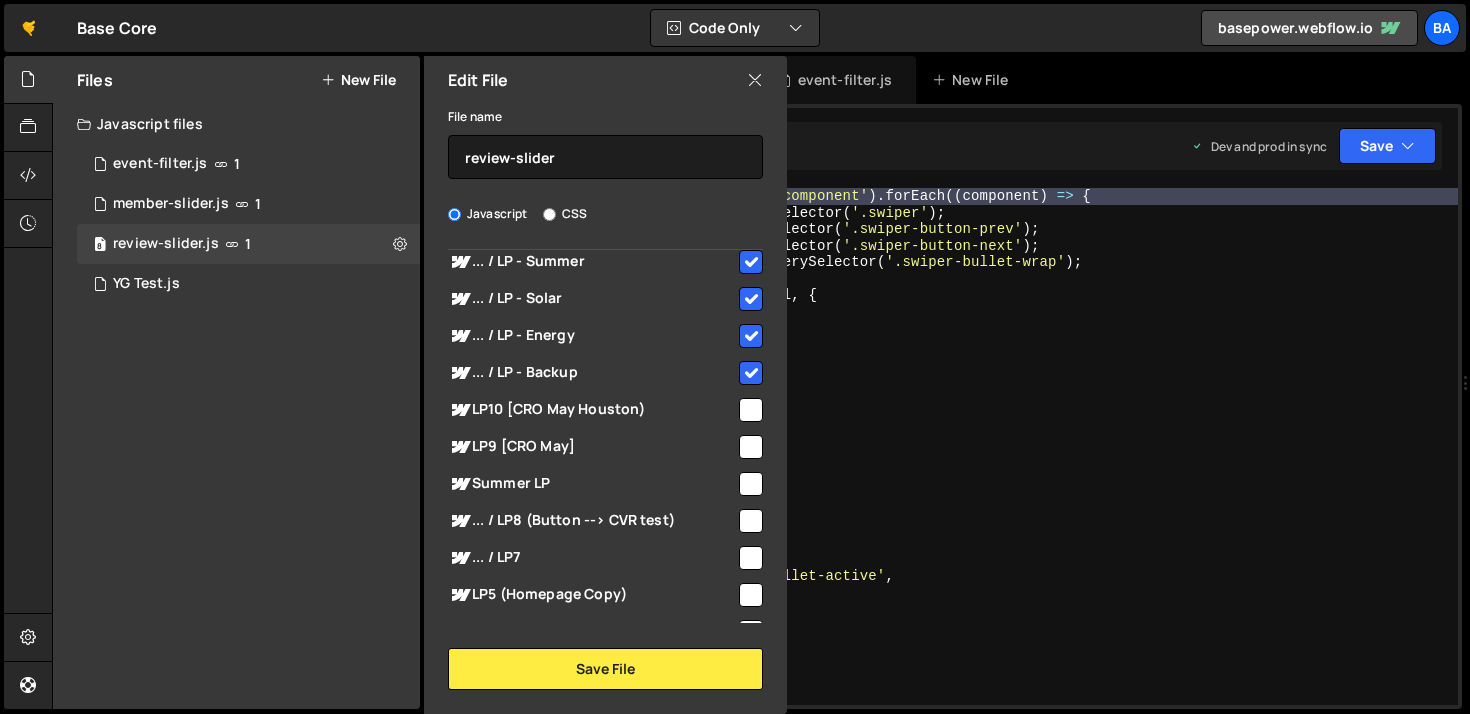 click at bounding box center (751, 410) 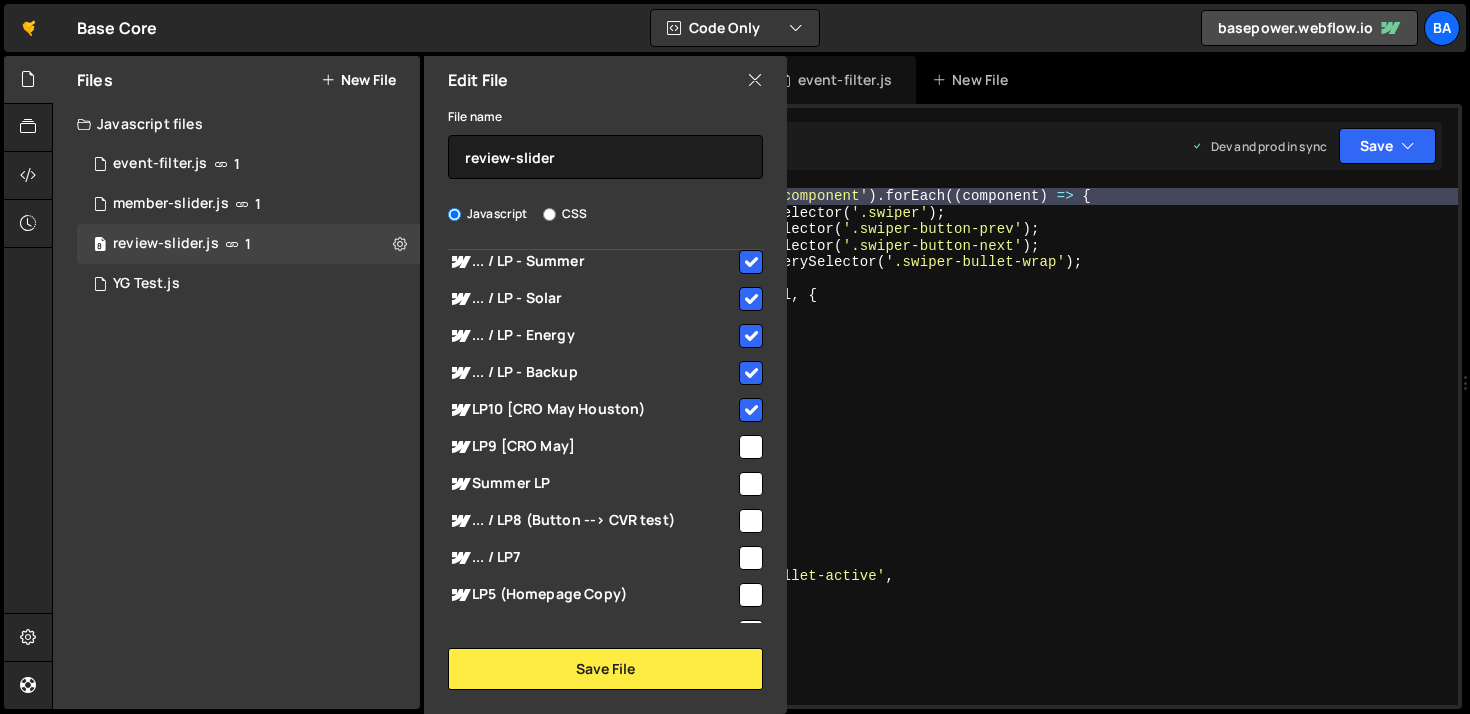 click at bounding box center [751, 447] 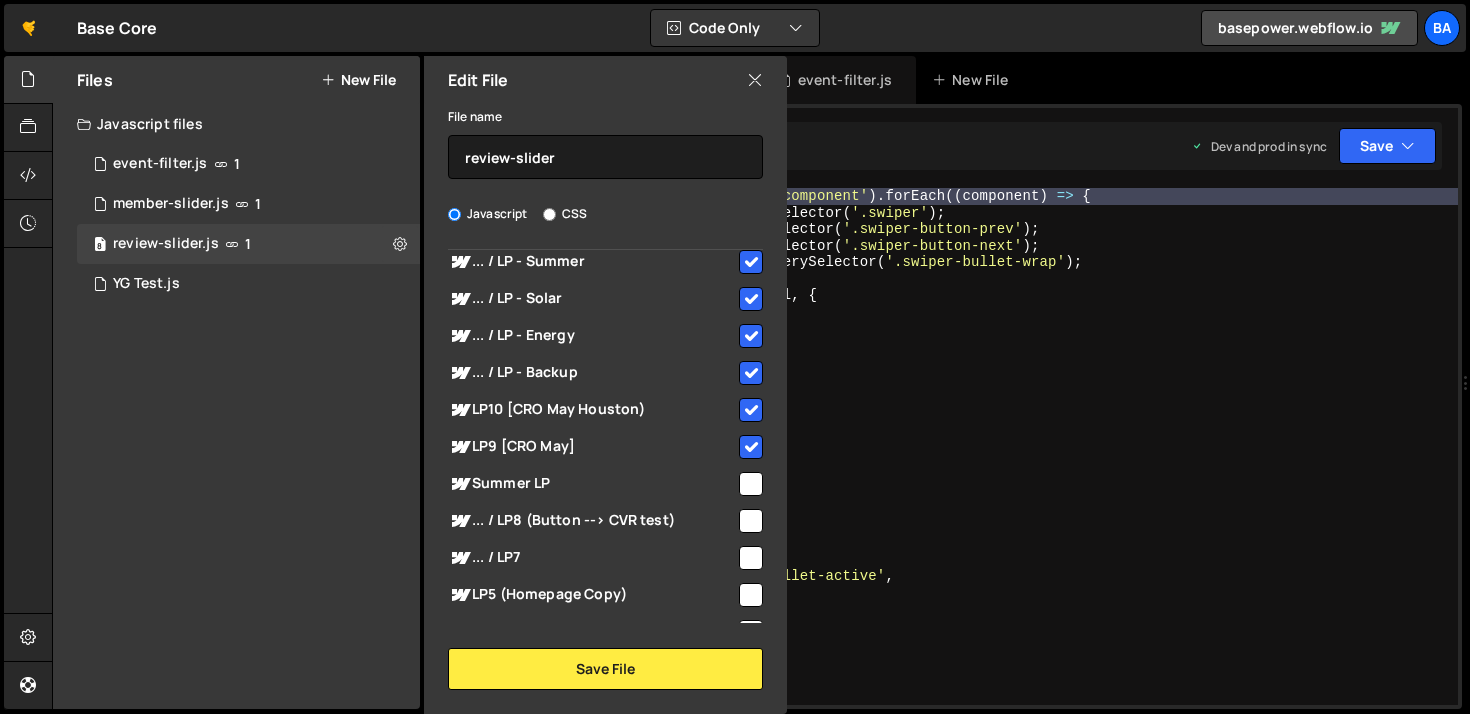 click at bounding box center (751, 484) 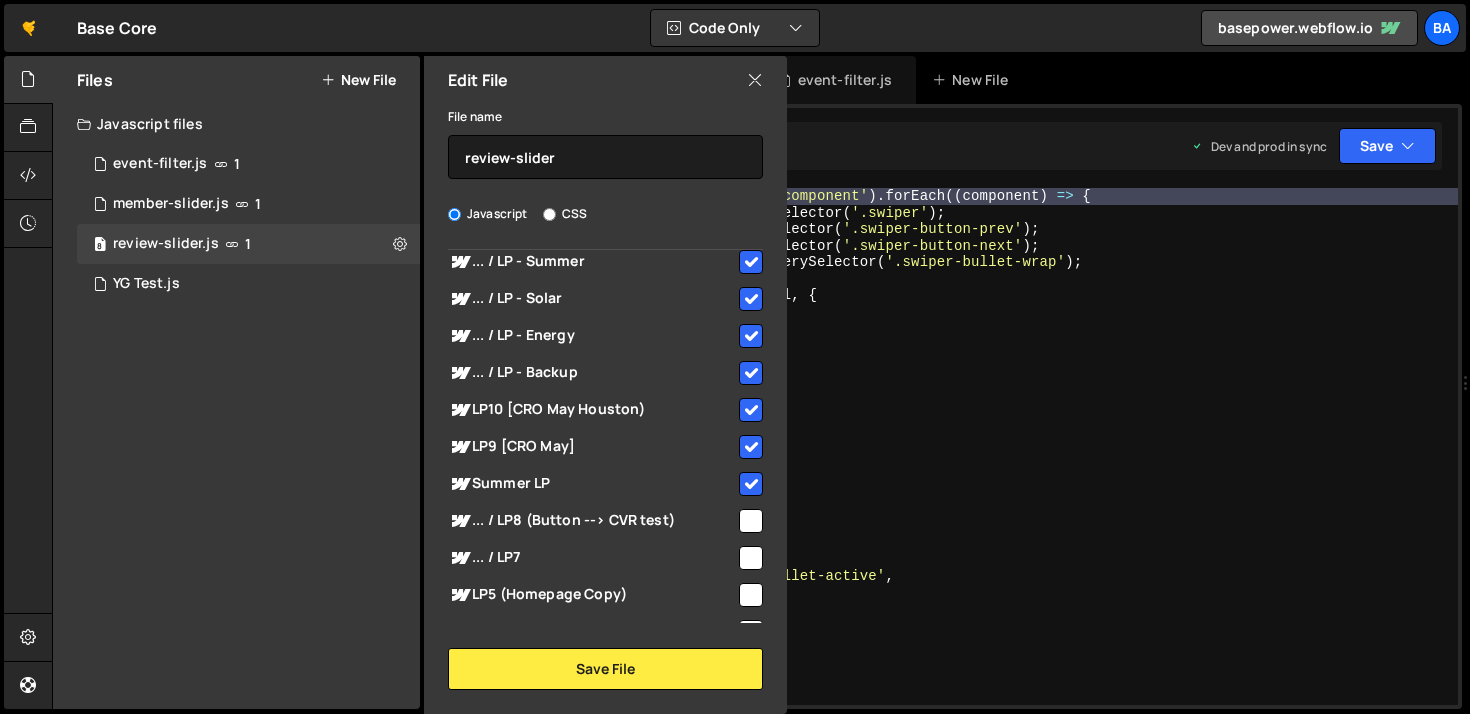 click at bounding box center [751, 521] 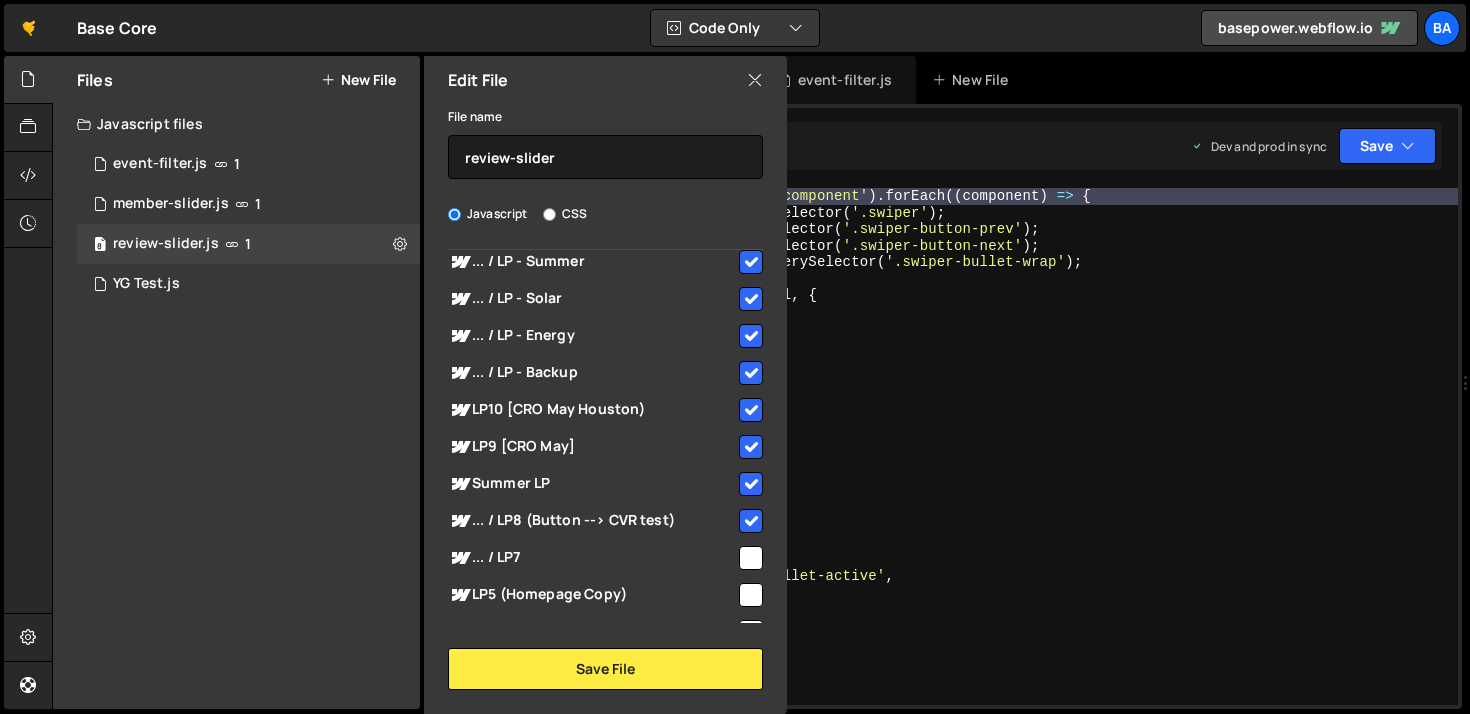 click at bounding box center (751, 558) 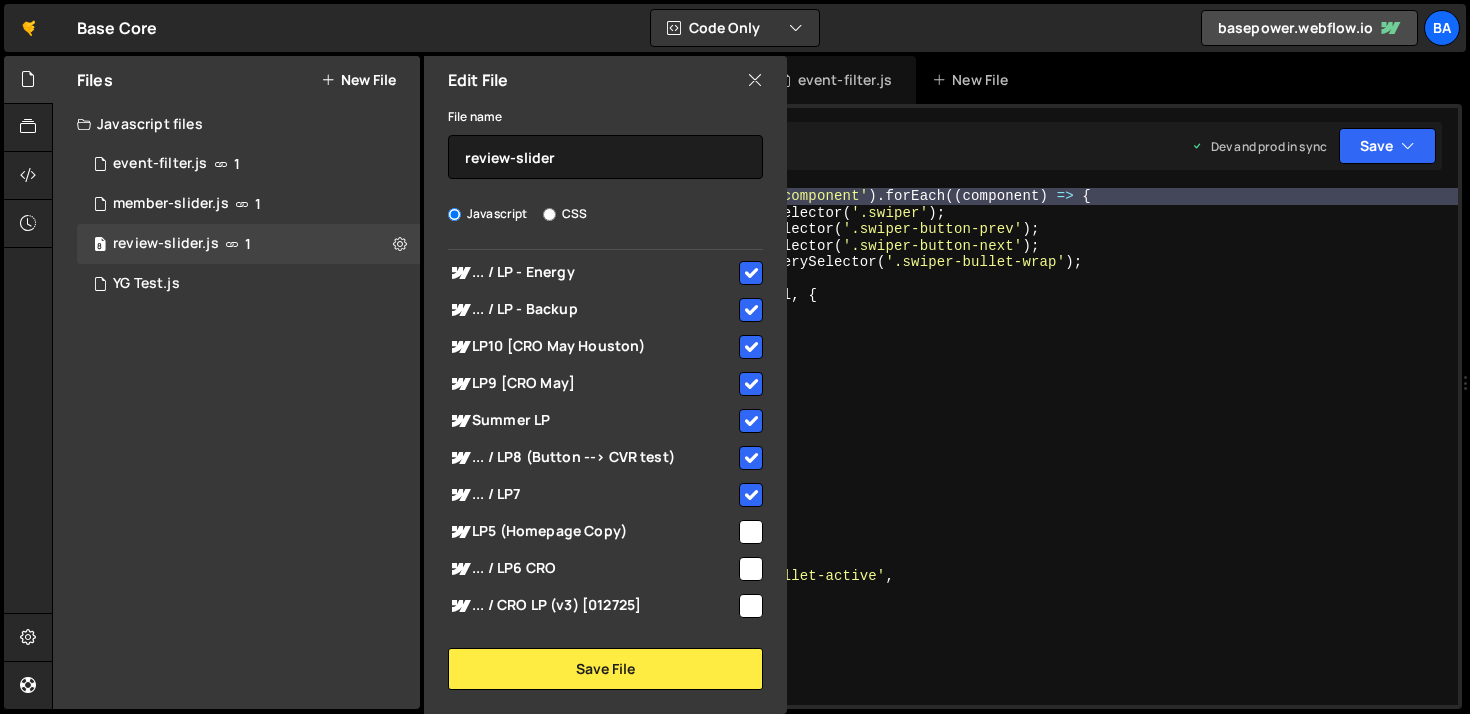 scroll, scrollTop: 537, scrollLeft: 0, axis: vertical 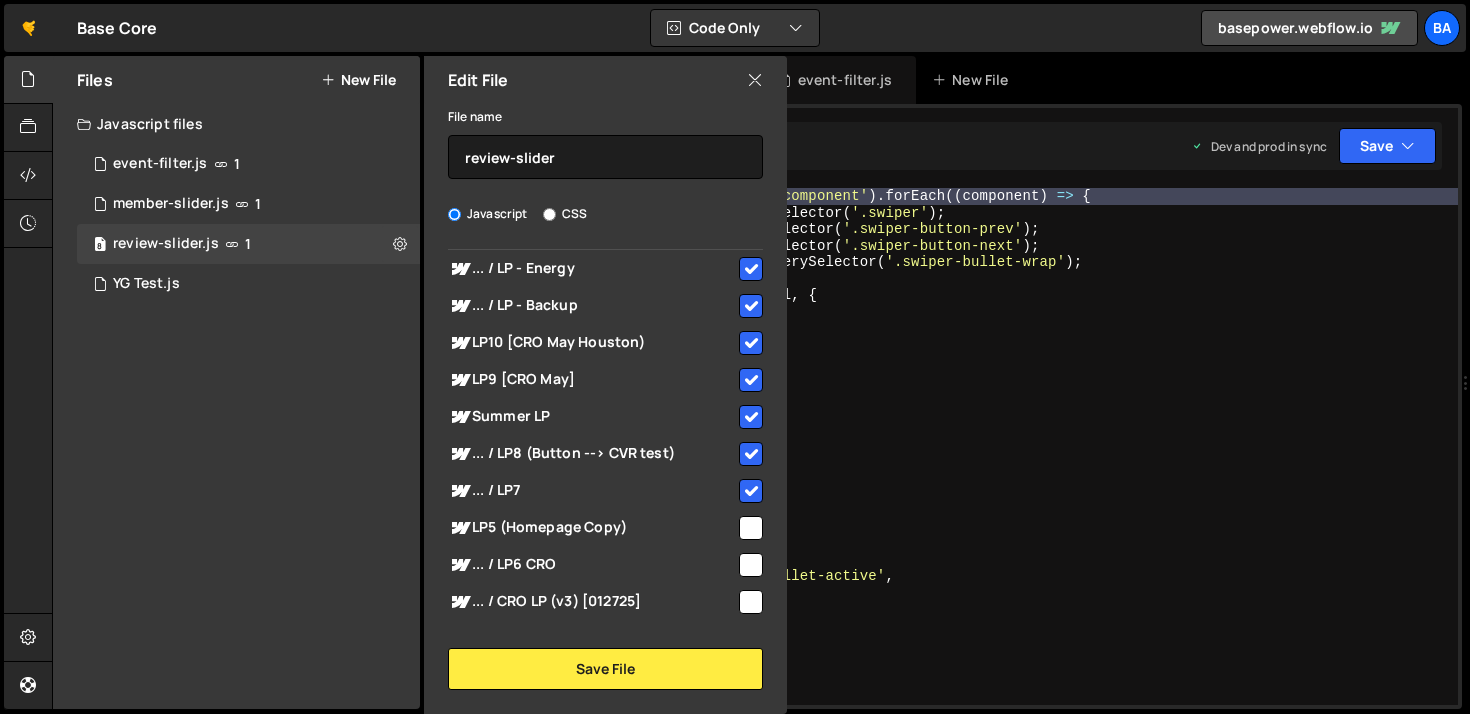 click at bounding box center [751, 528] 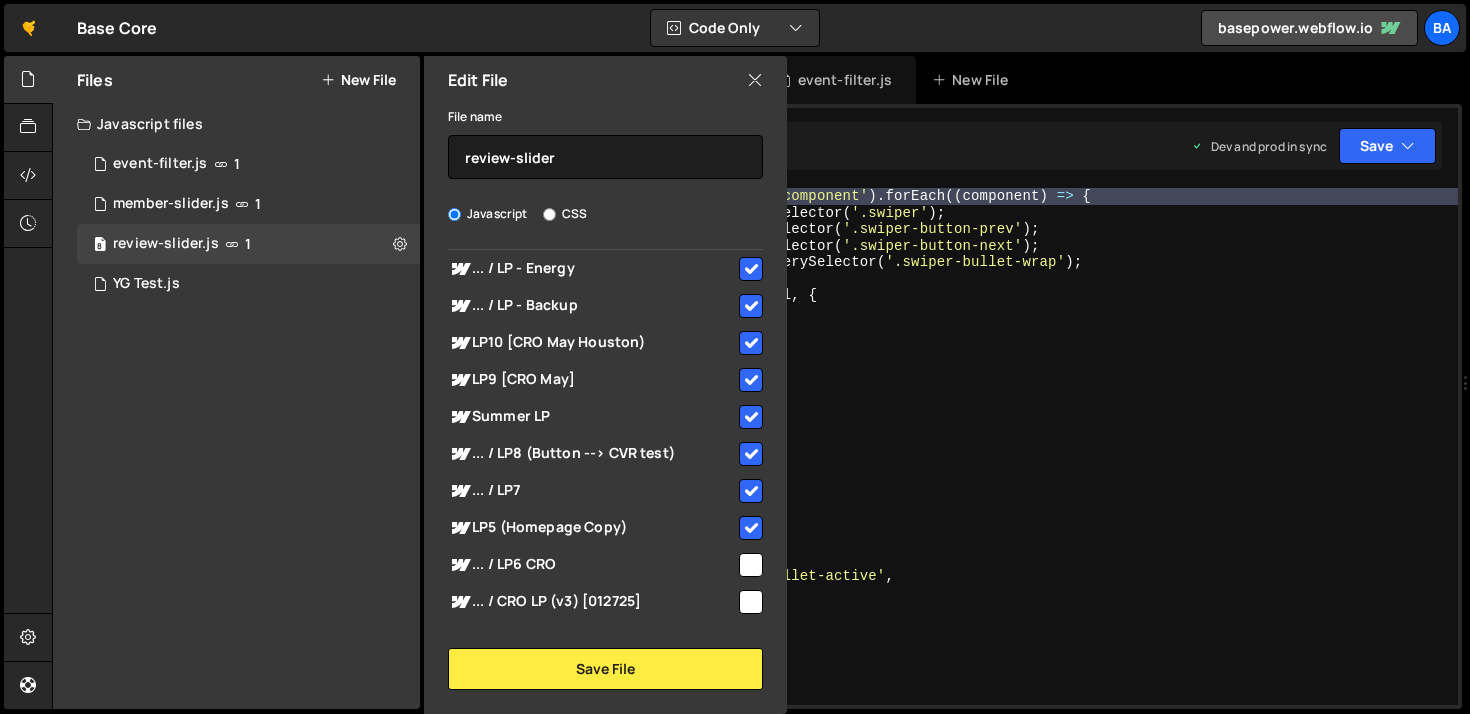 click at bounding box center (751, 565) 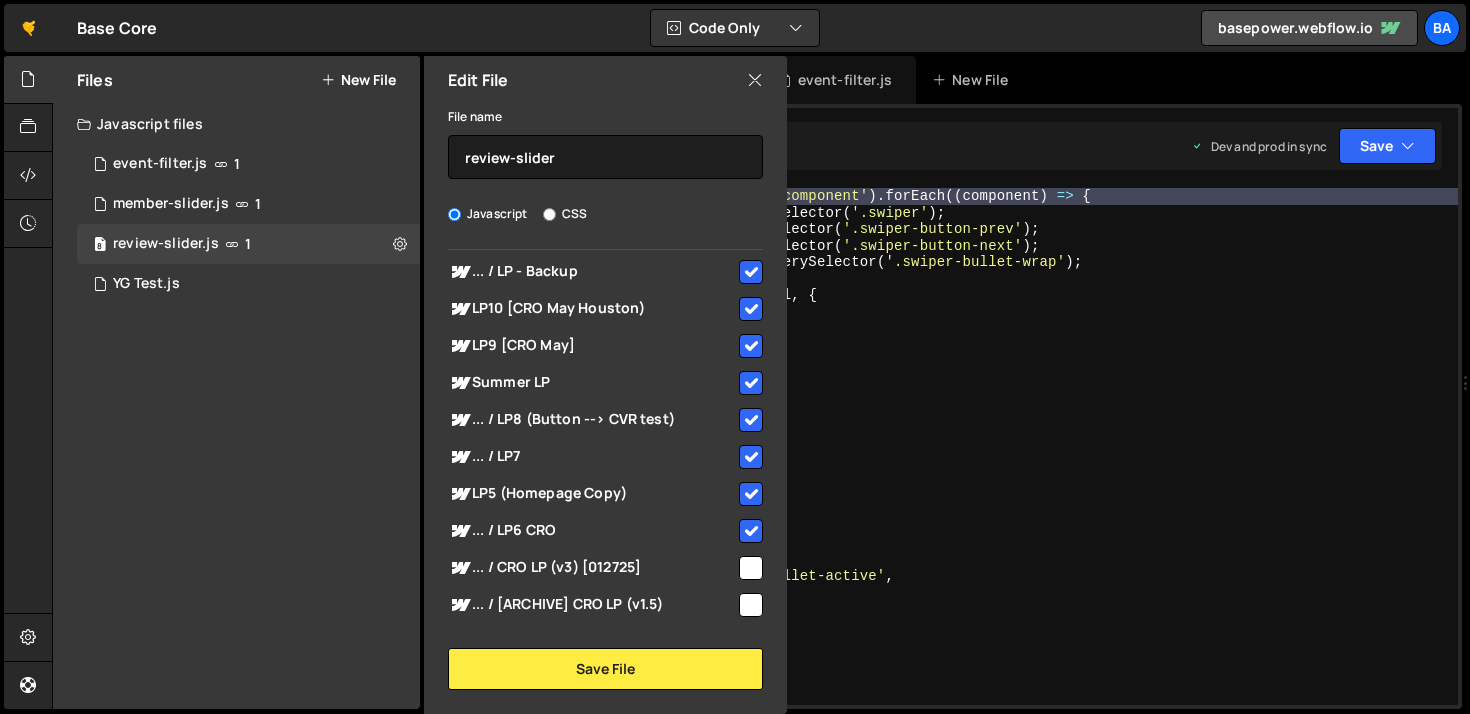 scroll, scrollTop: 579, scrollLeft: 0, axis: vertical 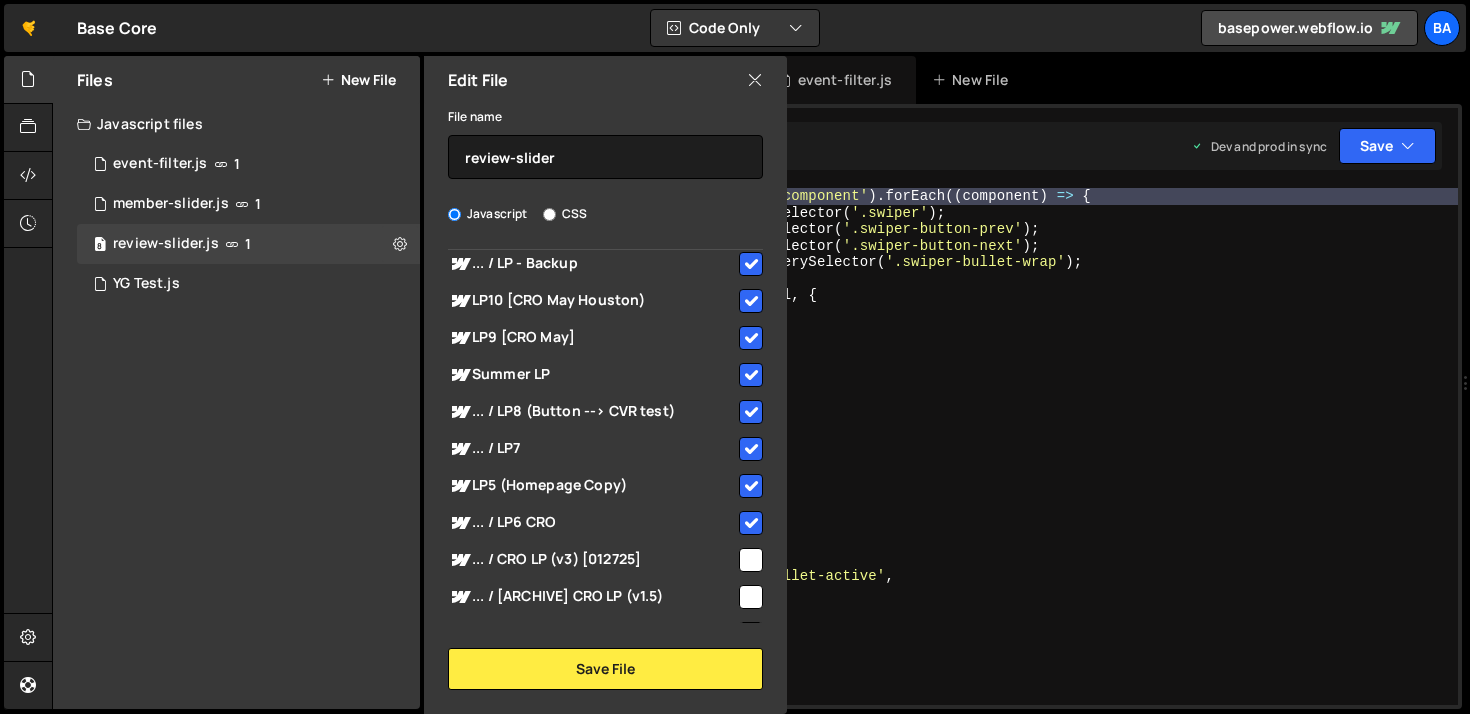 click at bounding box center (751, 560) 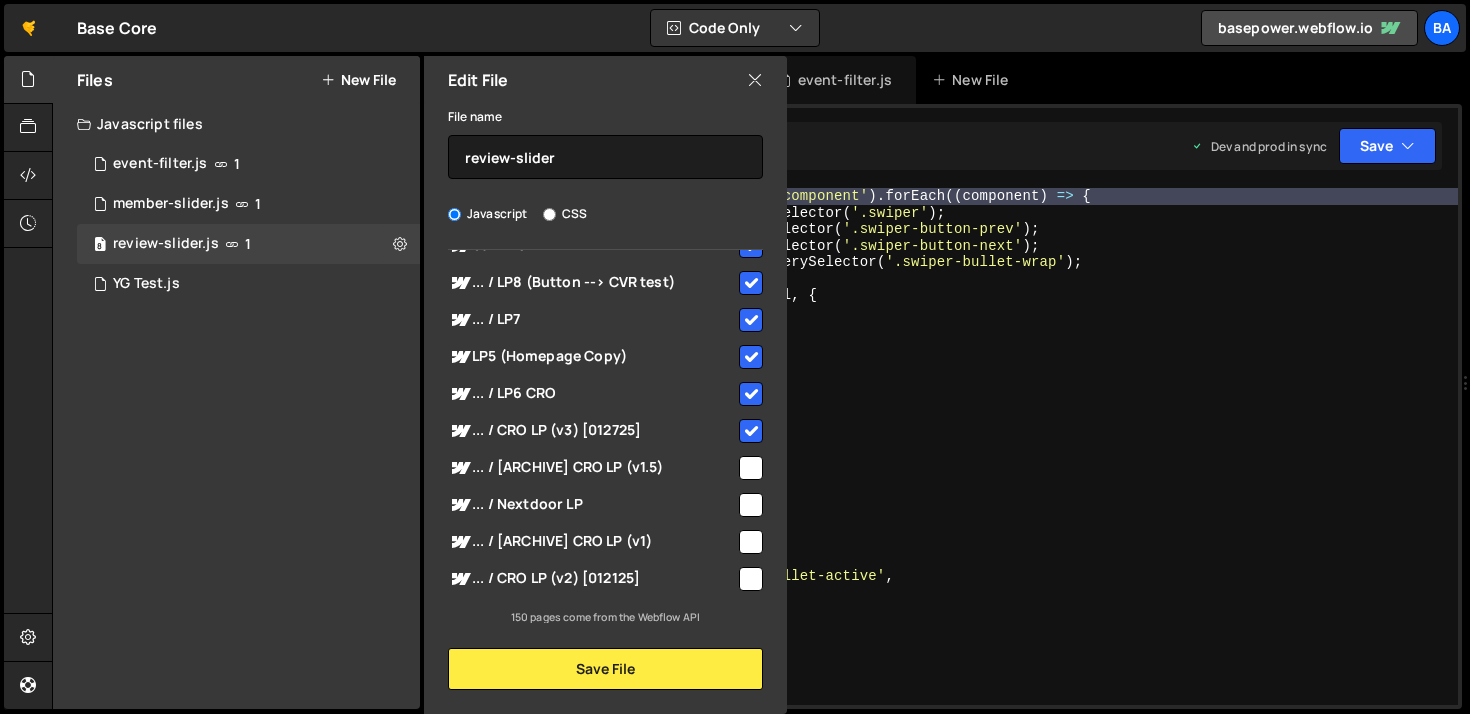 scroll, scrollTop: 711, scrollLeft: 0, axis: vertical 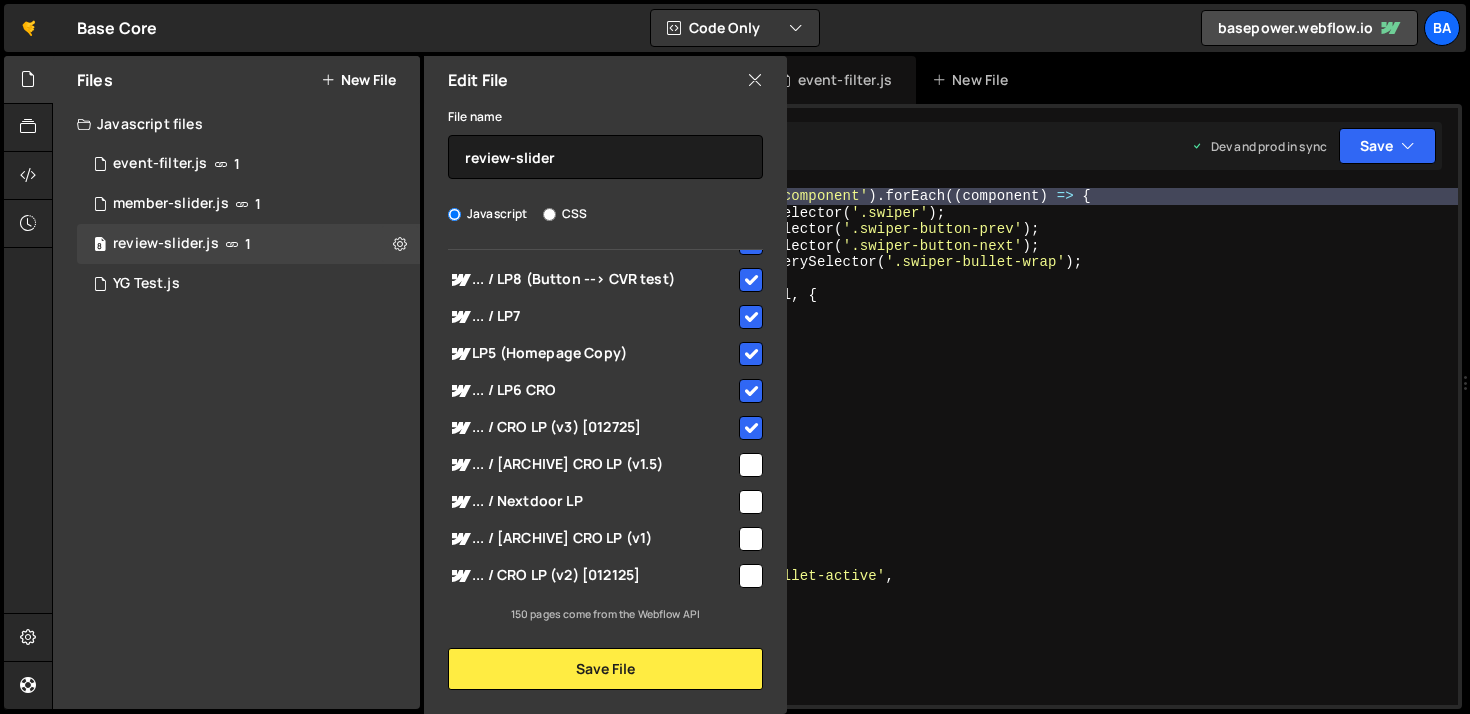 click at bounding box center (751, 465) 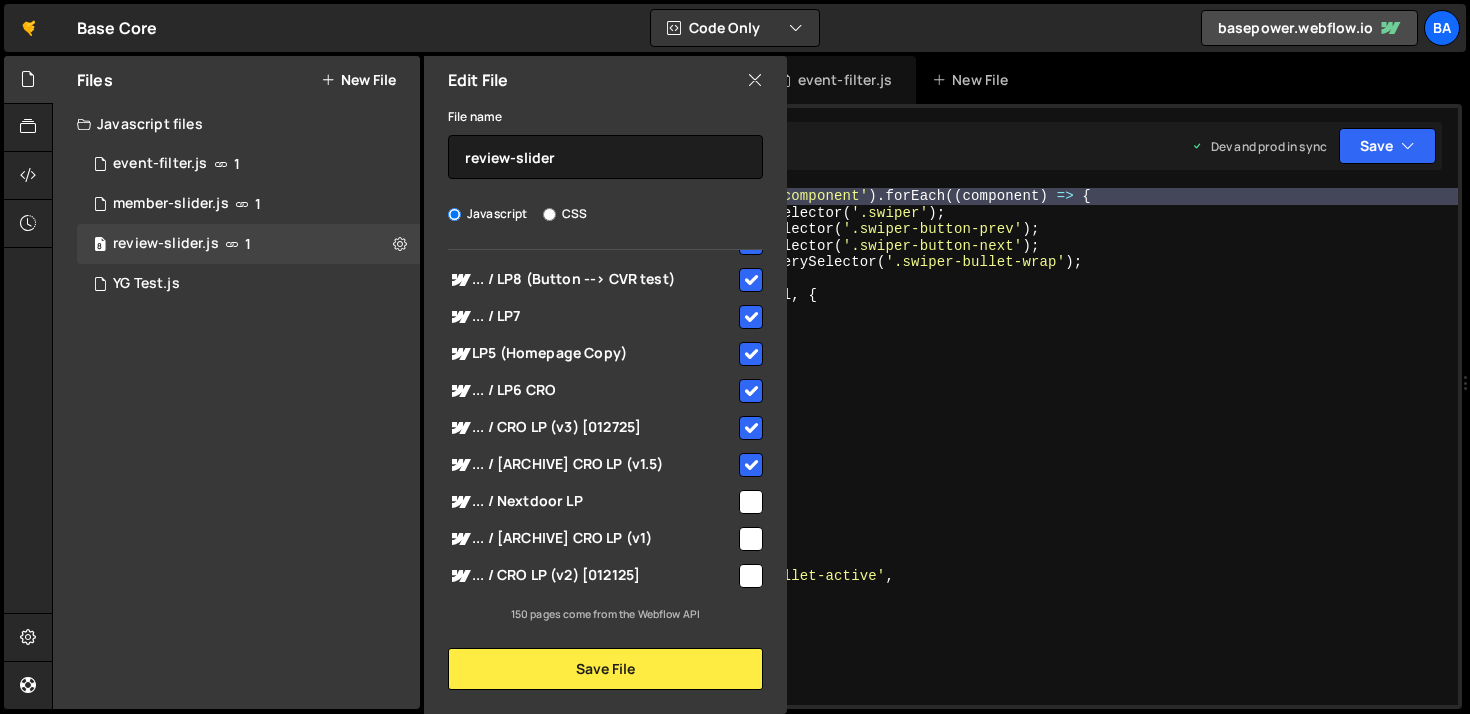 click at bounding box center (751, 502) 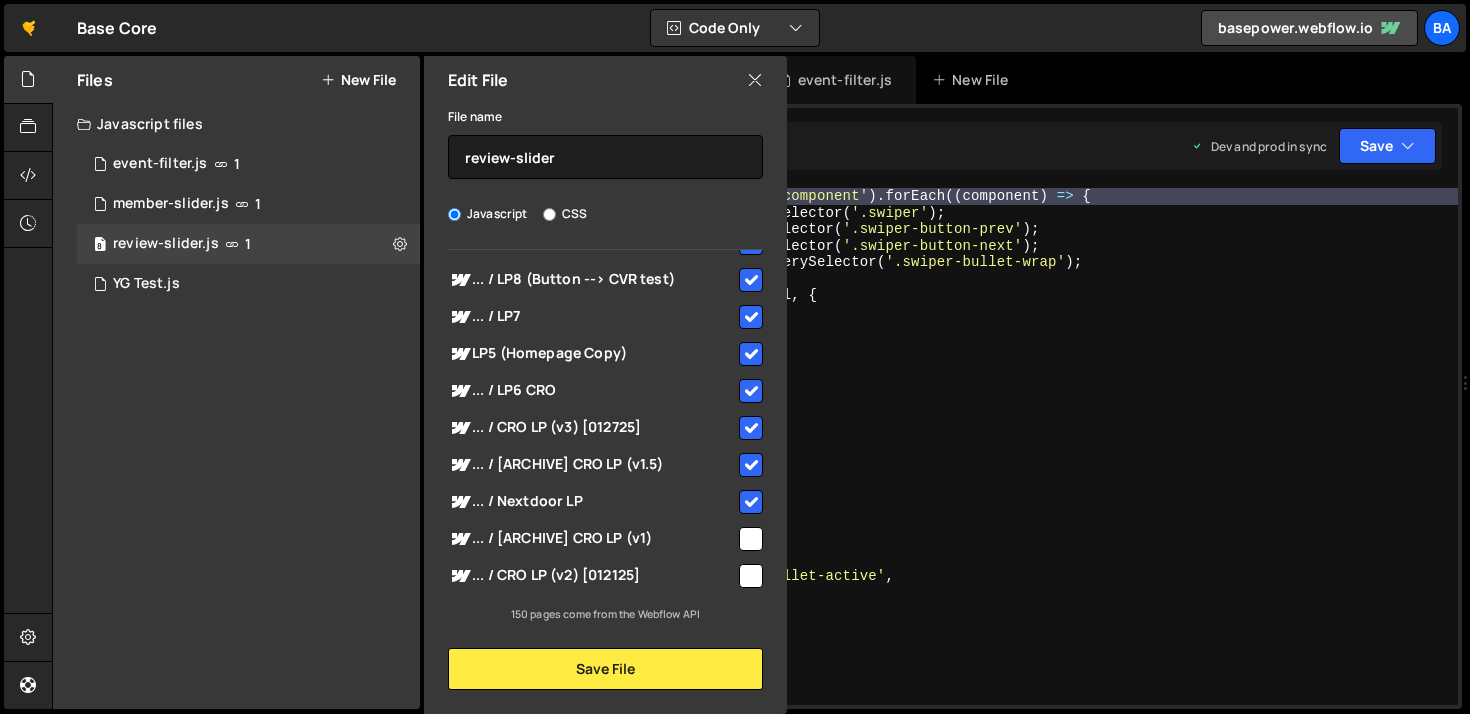 click at bounding box center [751, 539] 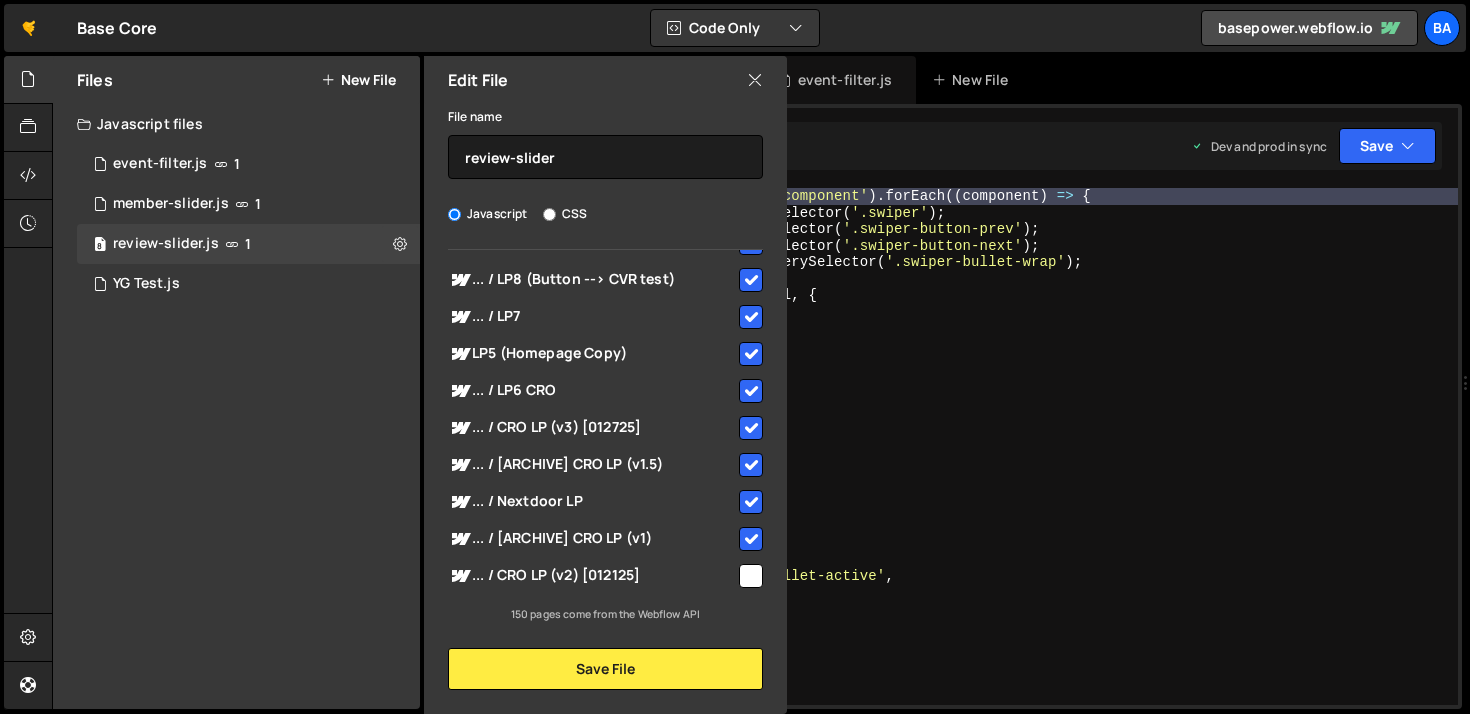 click at bounding box center (751, 576) 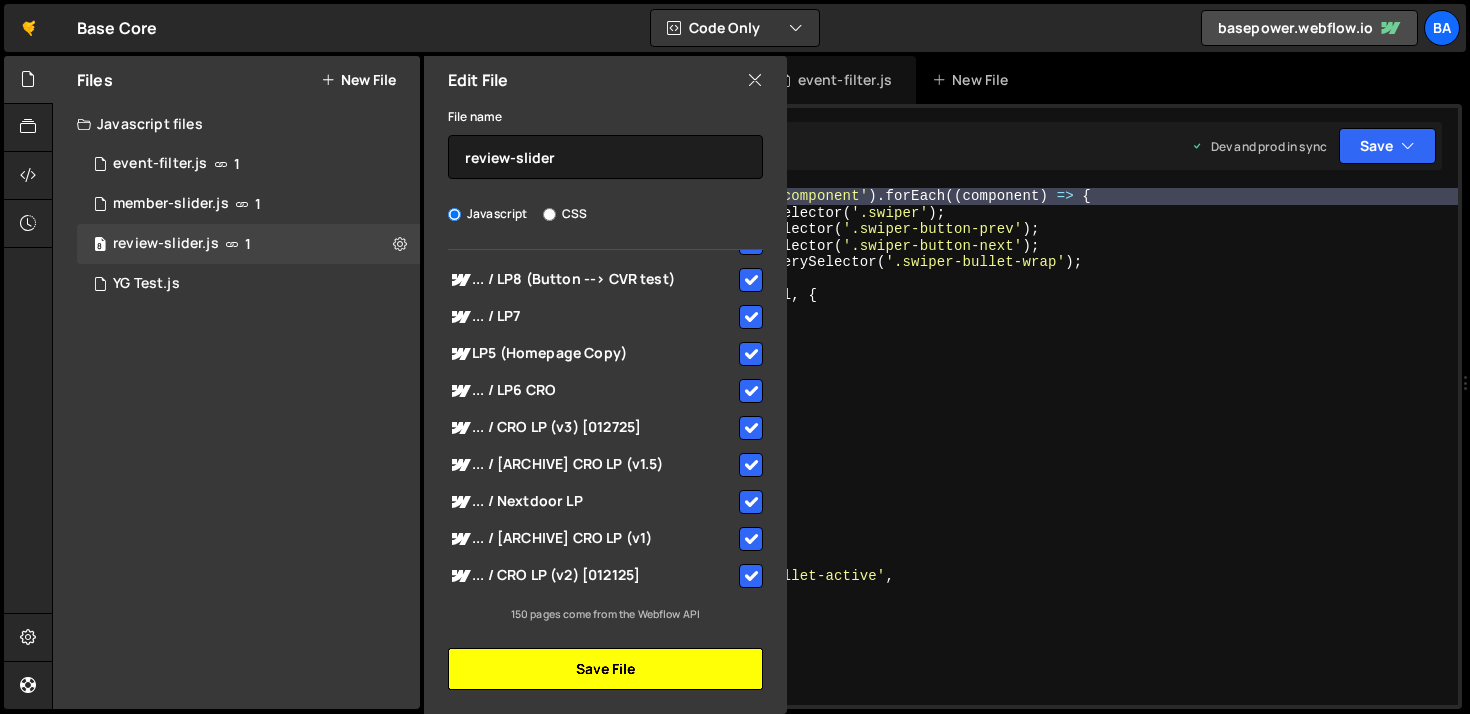 click on "Save File" at bounding box center [605, 669] 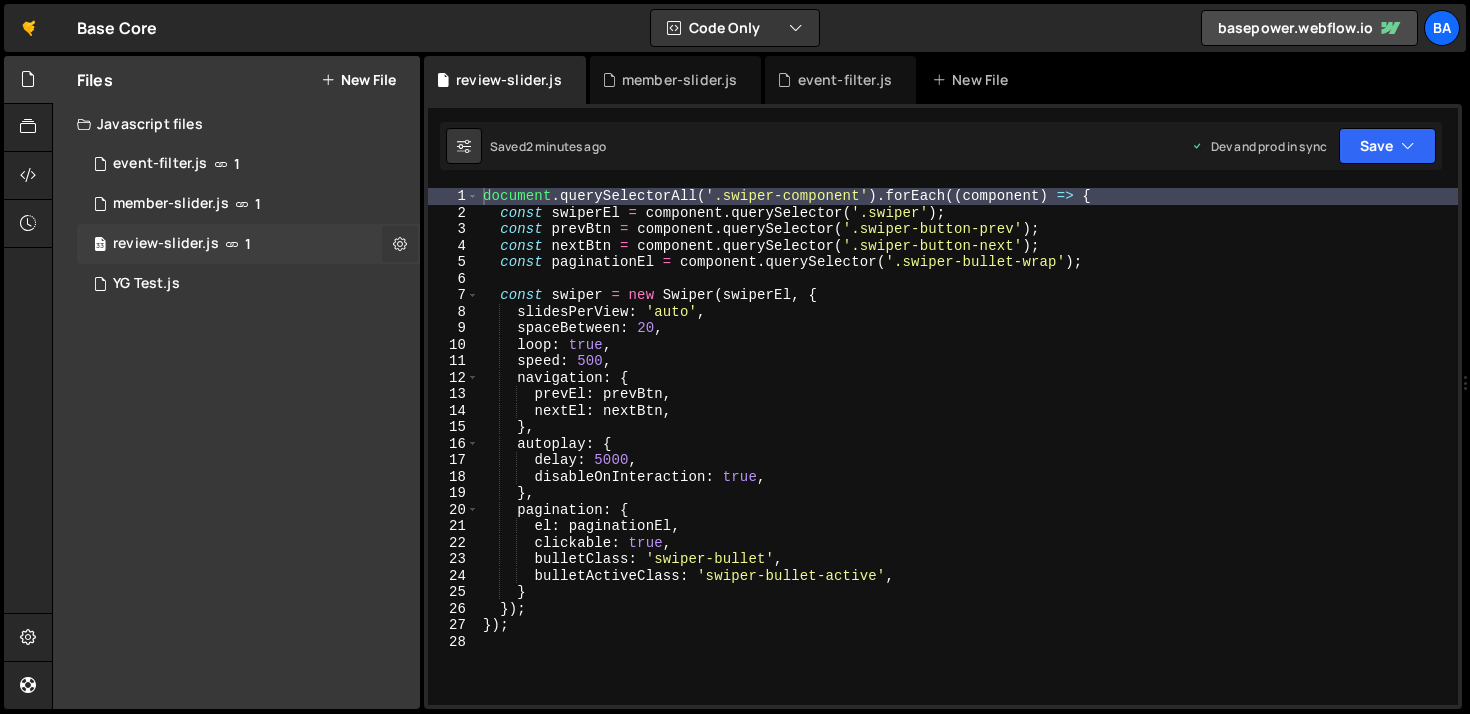 click at bounding box center (400, 243) 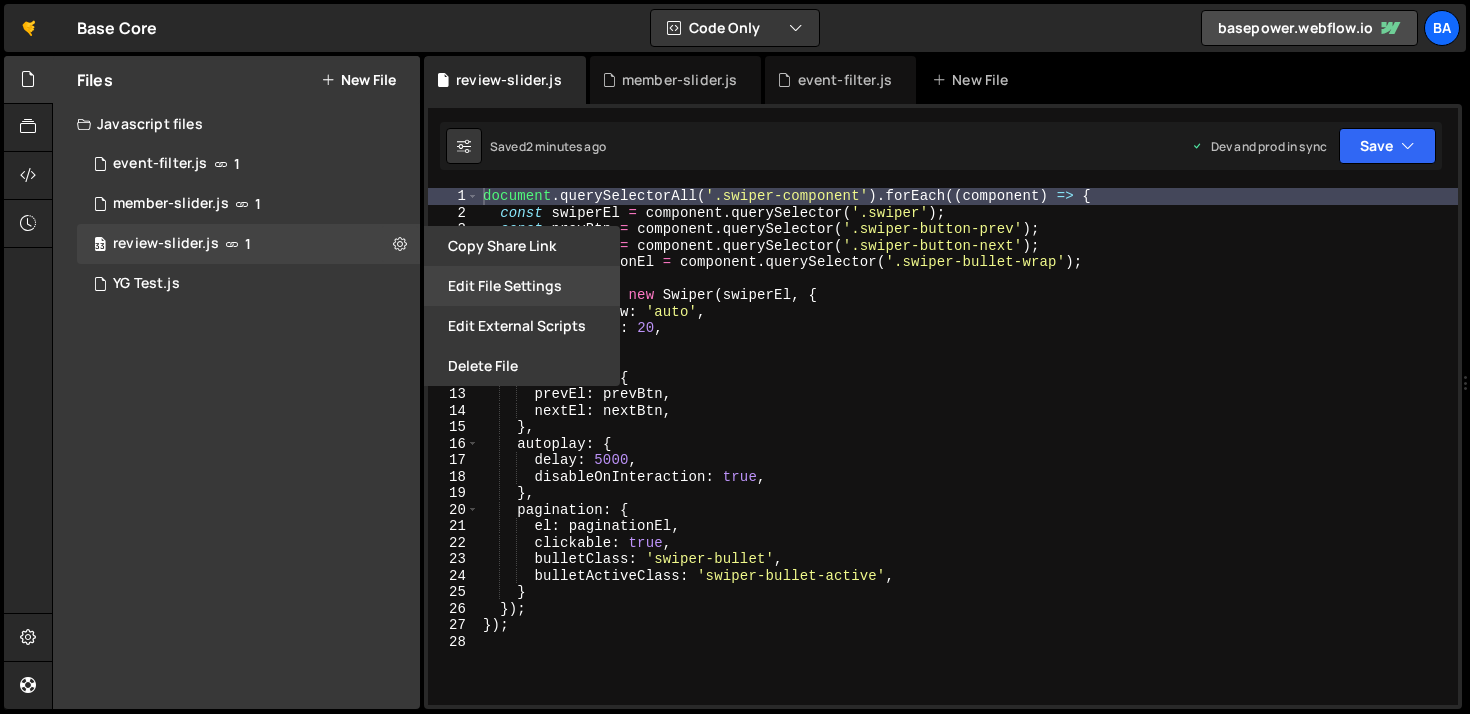 click on "Edit File Settings" at bounding box center [522, 286] 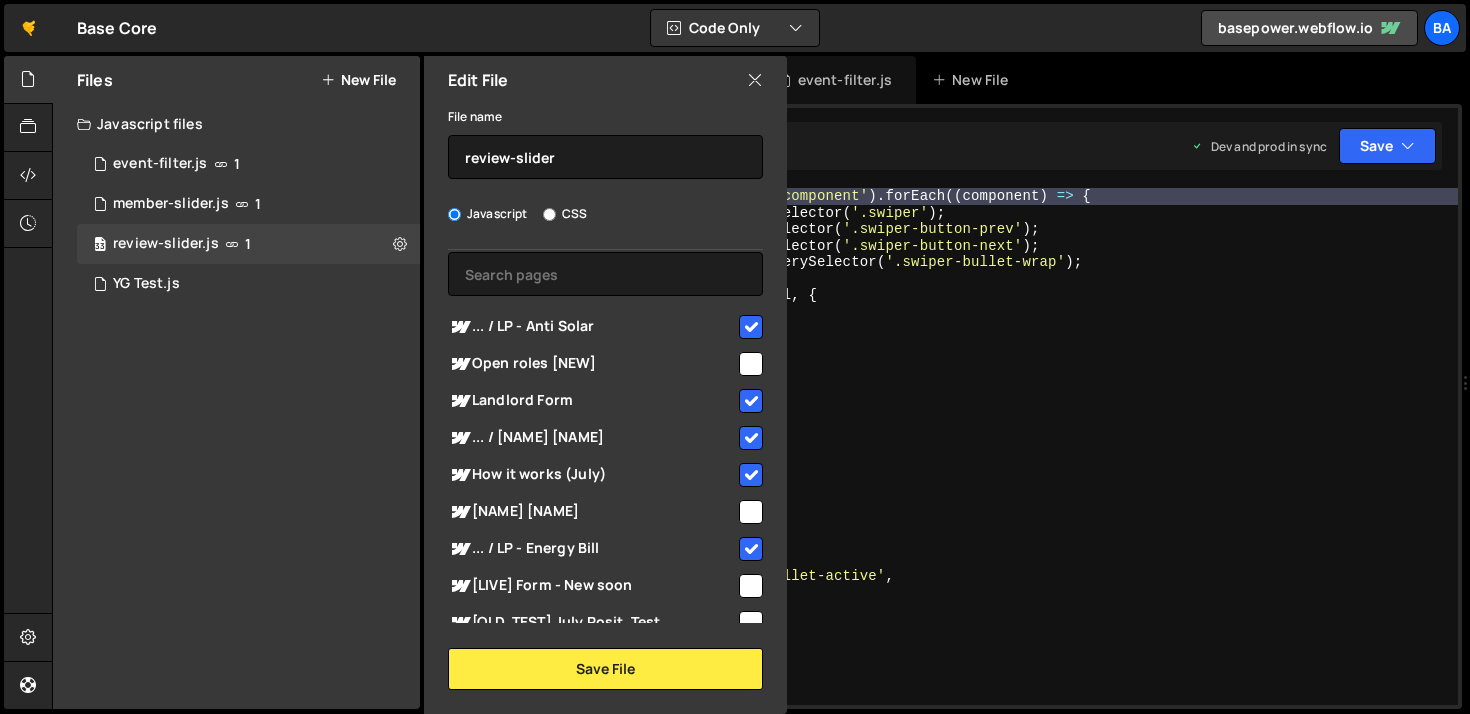 scroll, scrollTop: 0, scrollLeft: 0, axis: both 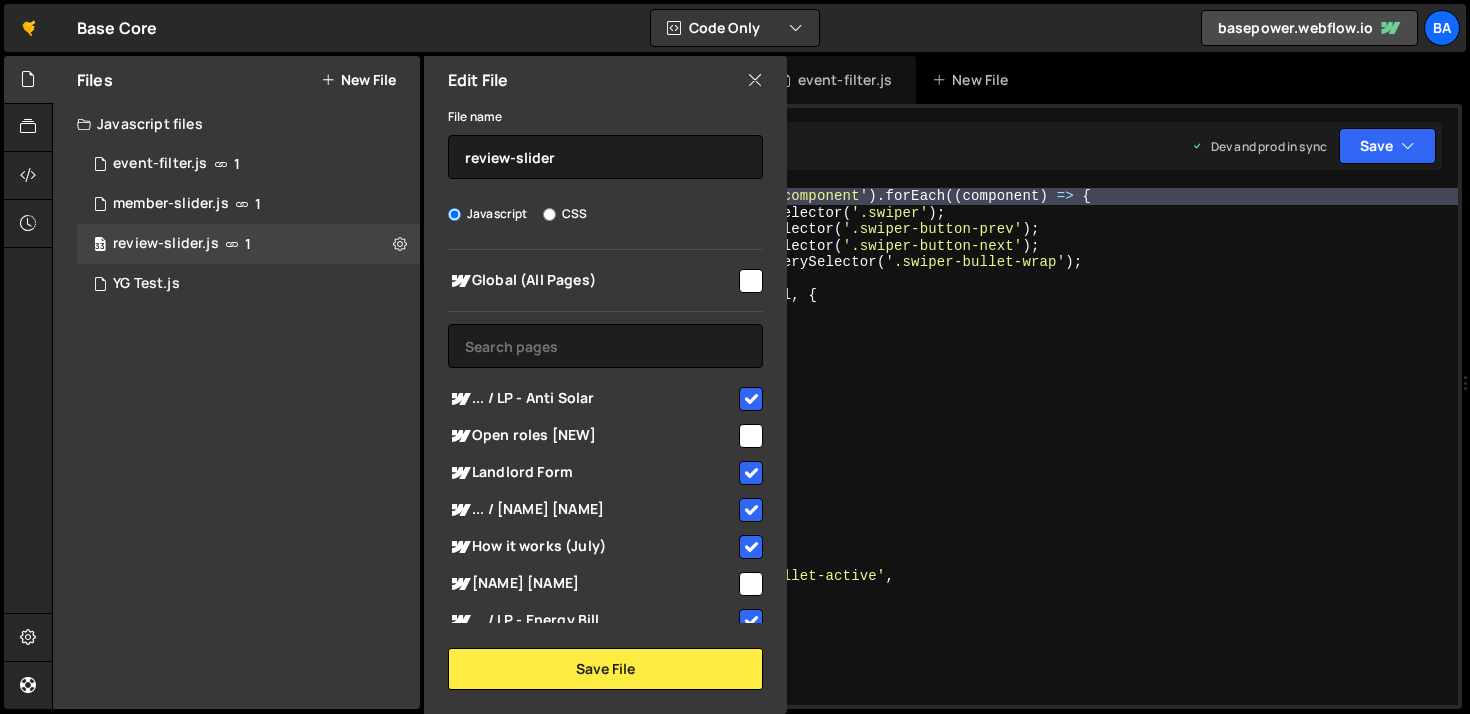 click on "Global (All Pages)
... / LP - Anti Solar" at bounding box center (605, 436) 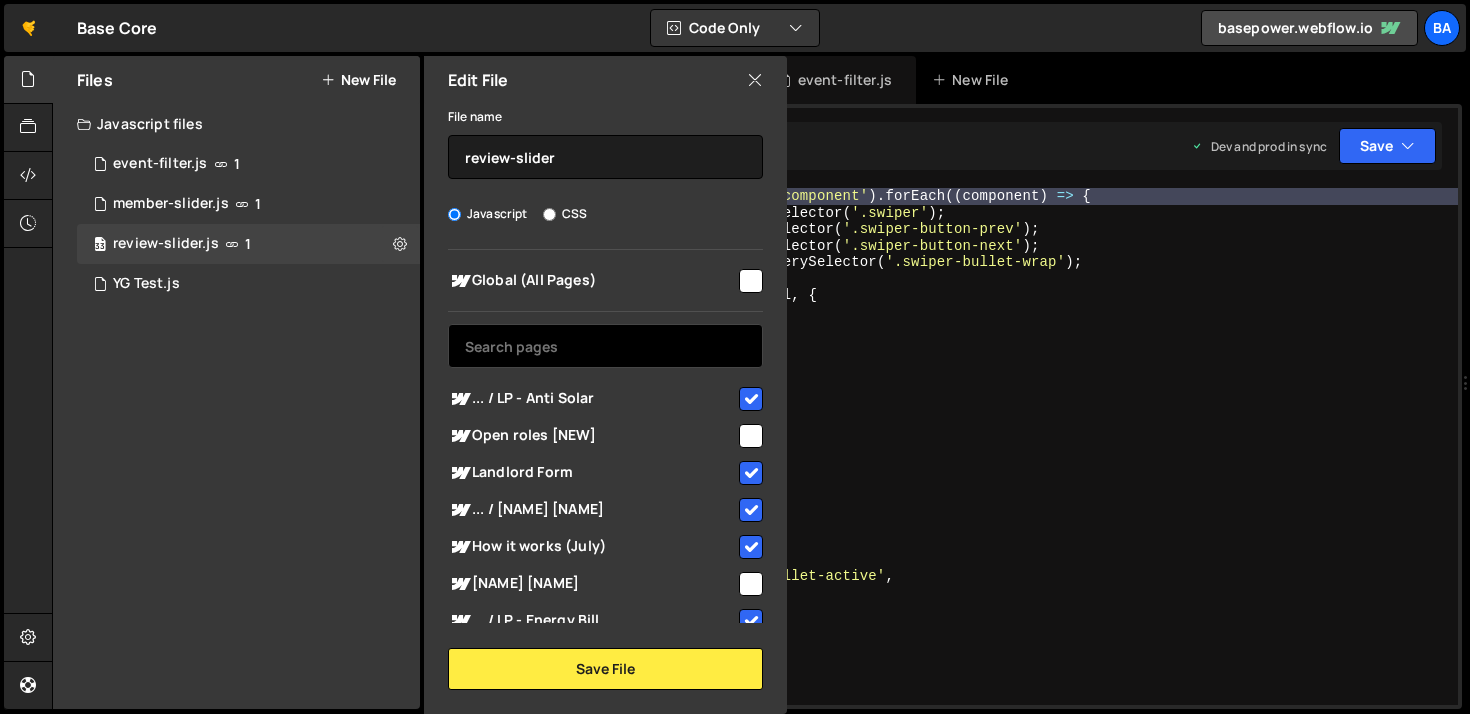 click at bounding box center [605, 346] 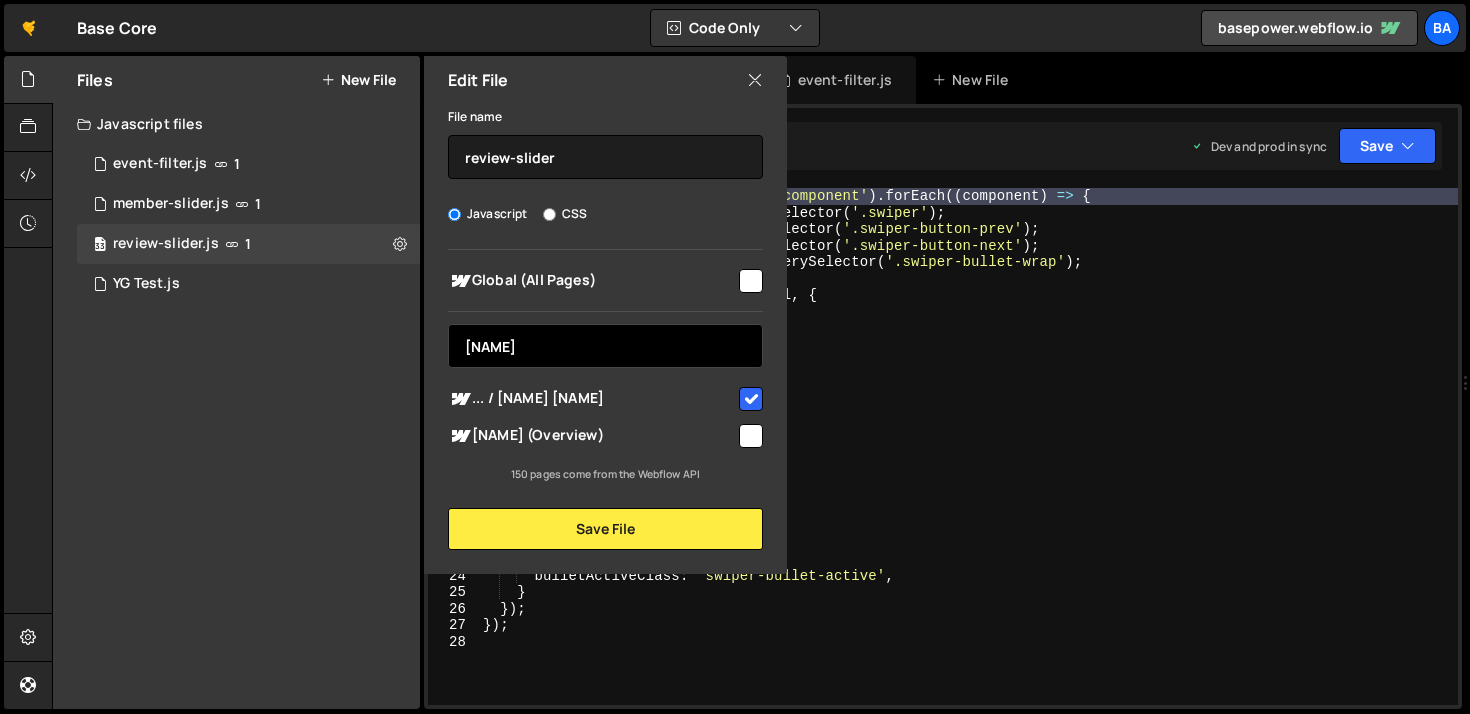 click on "[FIRST]" at bounding box center (605, 346) 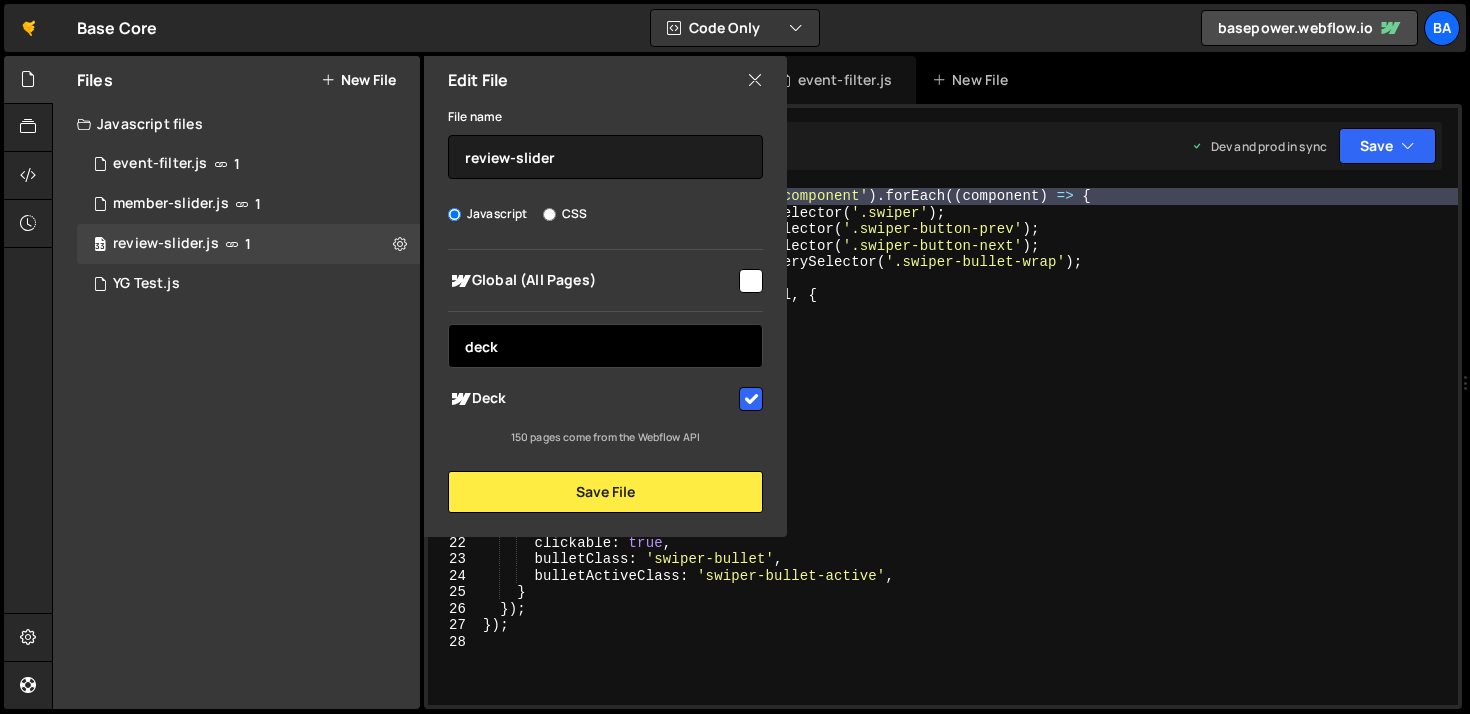 click on "deck" at bounding box center (605, 346) 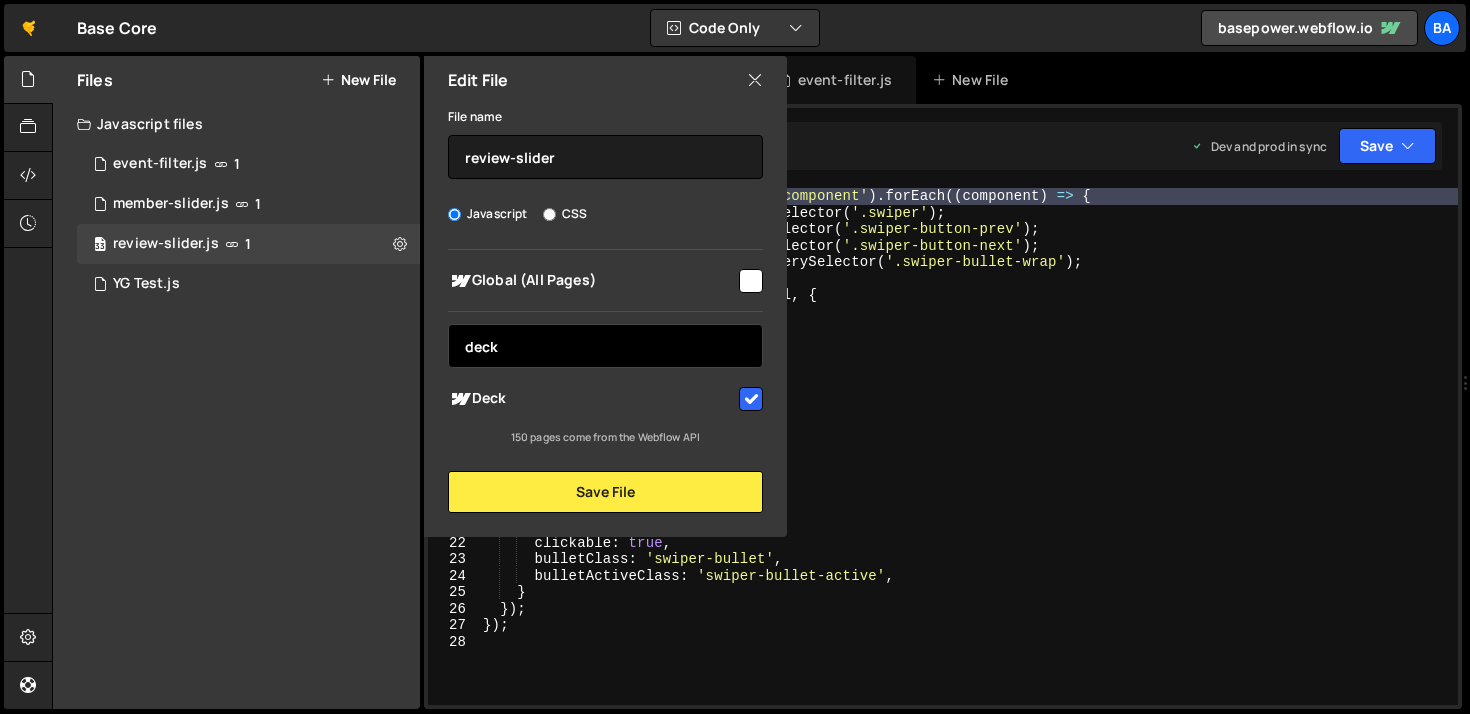 click on "deck" at bounding box center (605, 346) 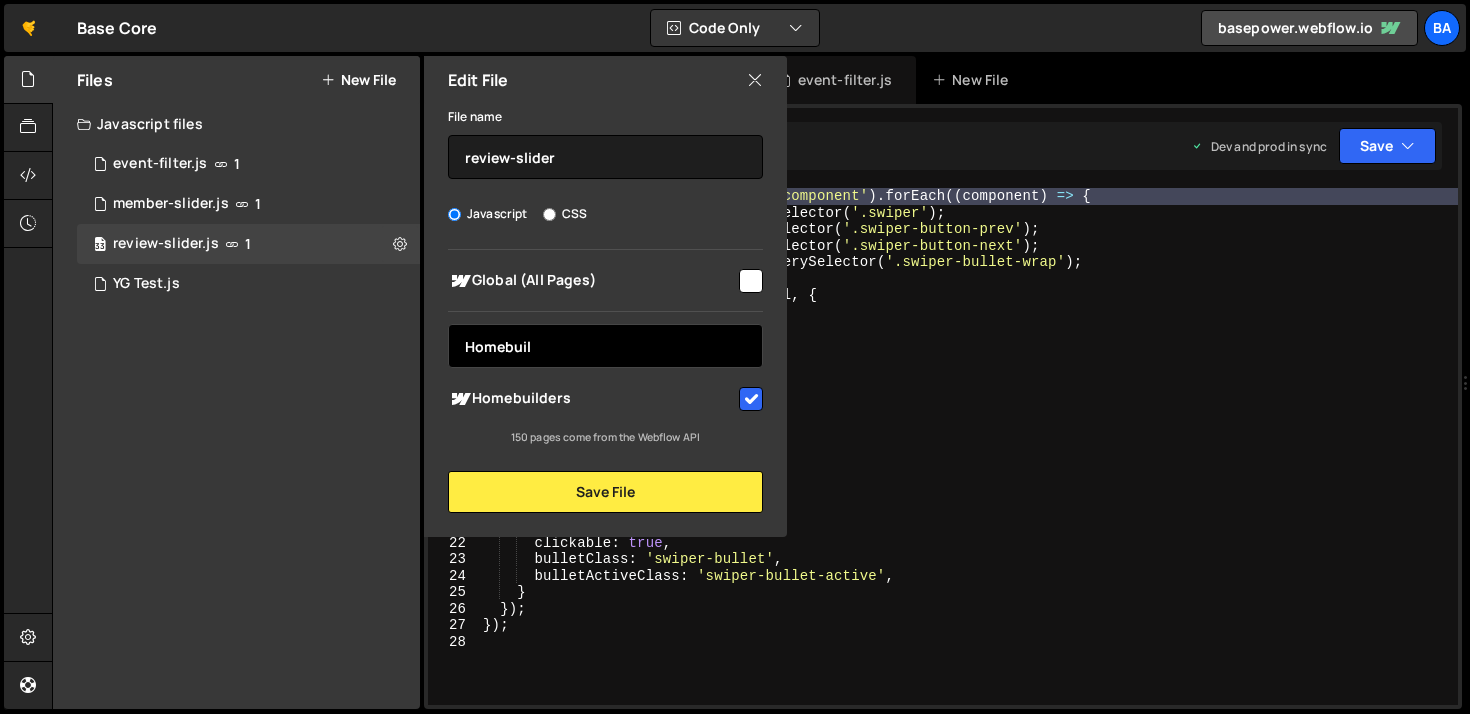 click on "Homebuil" at bounding box center (605, 346) 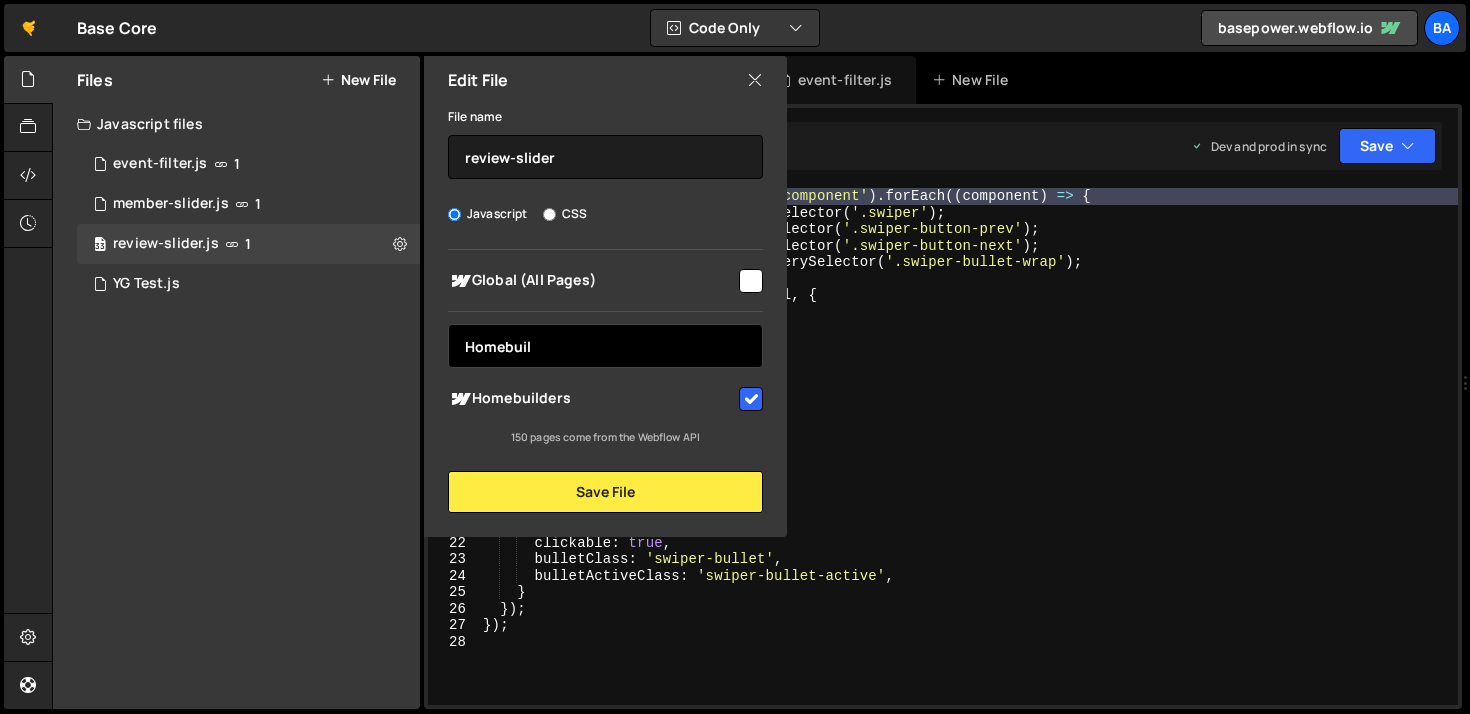 click on "Homebuil" at bounding box center (605, 346) 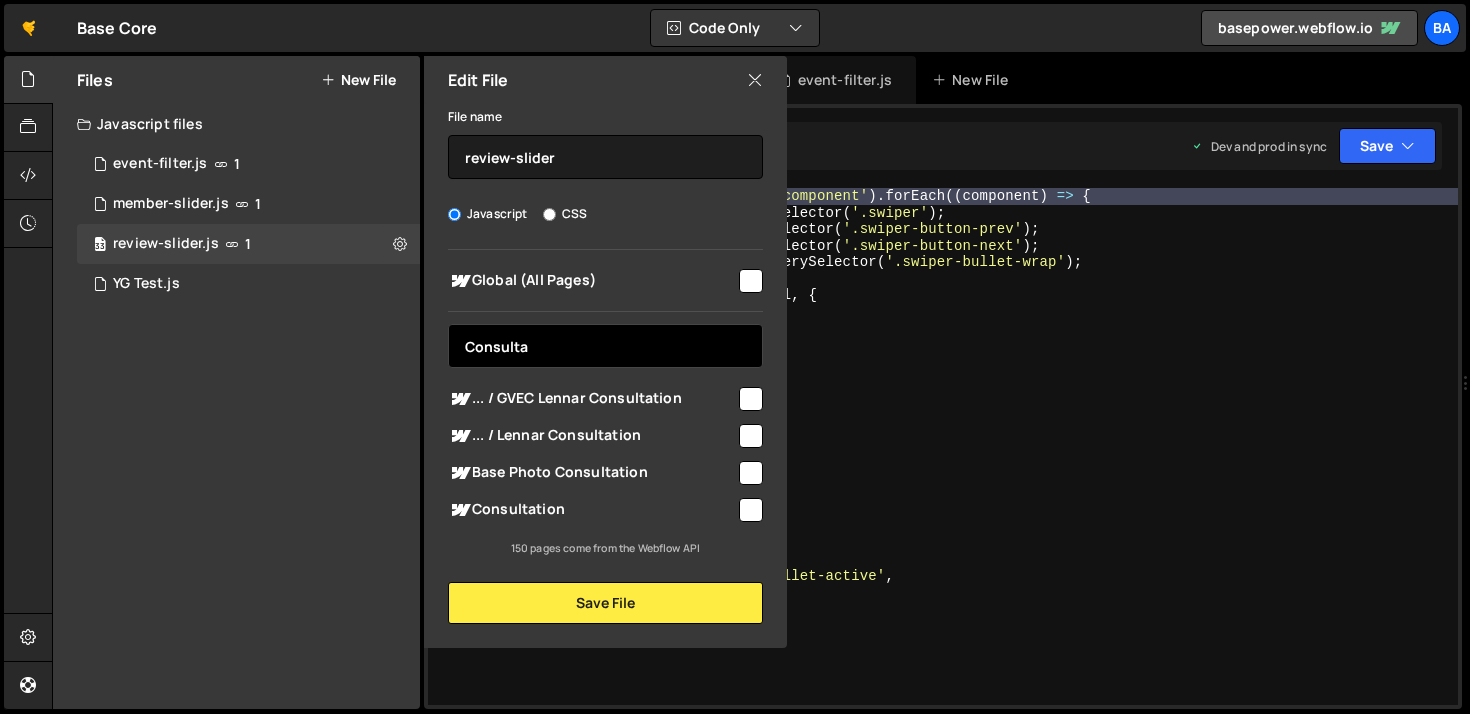 type on "Consulta" 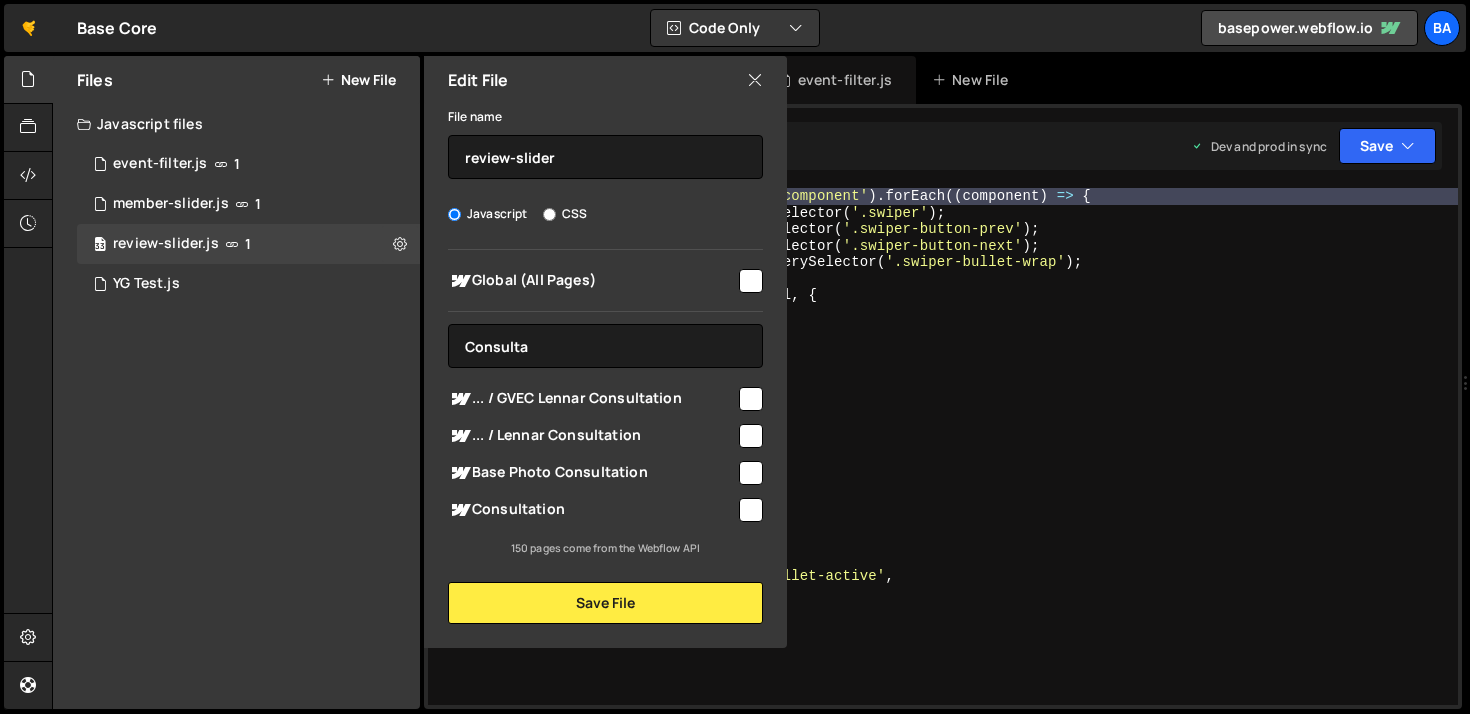 click at bounding box center [751, 510] 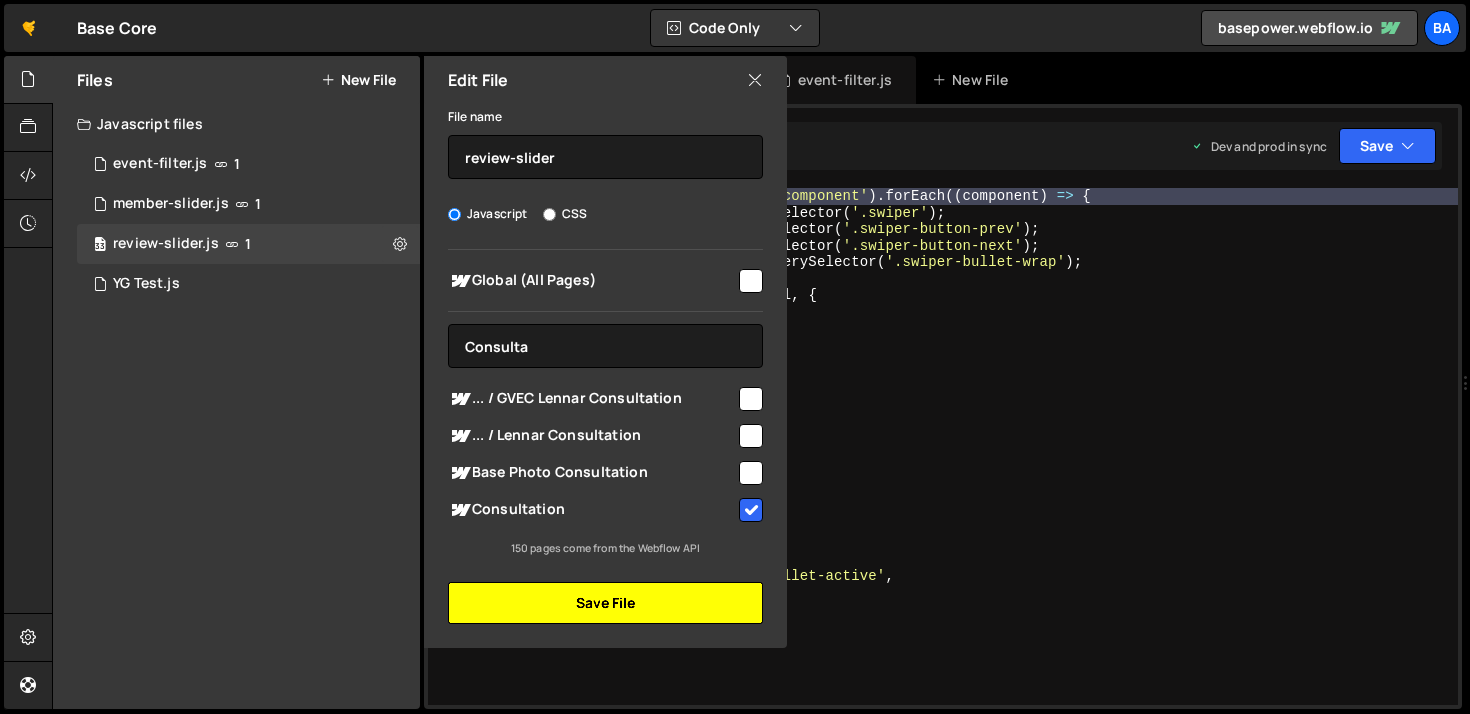click on "Save File" at bounding box center (605, 603) 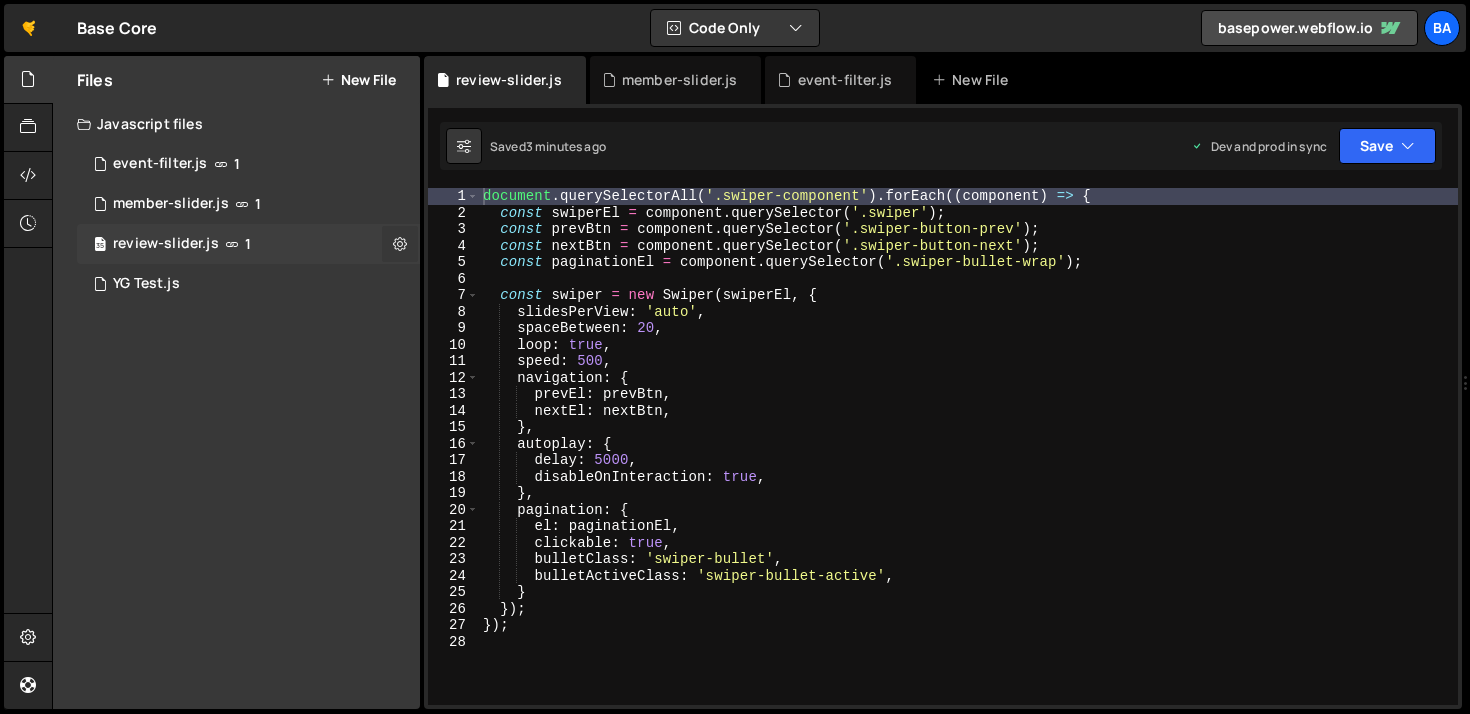 click at bounding box center [400, 243] 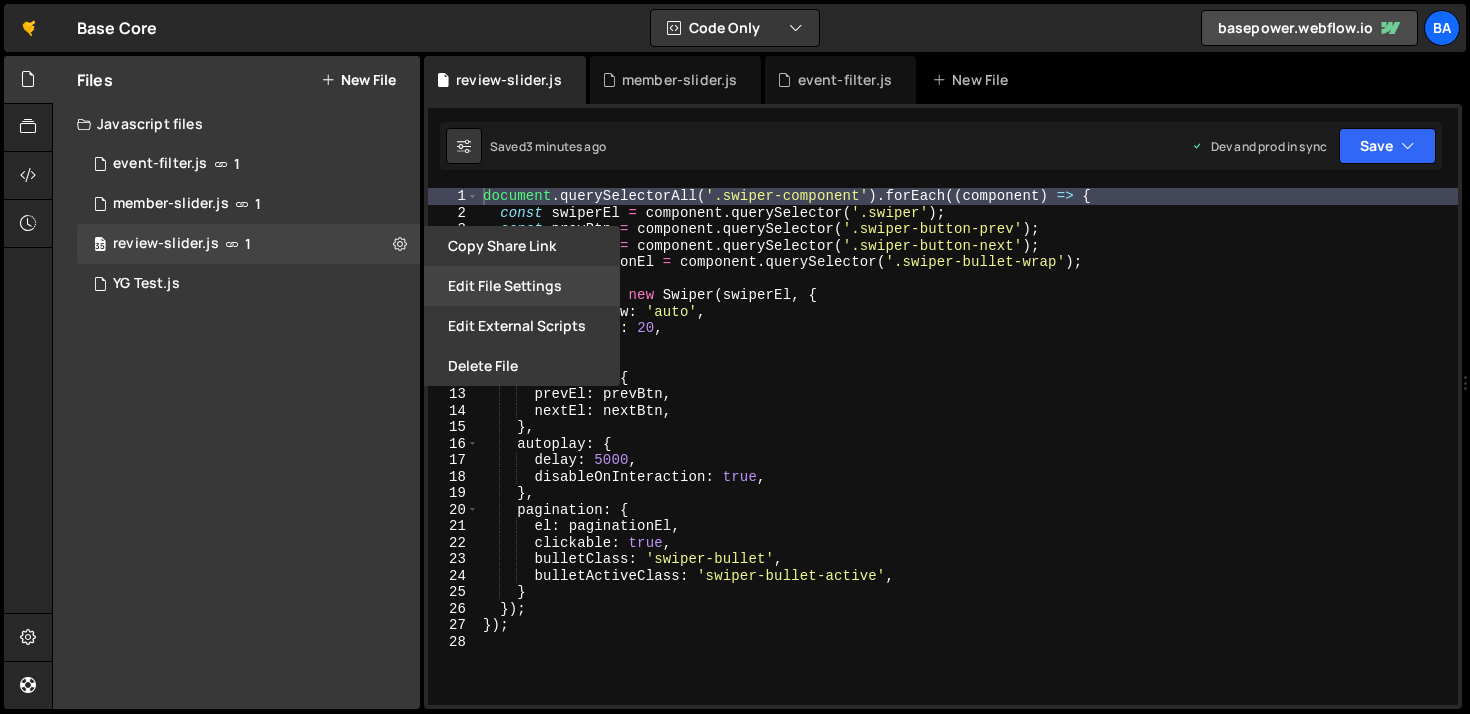click on "Edit File Settings" at bounding box center [522, 286] 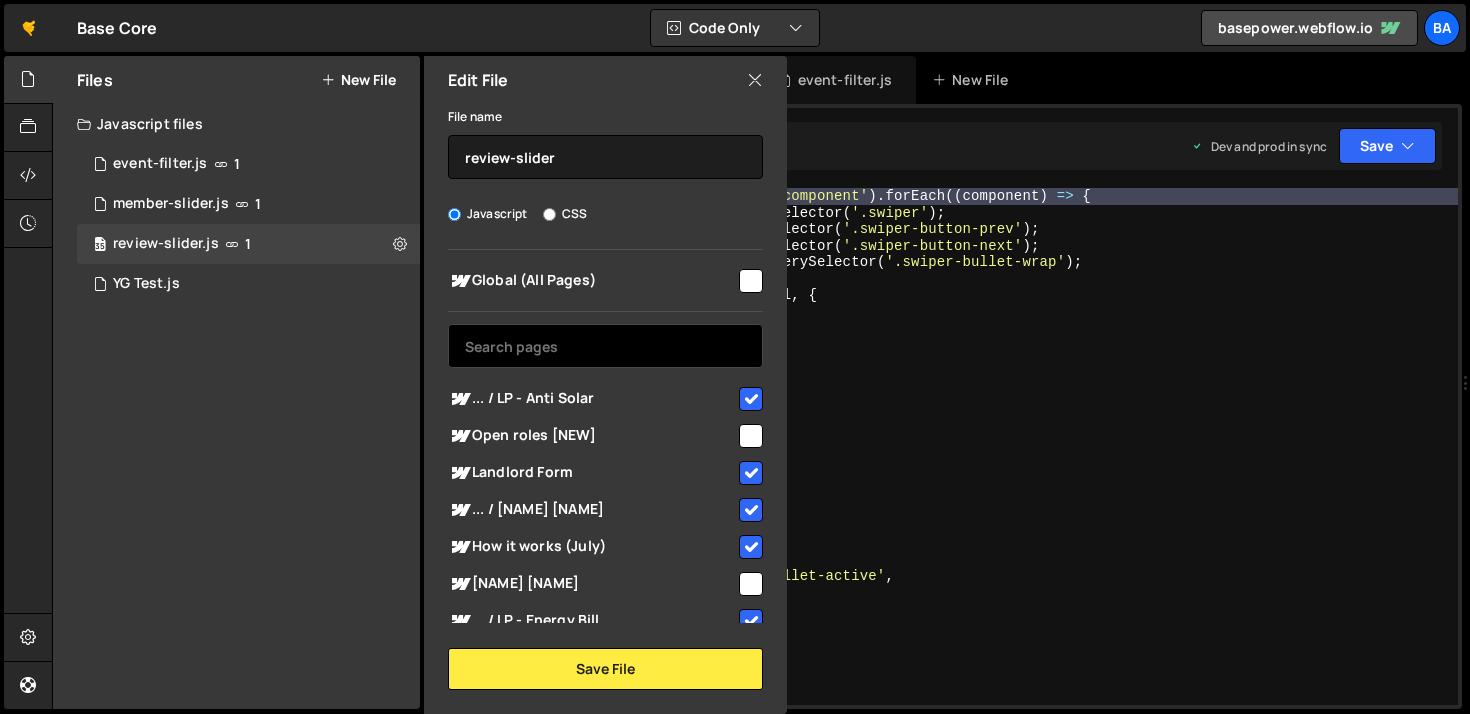 click at bounding box center (605, 346) 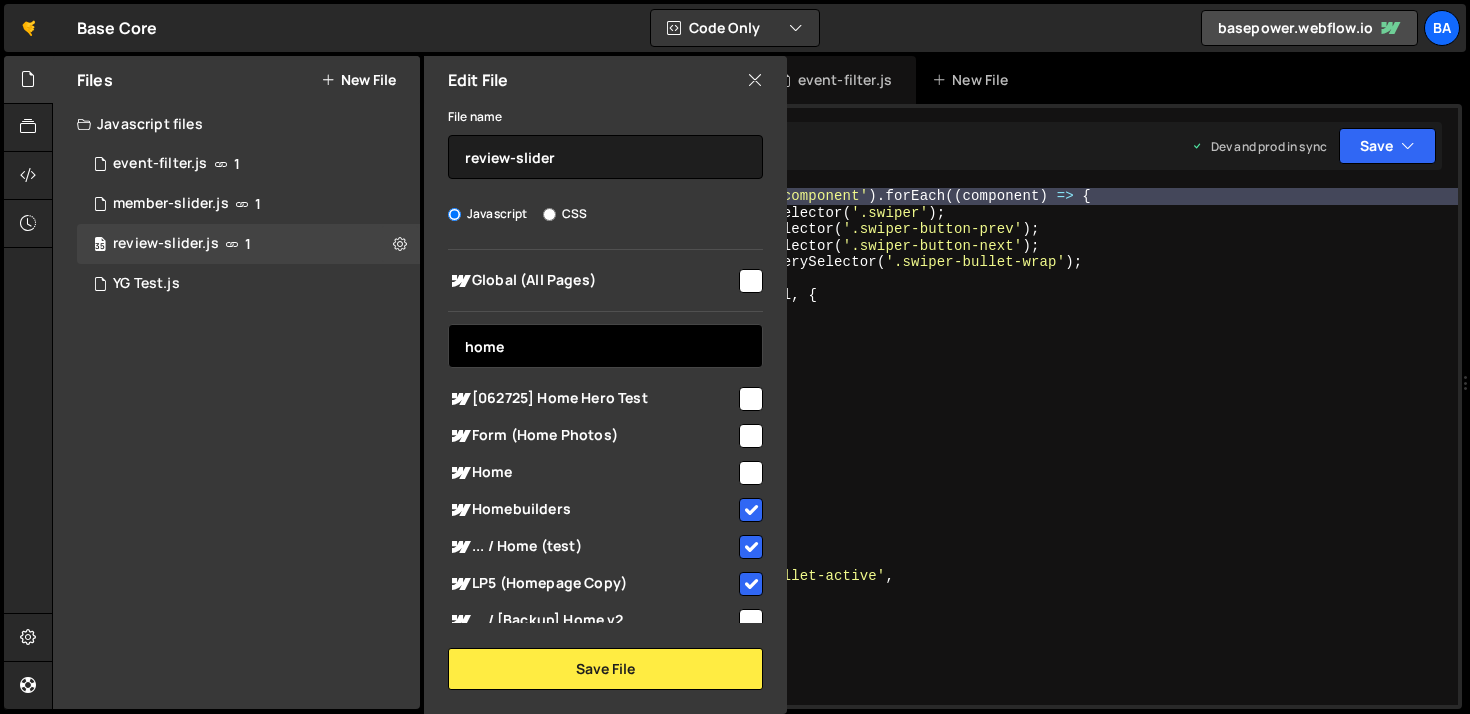 click on "home" at bounding box center [605, 346] 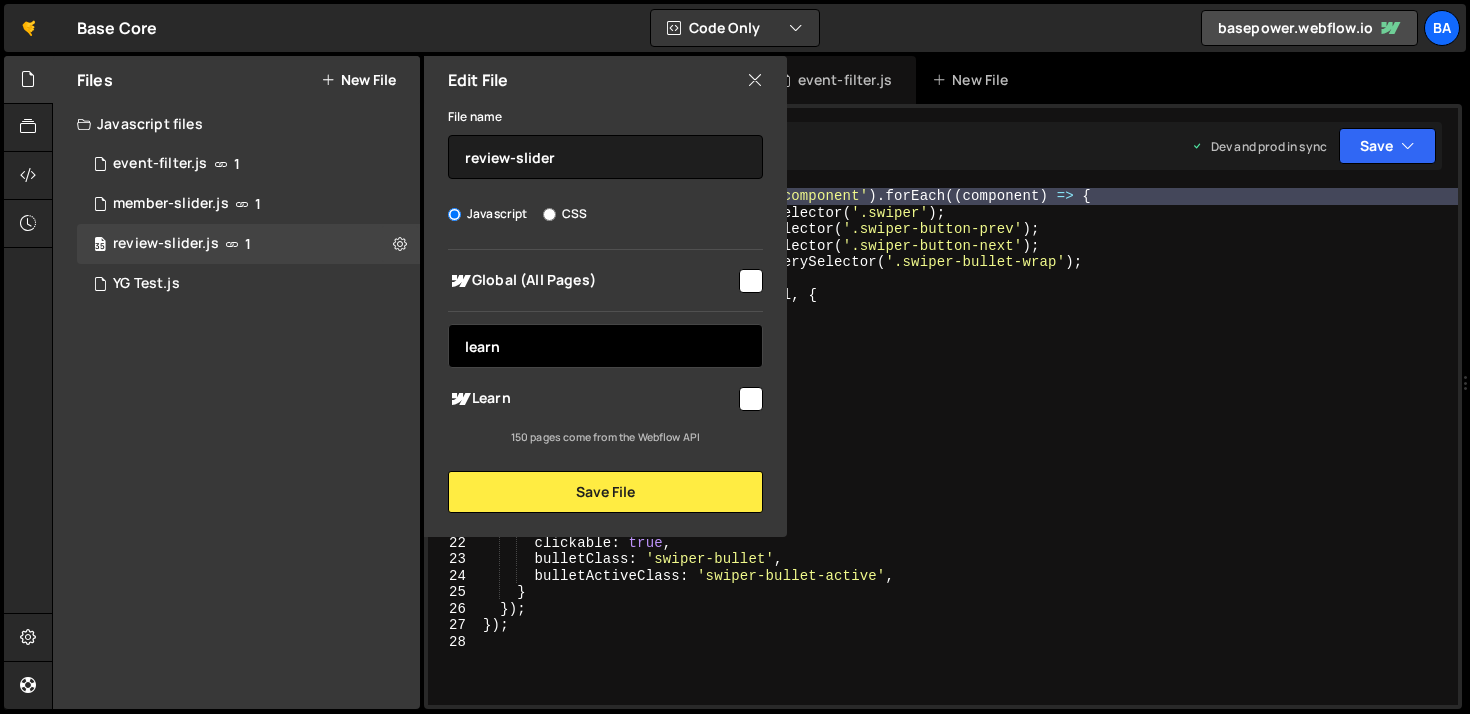 type on "learn" 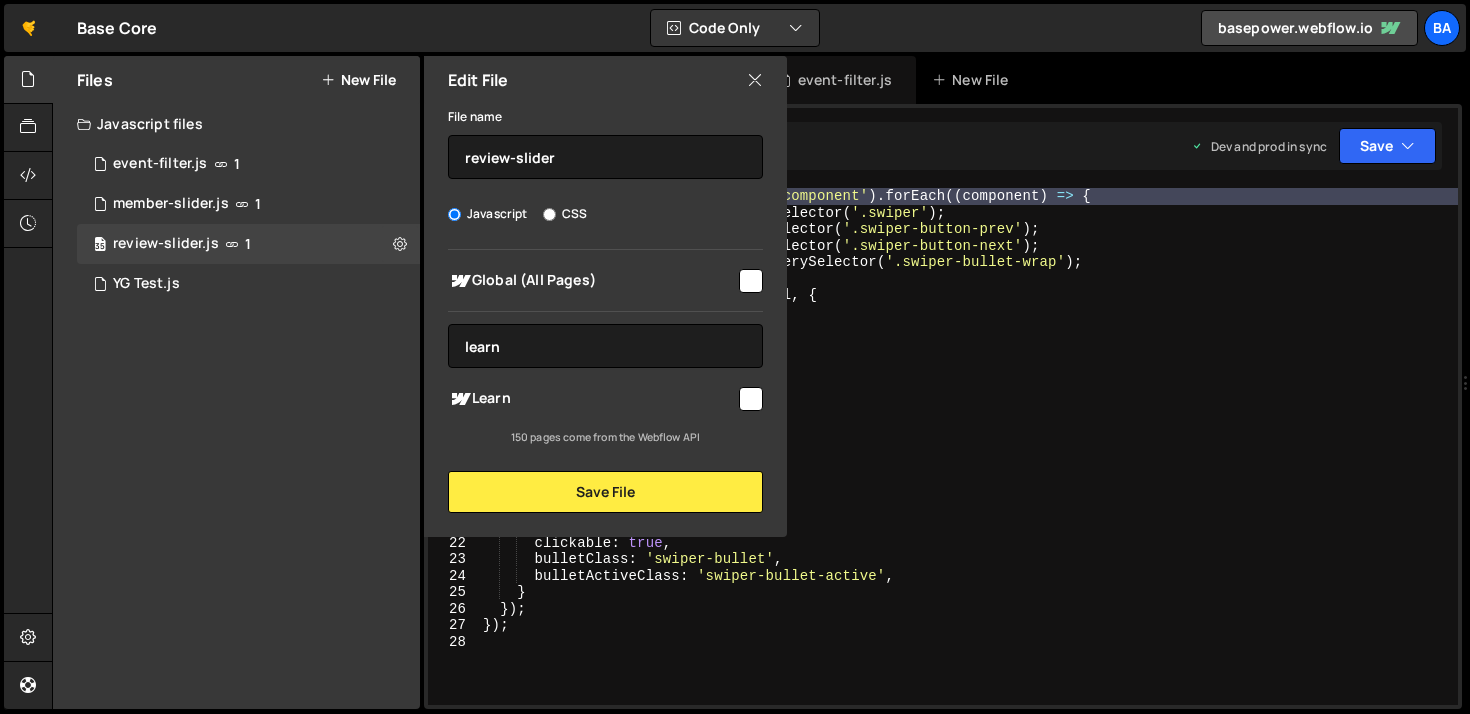click at bounding box center [749, 397] 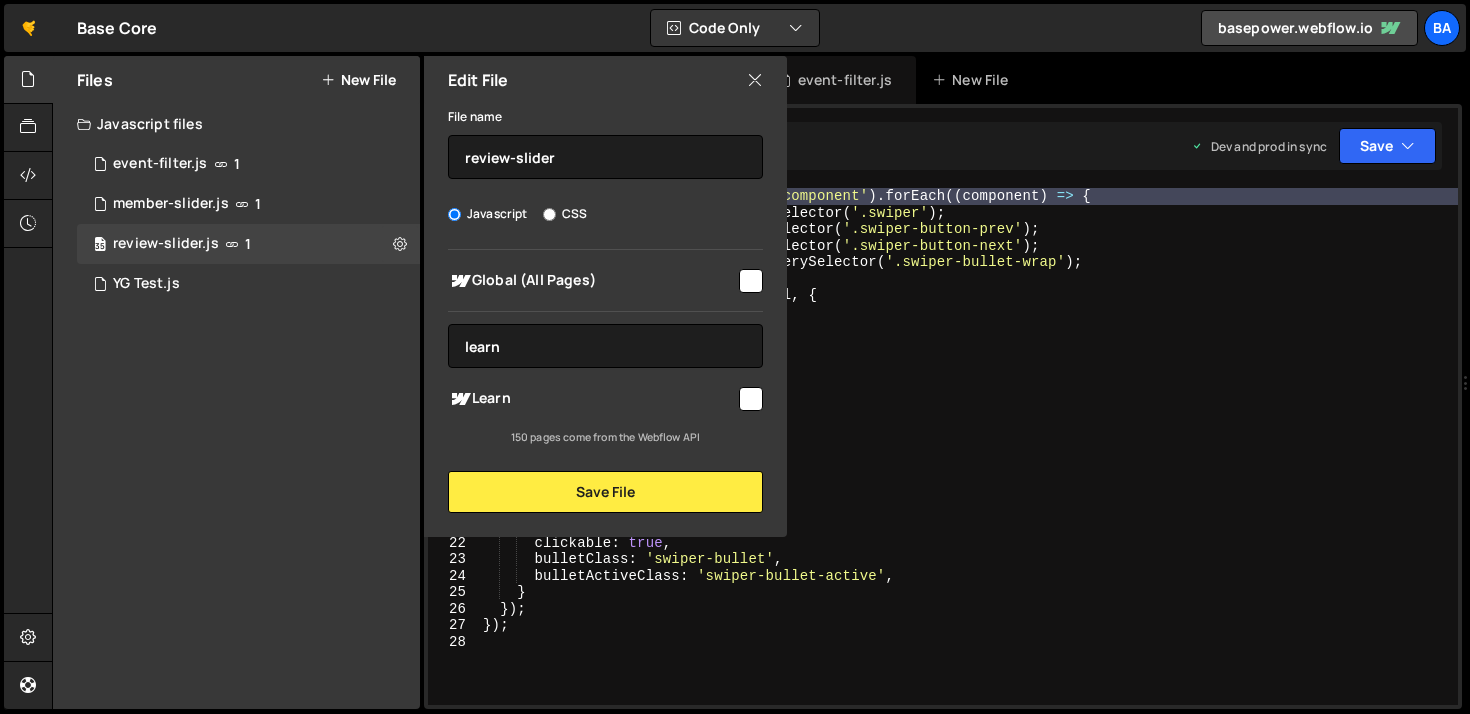 click at bounding box center (751, 399) 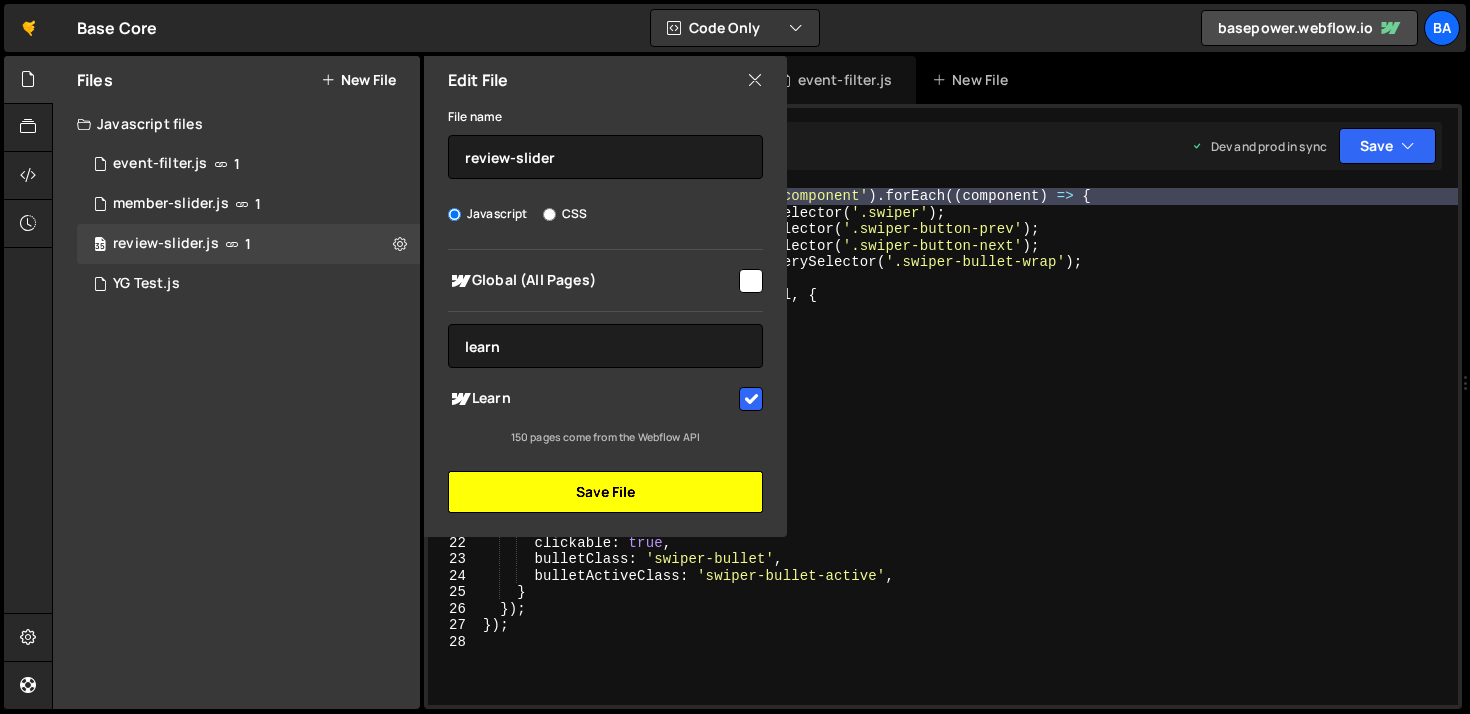 click on "Save File" at bounding box center [605, 492] 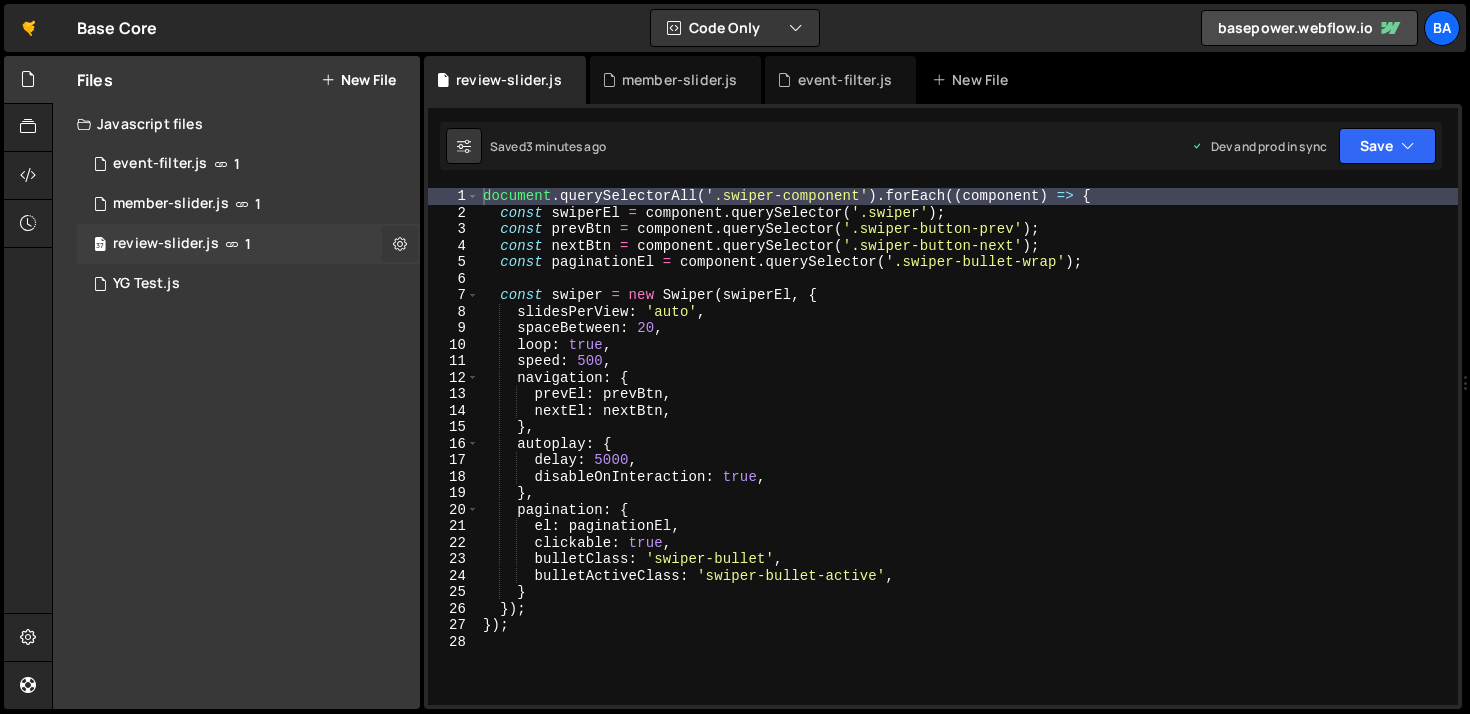 click at bounding box center (400, 244) 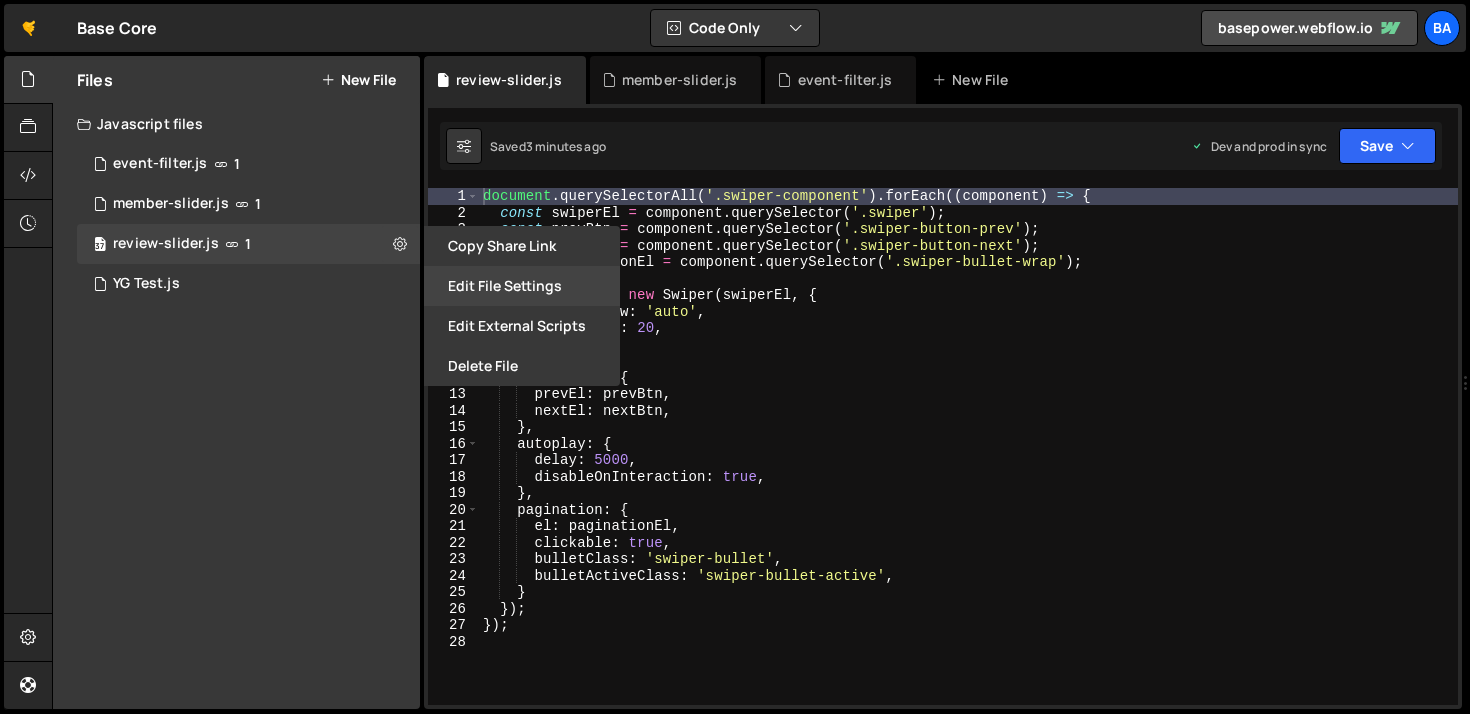 click on "Edit File Settings" at bounding box center [522, 286] 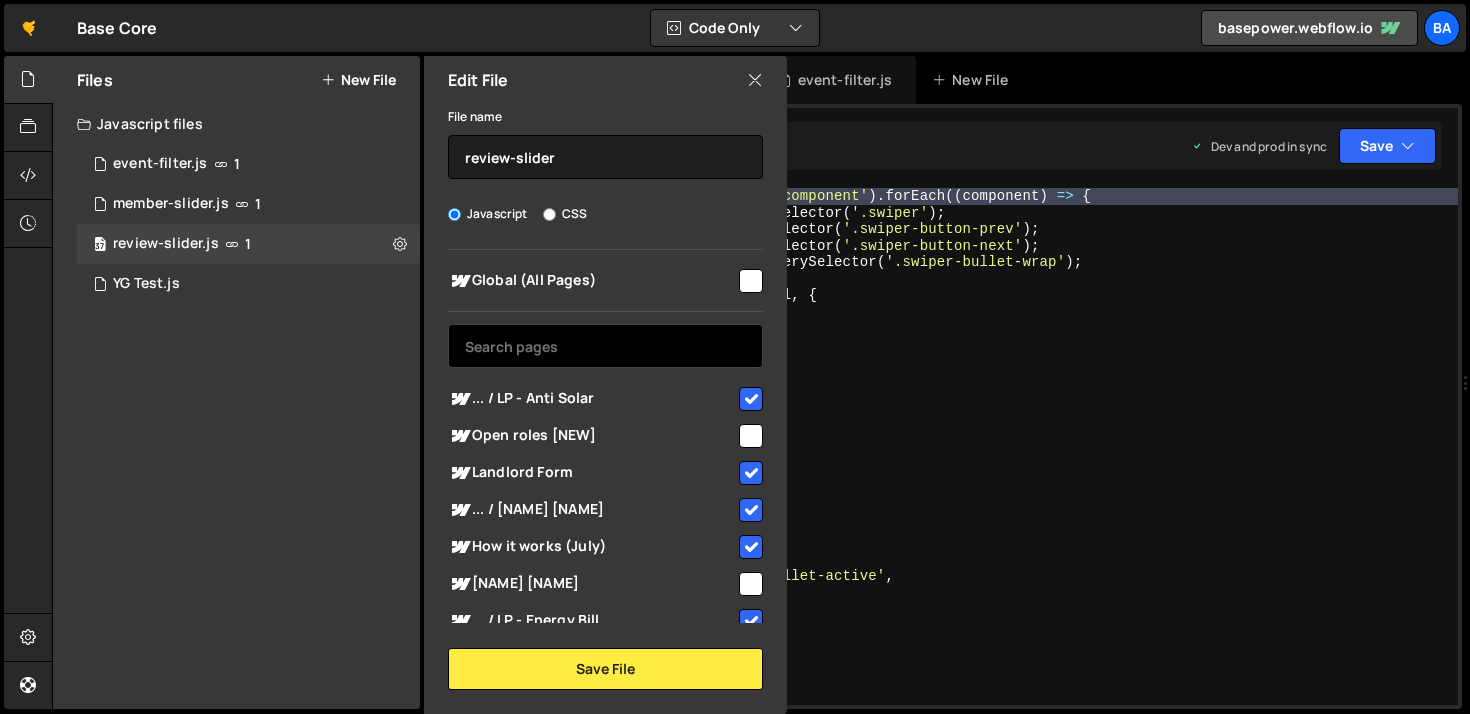 click at bounding box center (605, 346) 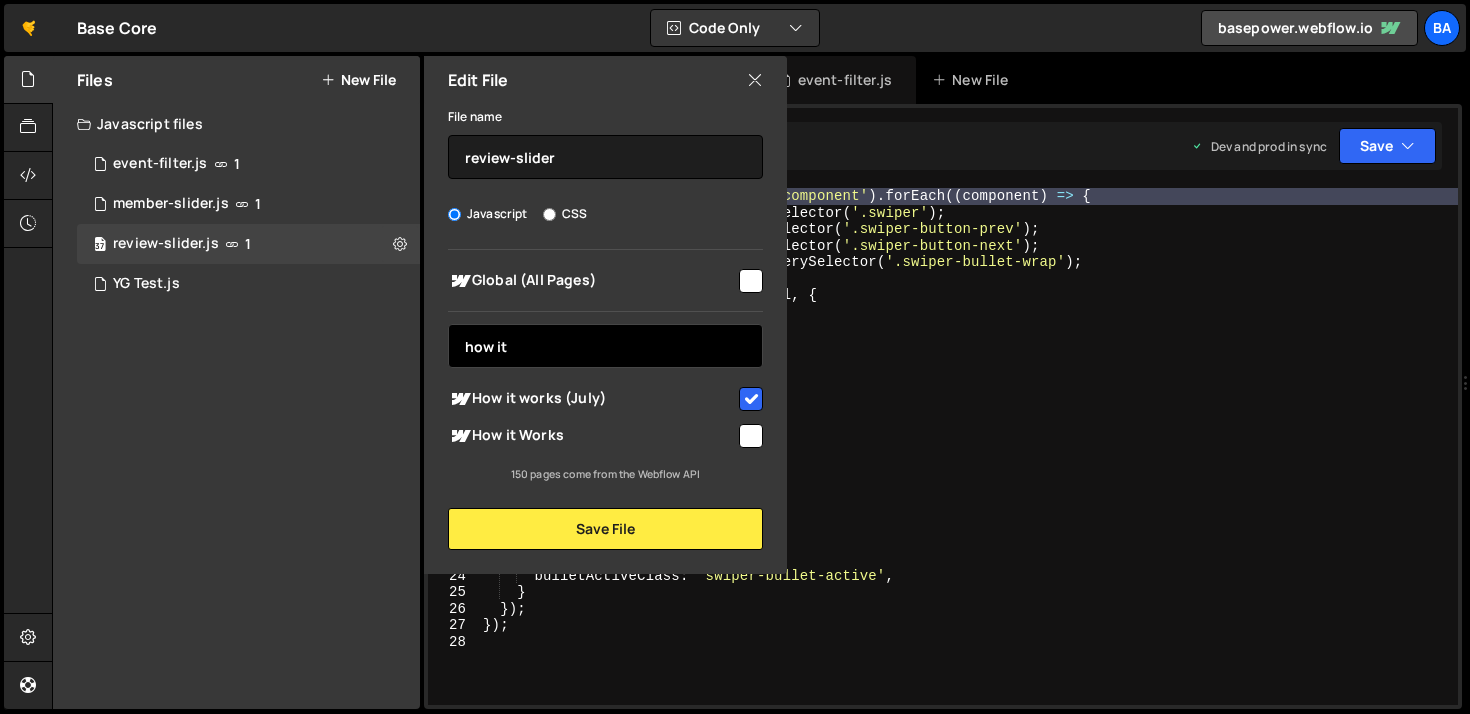 type on "how it" 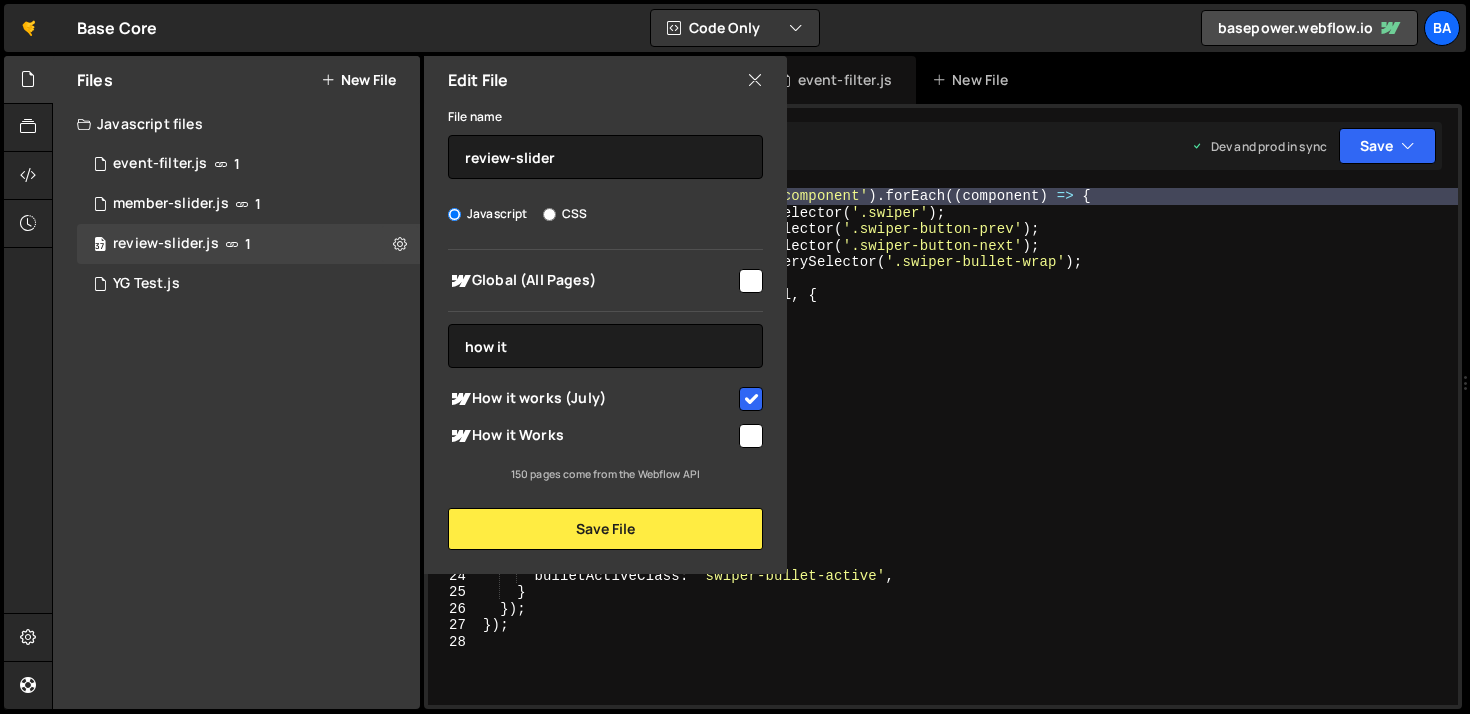click at bounding box center [751, 436] 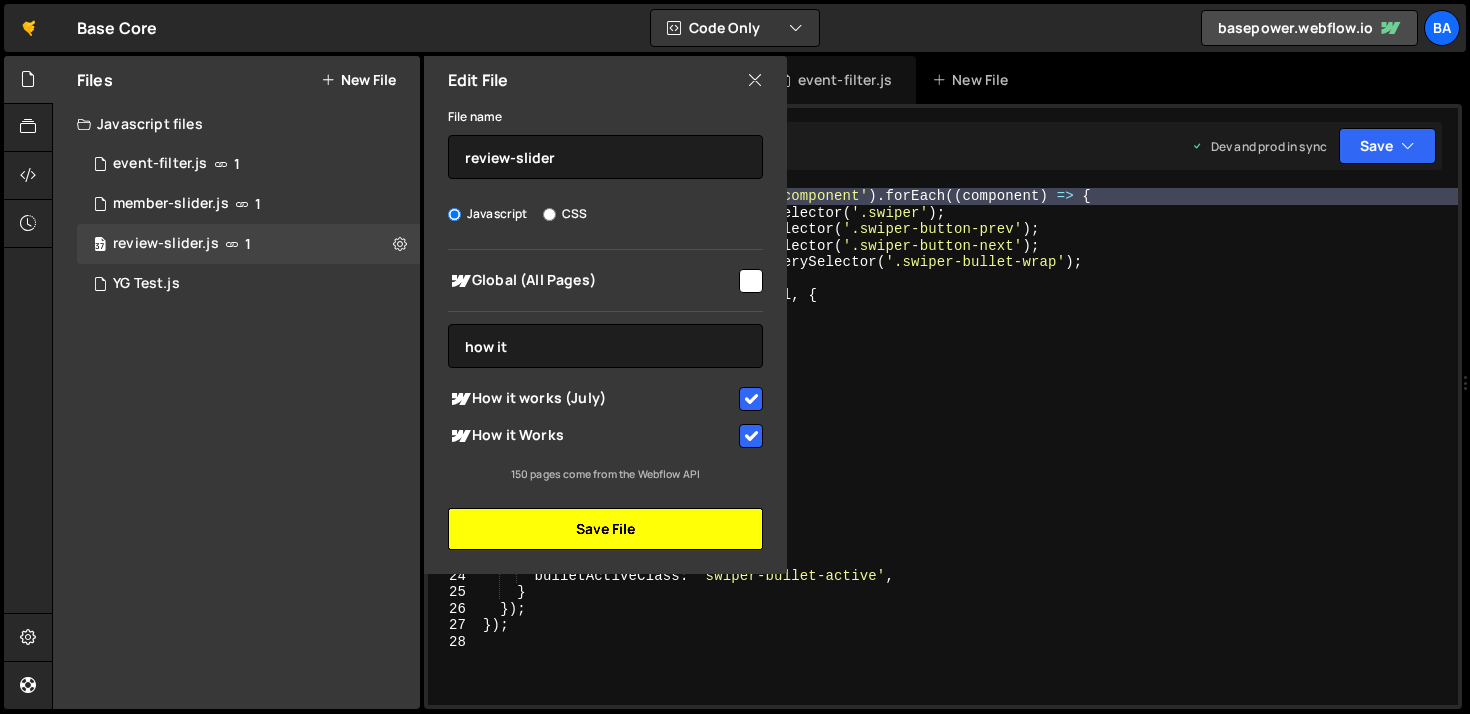 click on "Save File" at bounding box center [605, 529] 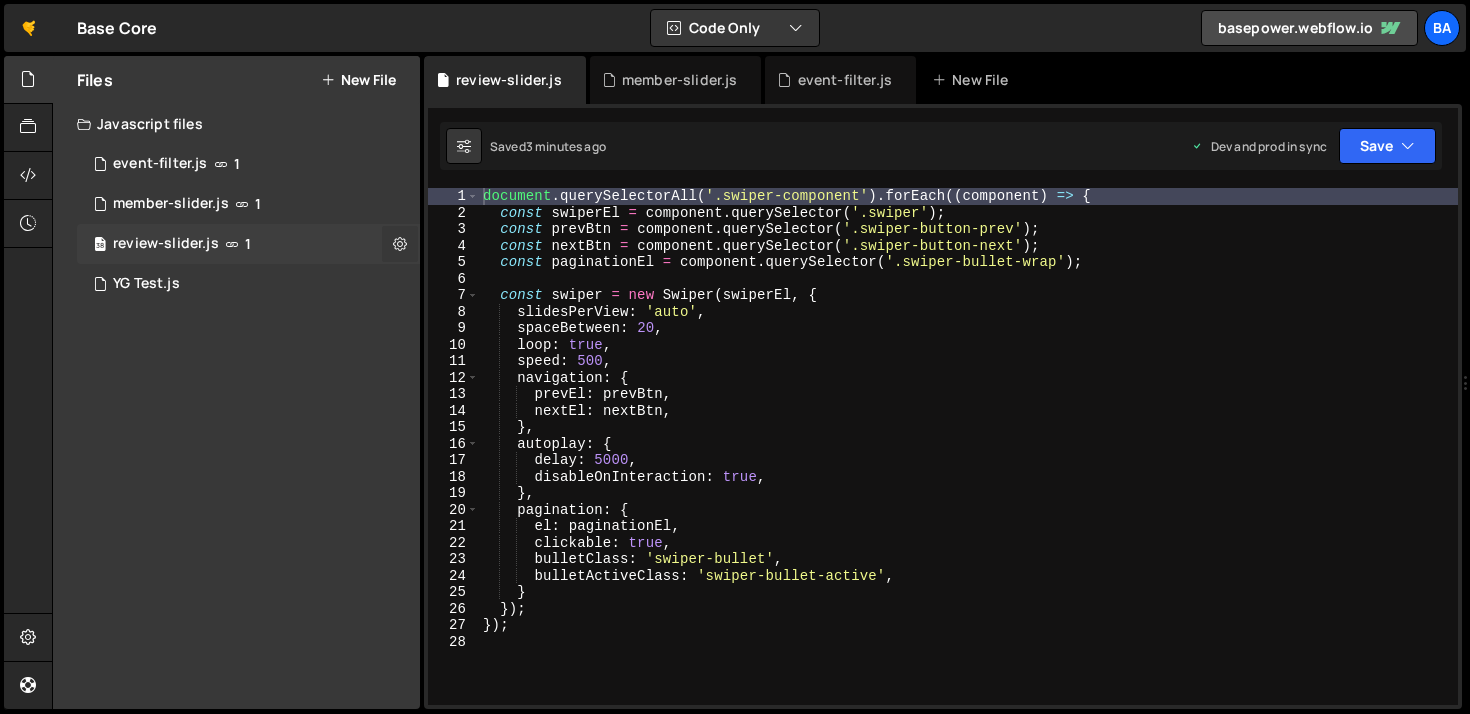click at bounding box center [400, 243] 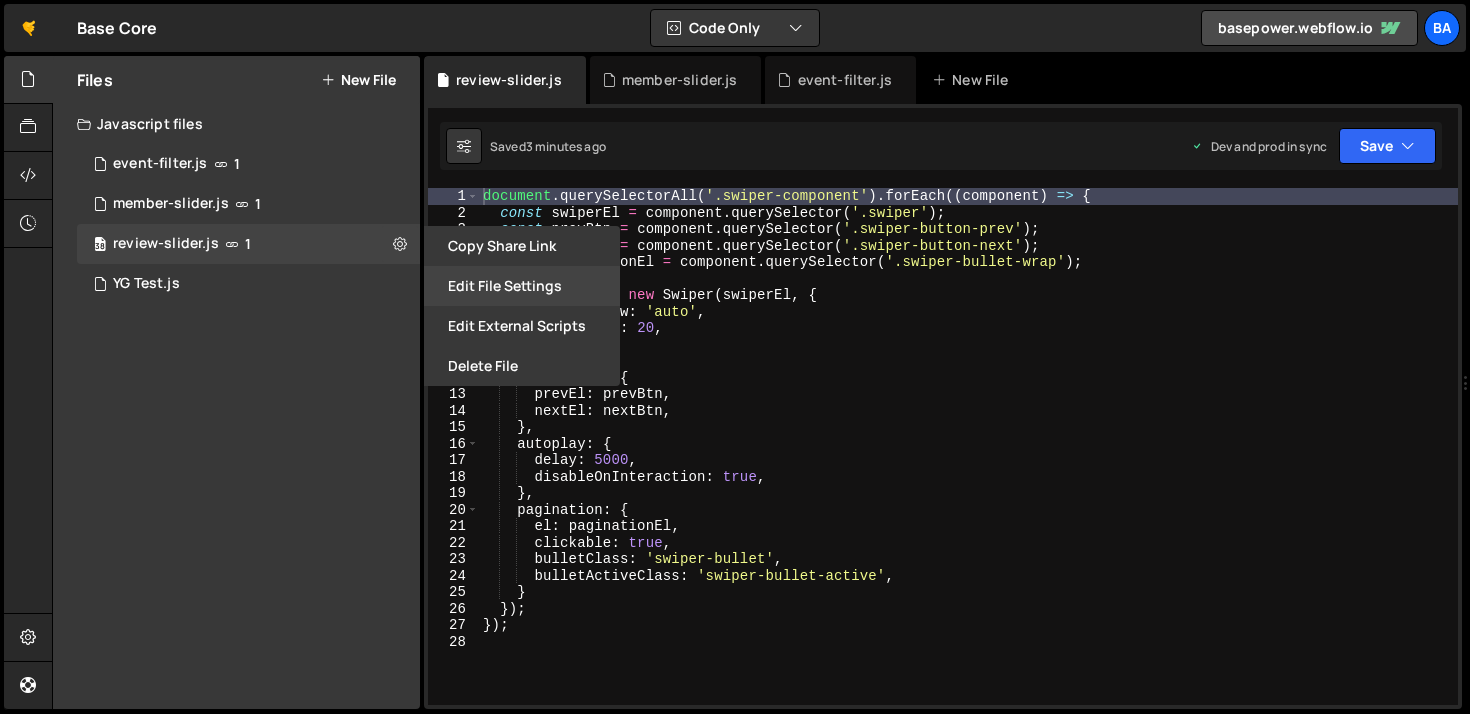 click on "Edit File Settings" at bounding box center [522, 286] 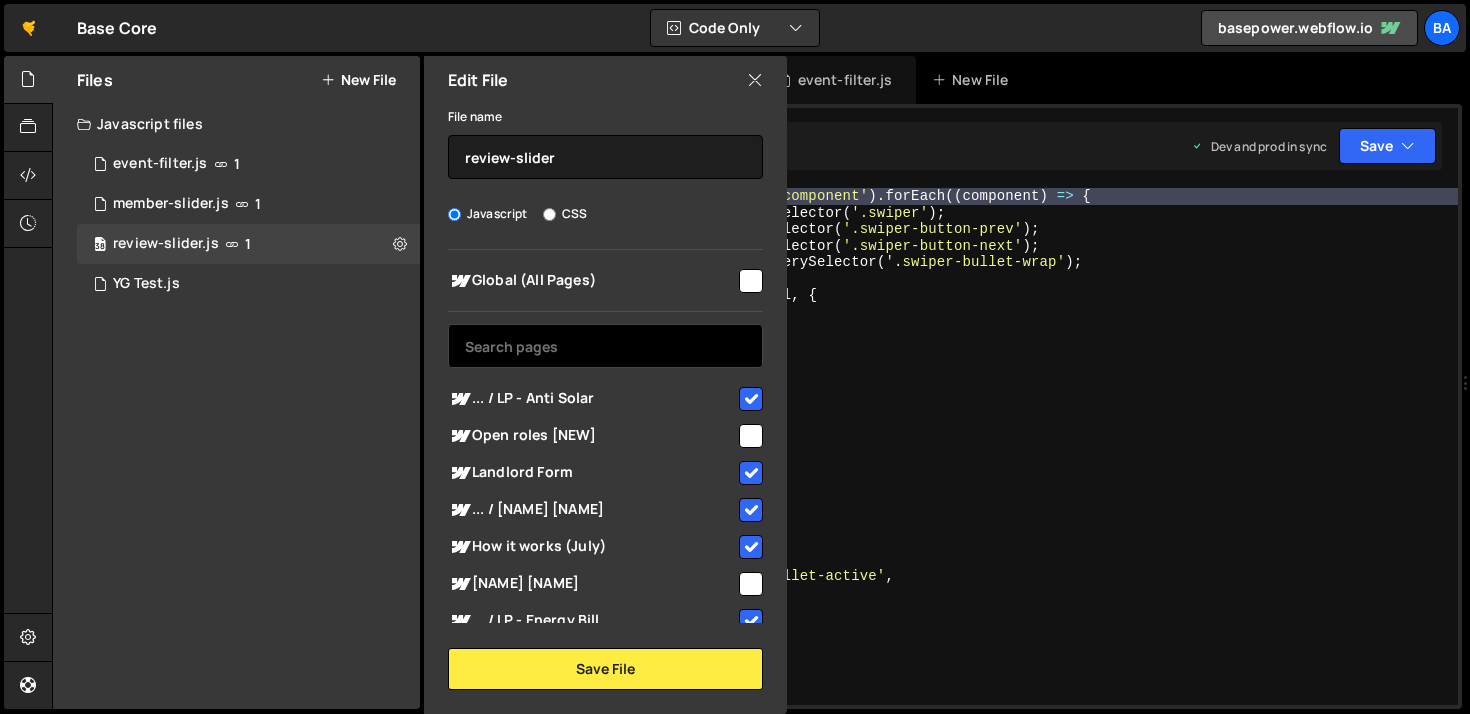 click at bounding box center [605, 346] 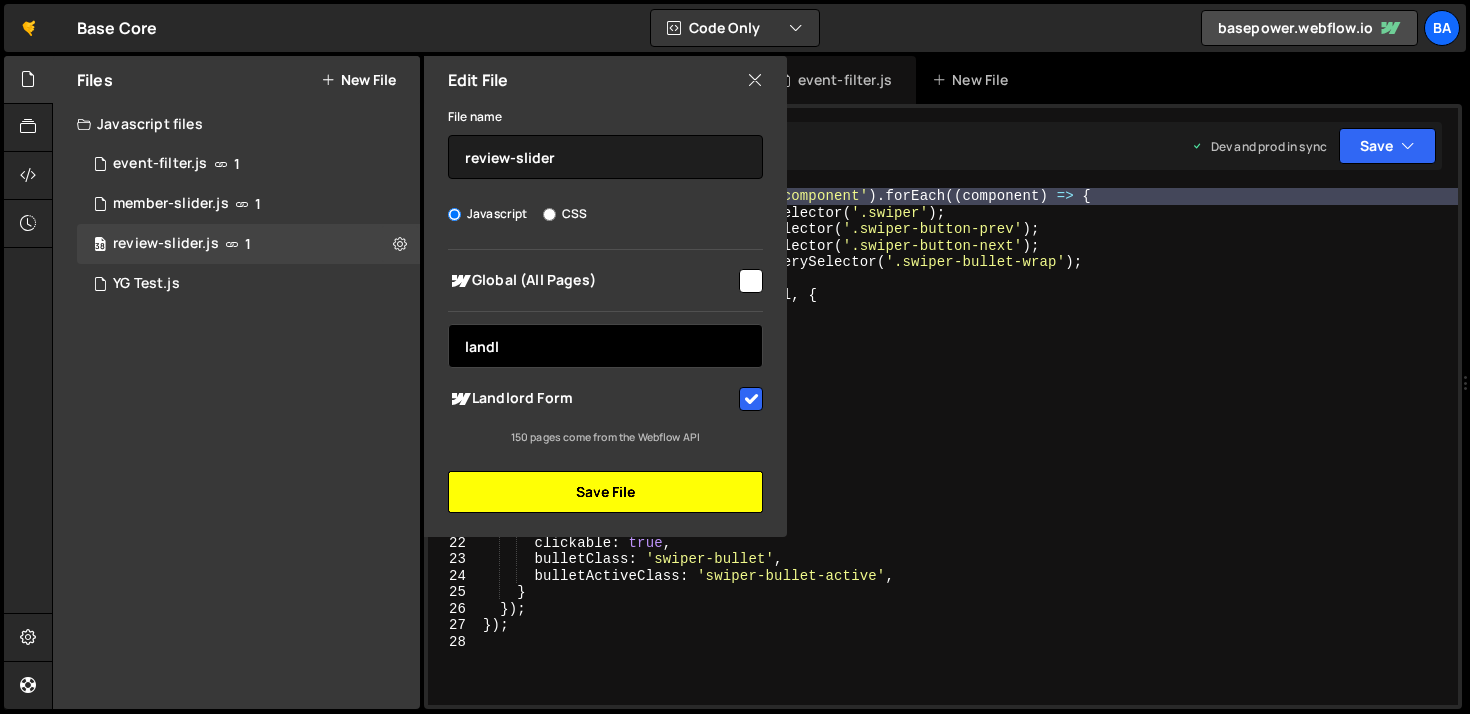 type on "landl" 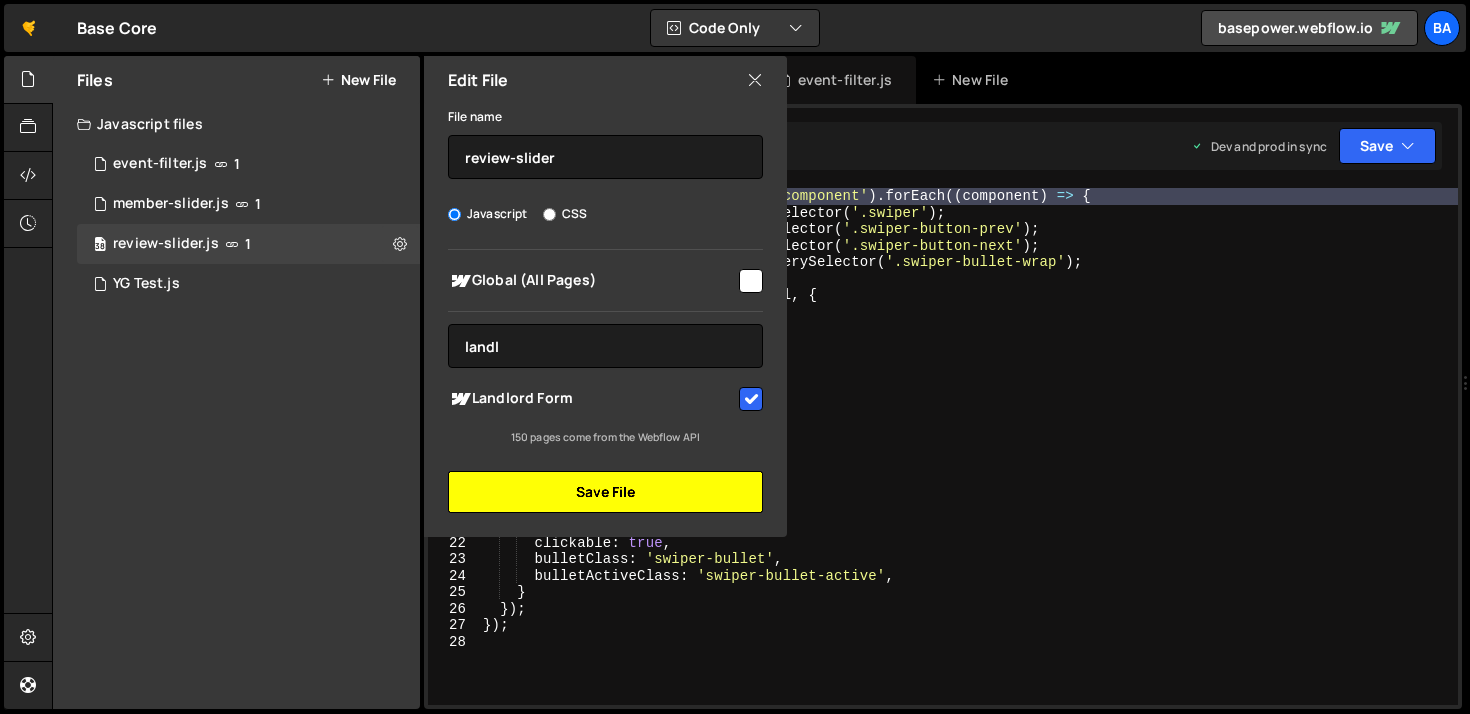 click on "Save File" at bounding box center (605, 492) 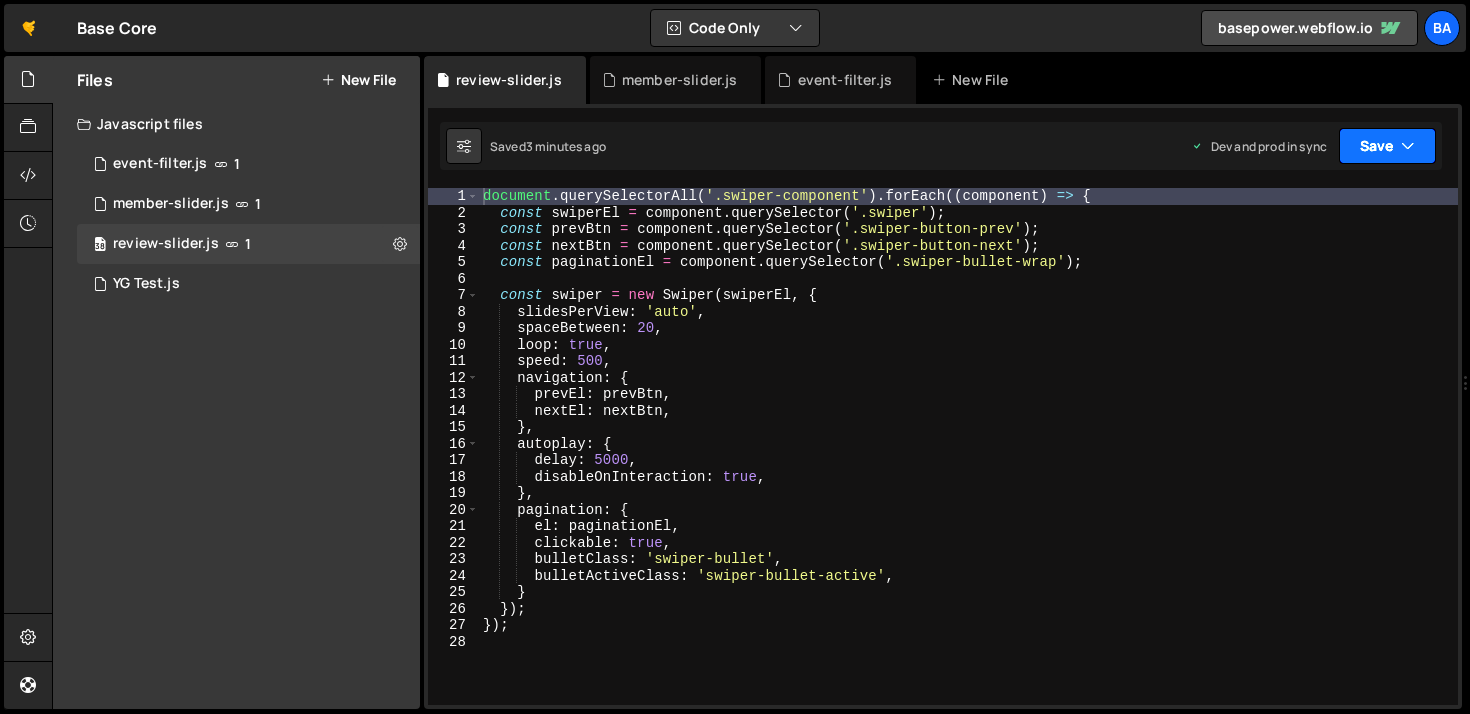 click on "Save" at bounding box center (1387, 146) 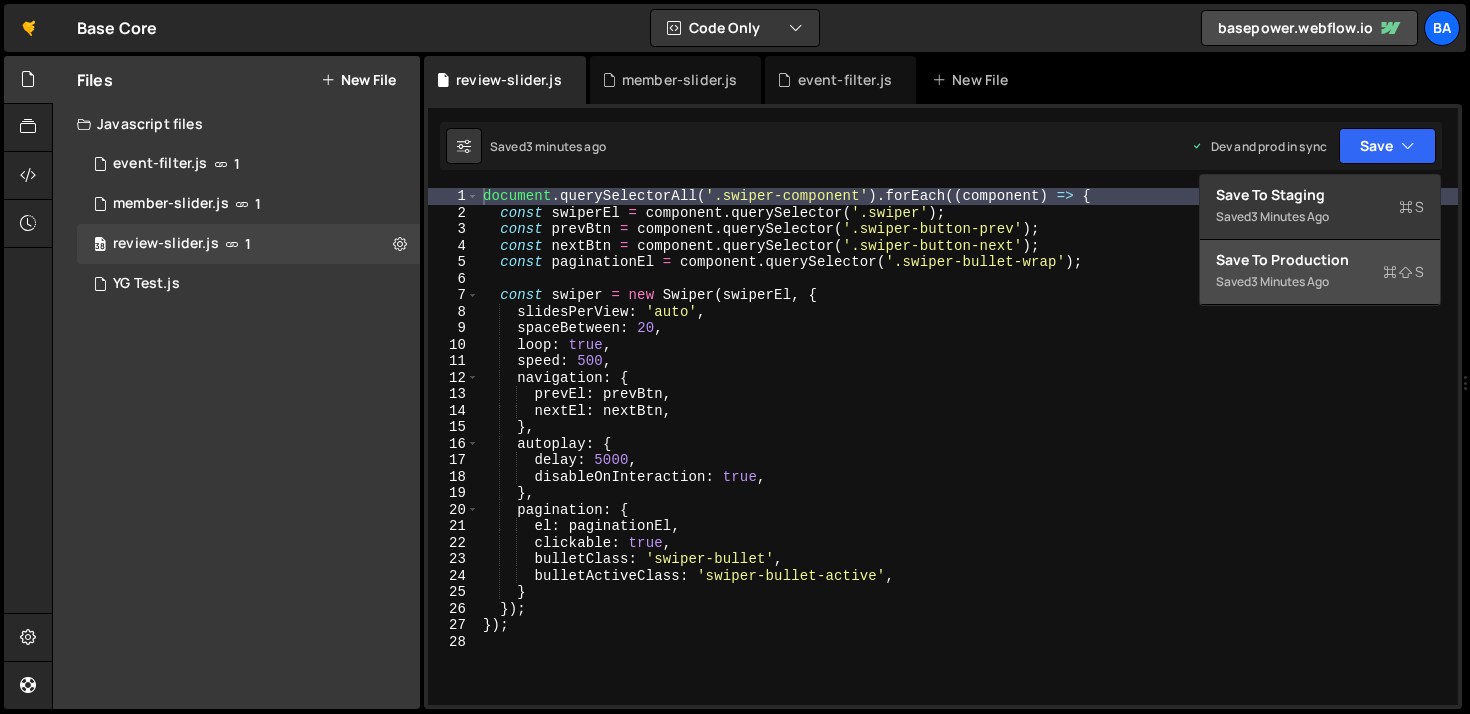 click on "Save to Production
S" at bounding box center (1320, 260) 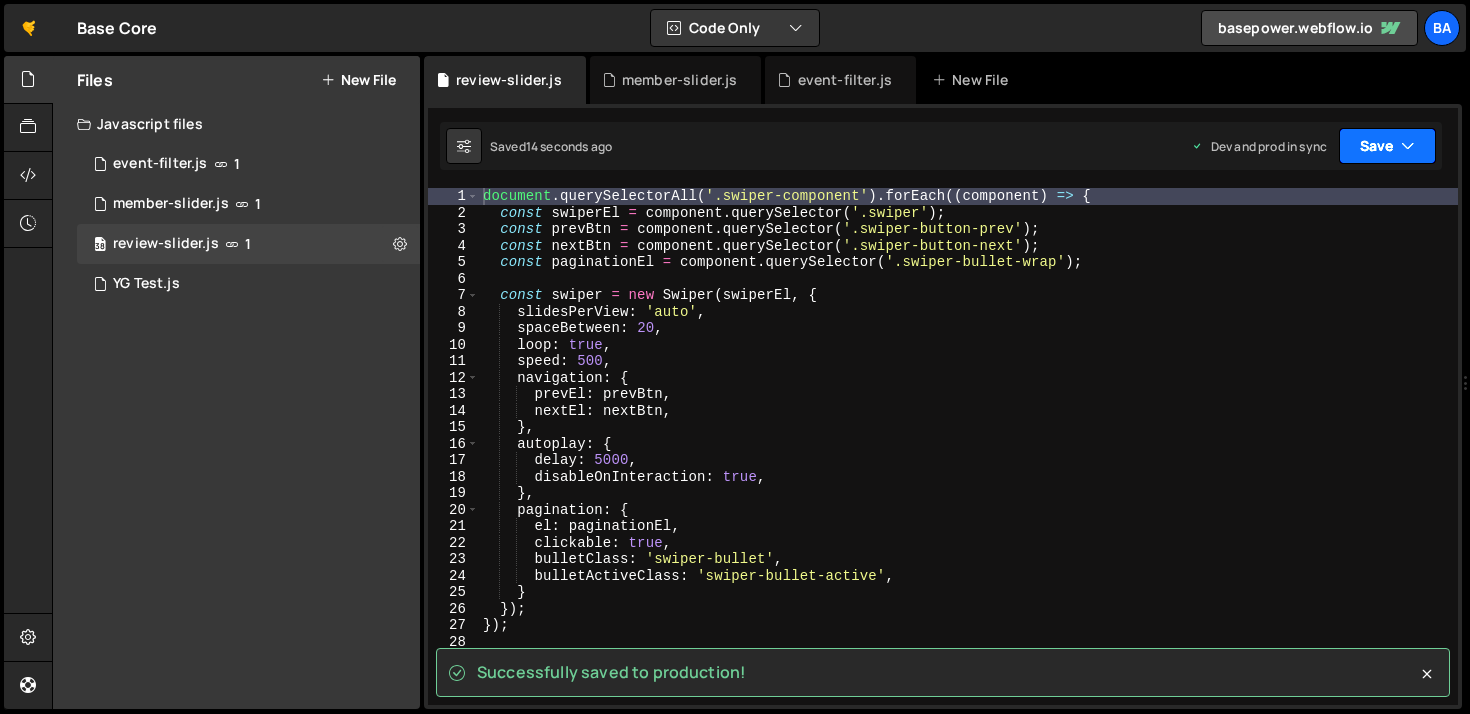 click on "Save" at bounding box center [1387, 146] 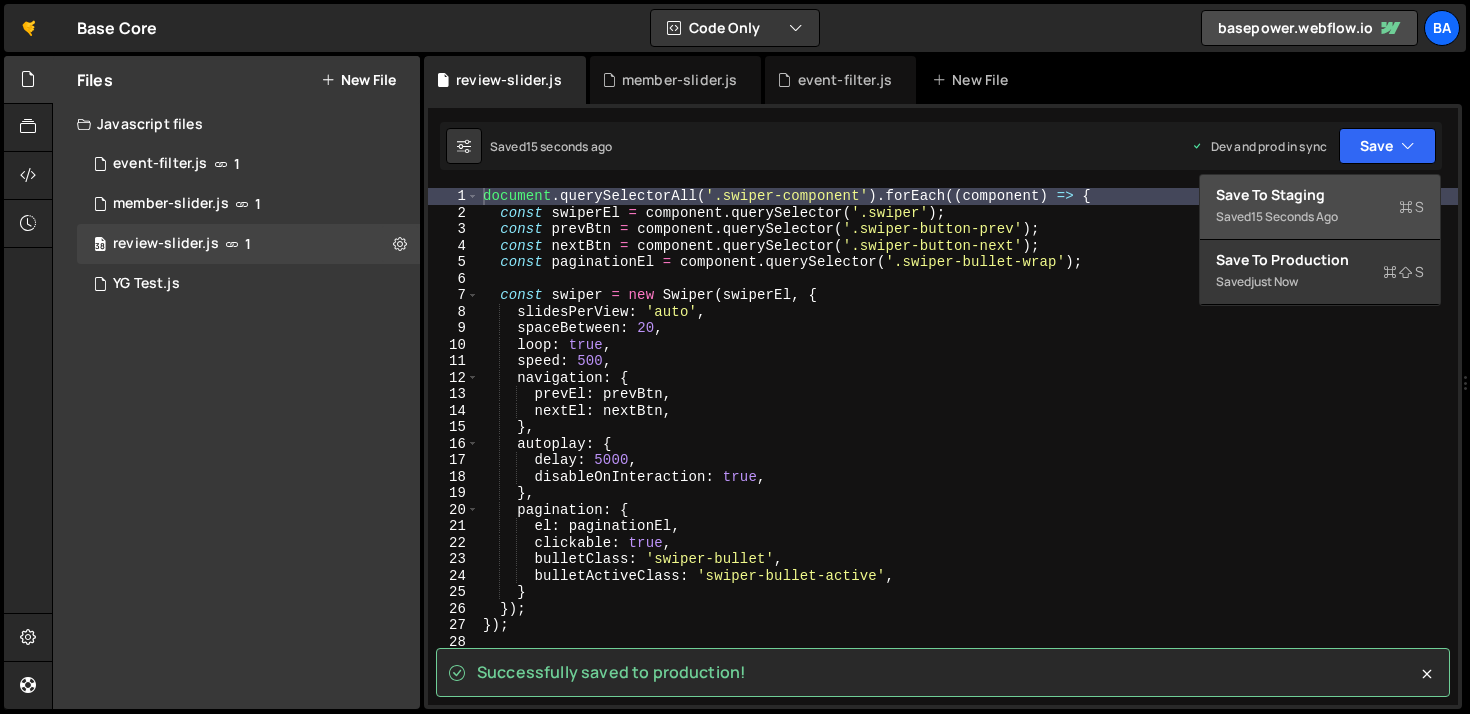 click on "15 seconds ago" at bounding box center (1294, 216) 